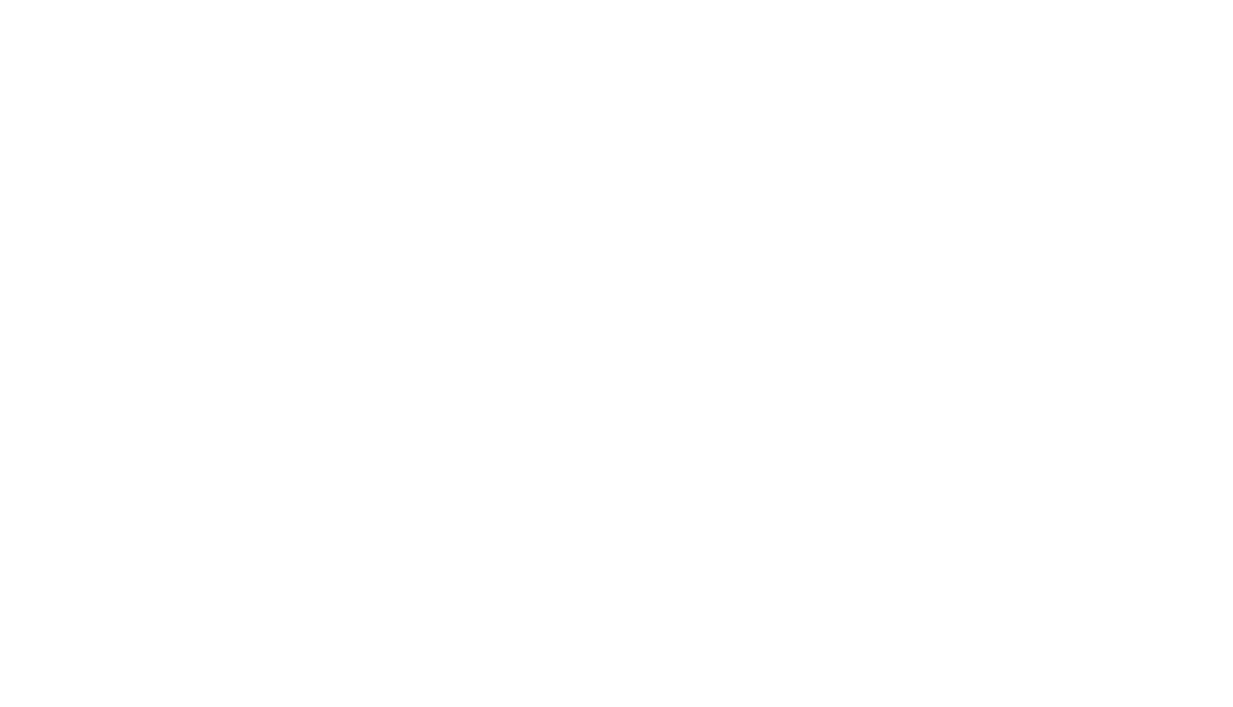 scroll, scrollTop: 0, scrollLeft: 0, axis: both 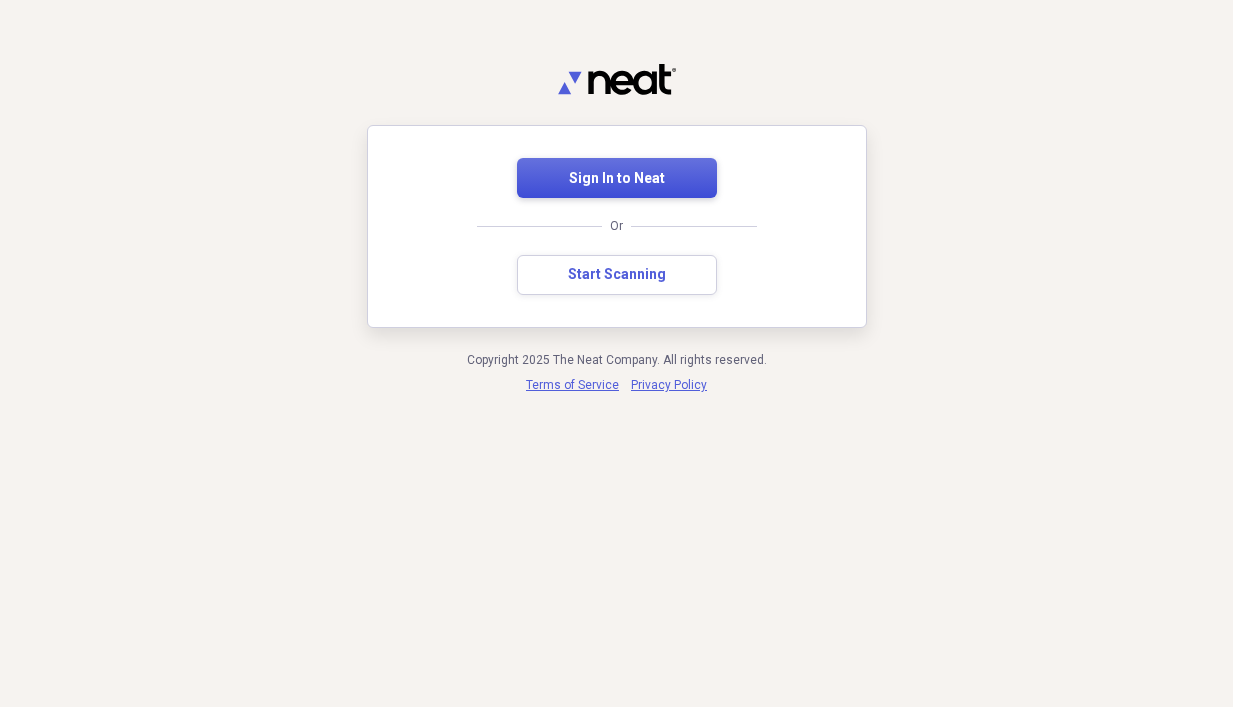 click on "Sign In to Neat" at bounding box center [617, 178] 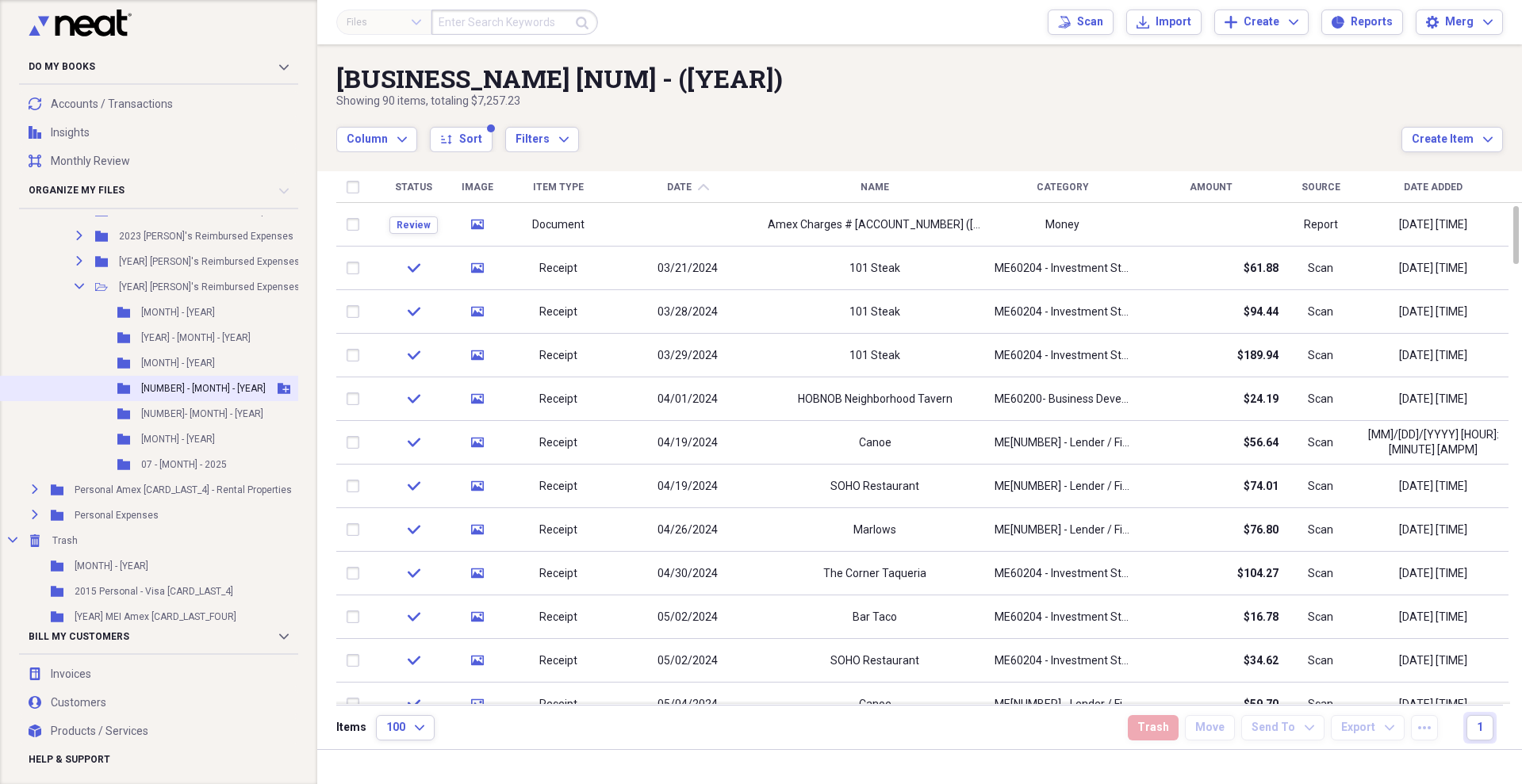 scroll, scrollTop: 872, scrollLeft: 0, axis: vertical 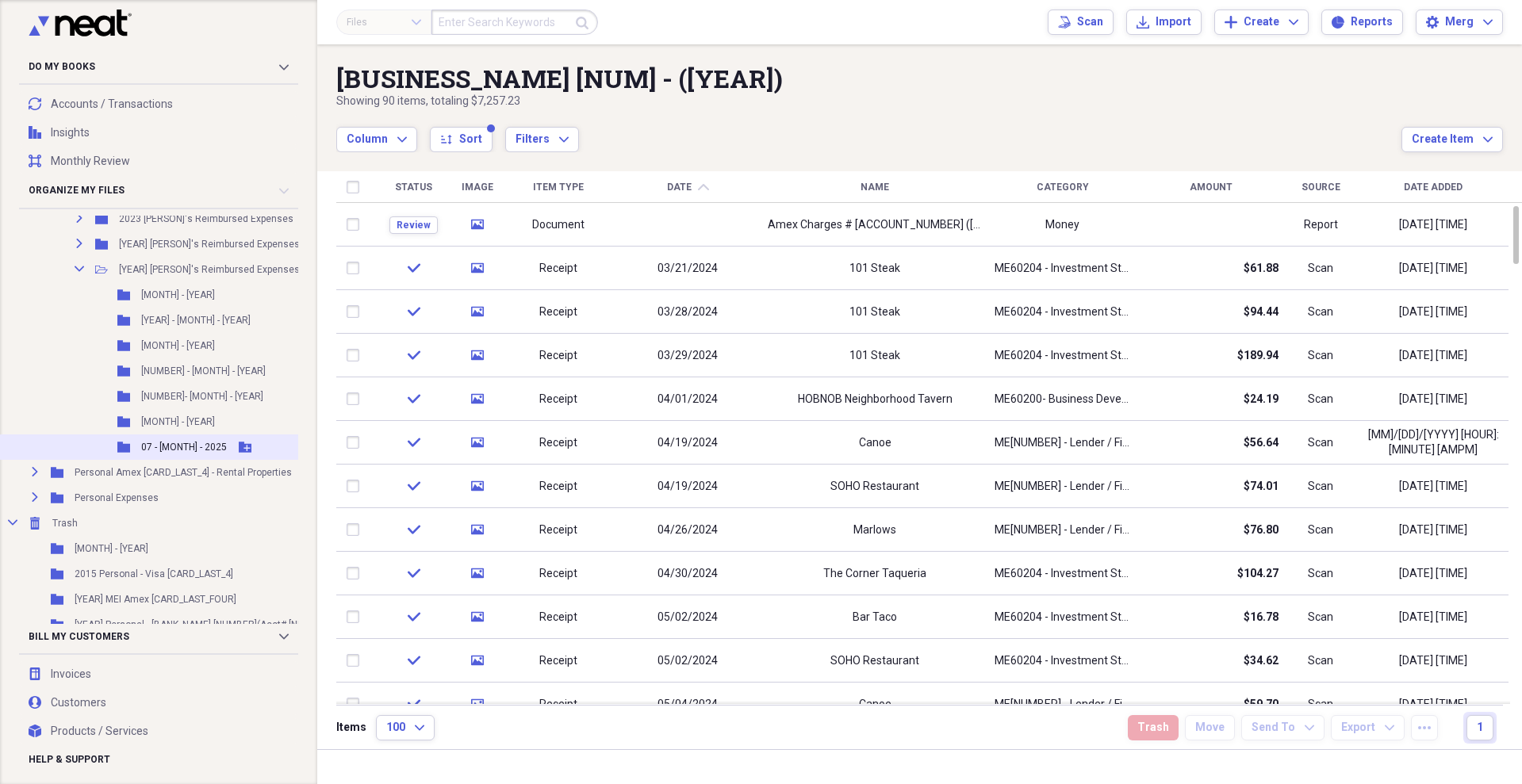click on "07 - [MONTH] - 2025" at bounding box center [184, 447] 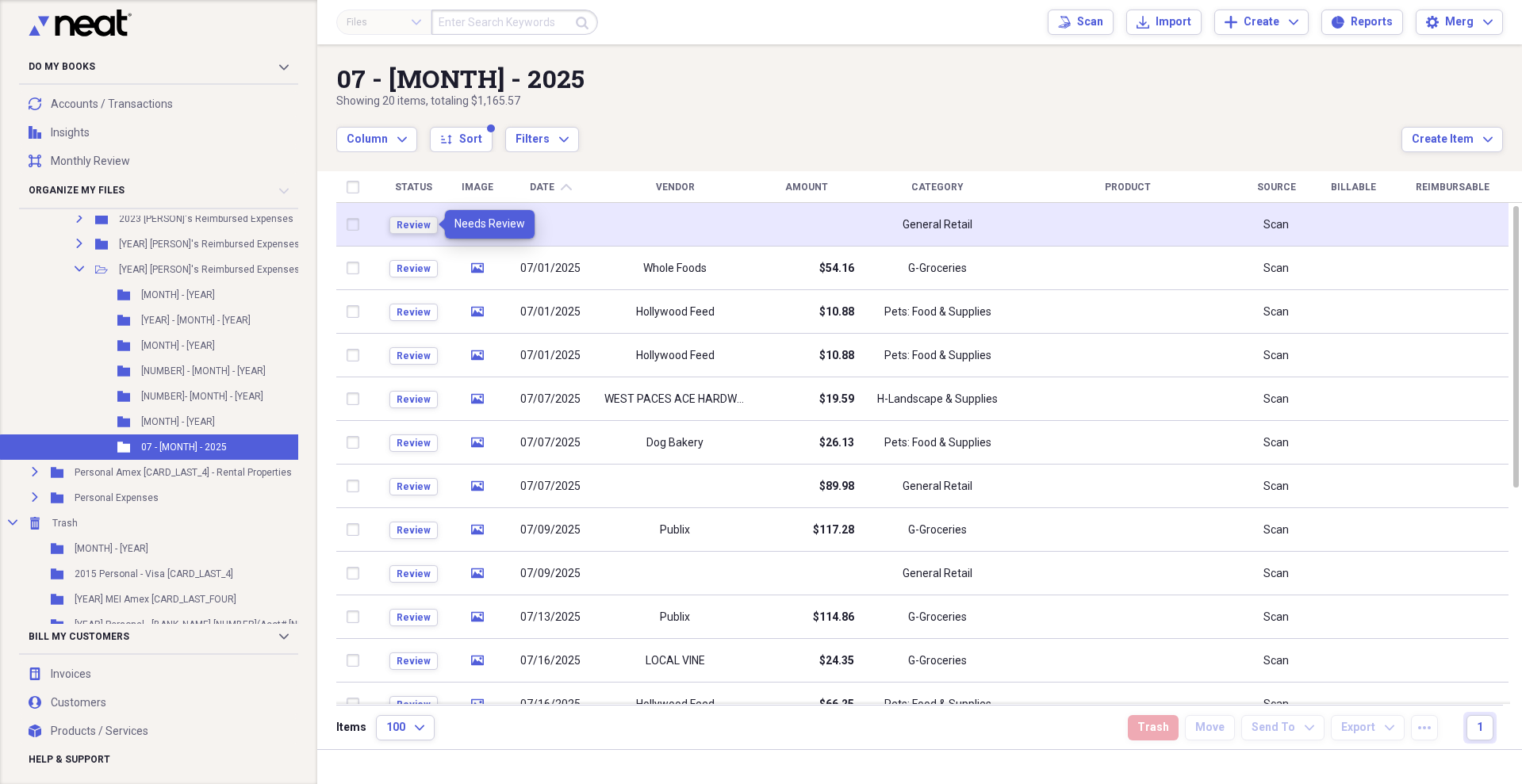 click on "Review" at bounding box center [413, 225] 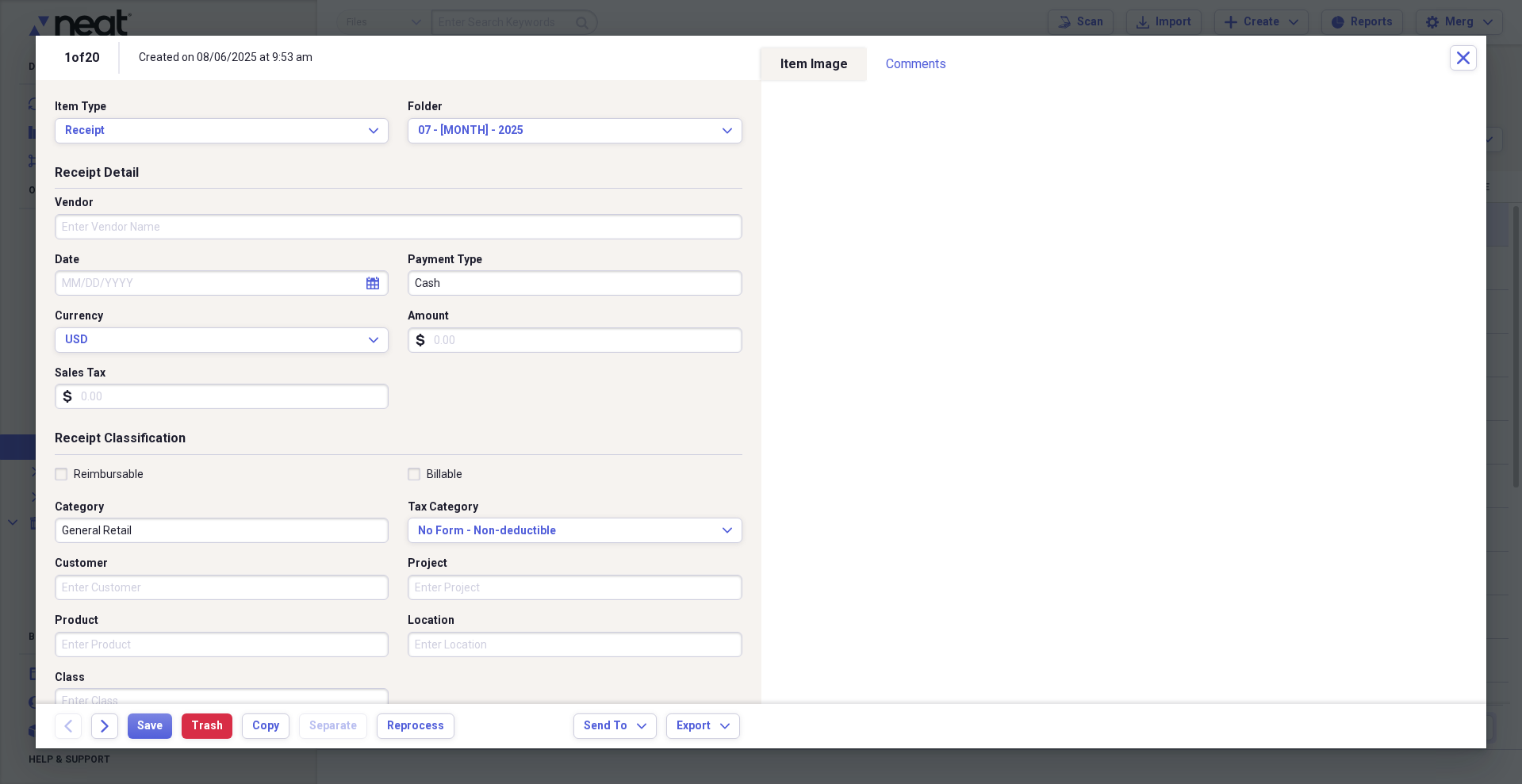 click on "Vendor" at bounding box center (398, 227) 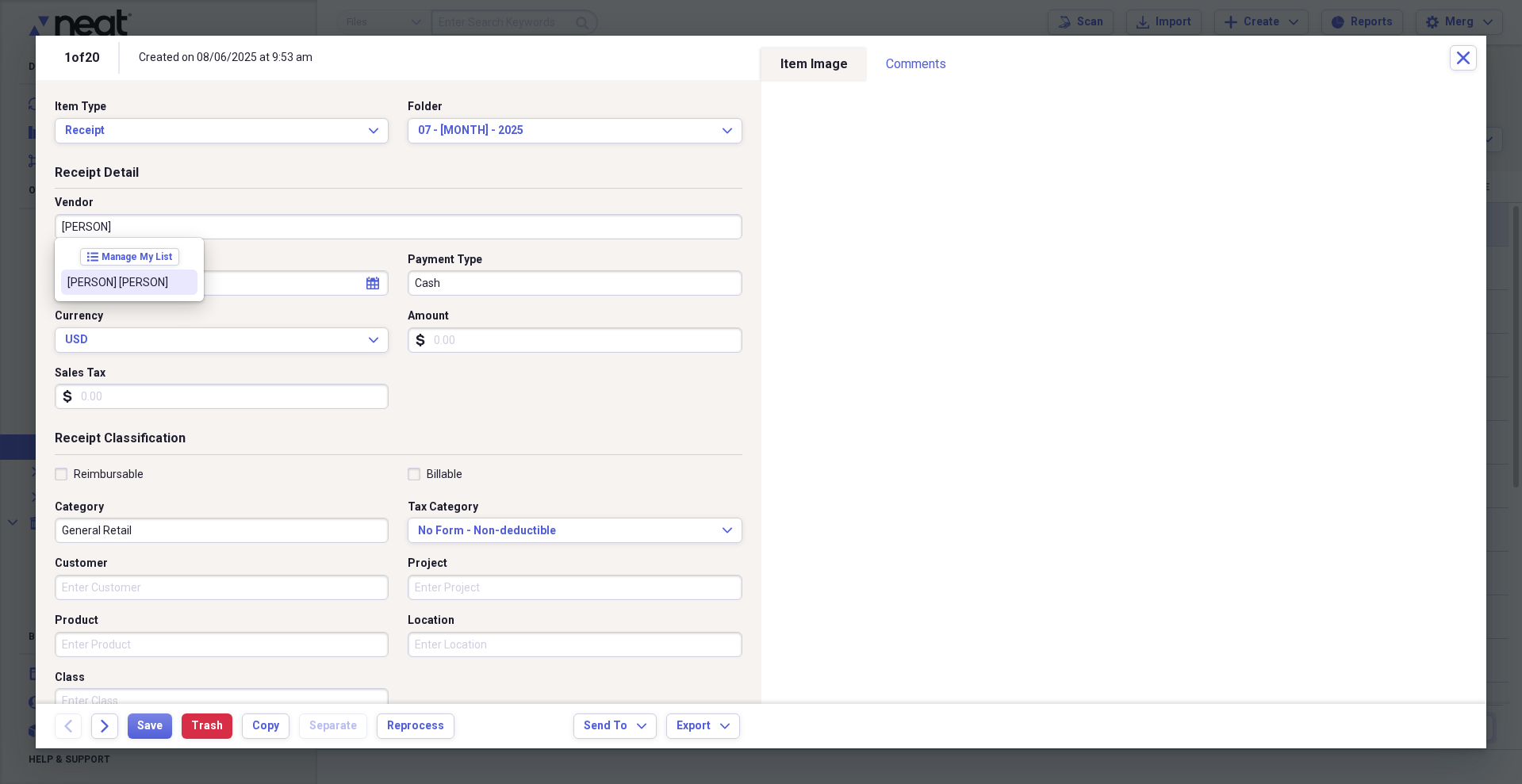 click on "[PERSON] [PERSON]" at bounding box center (120, 282) 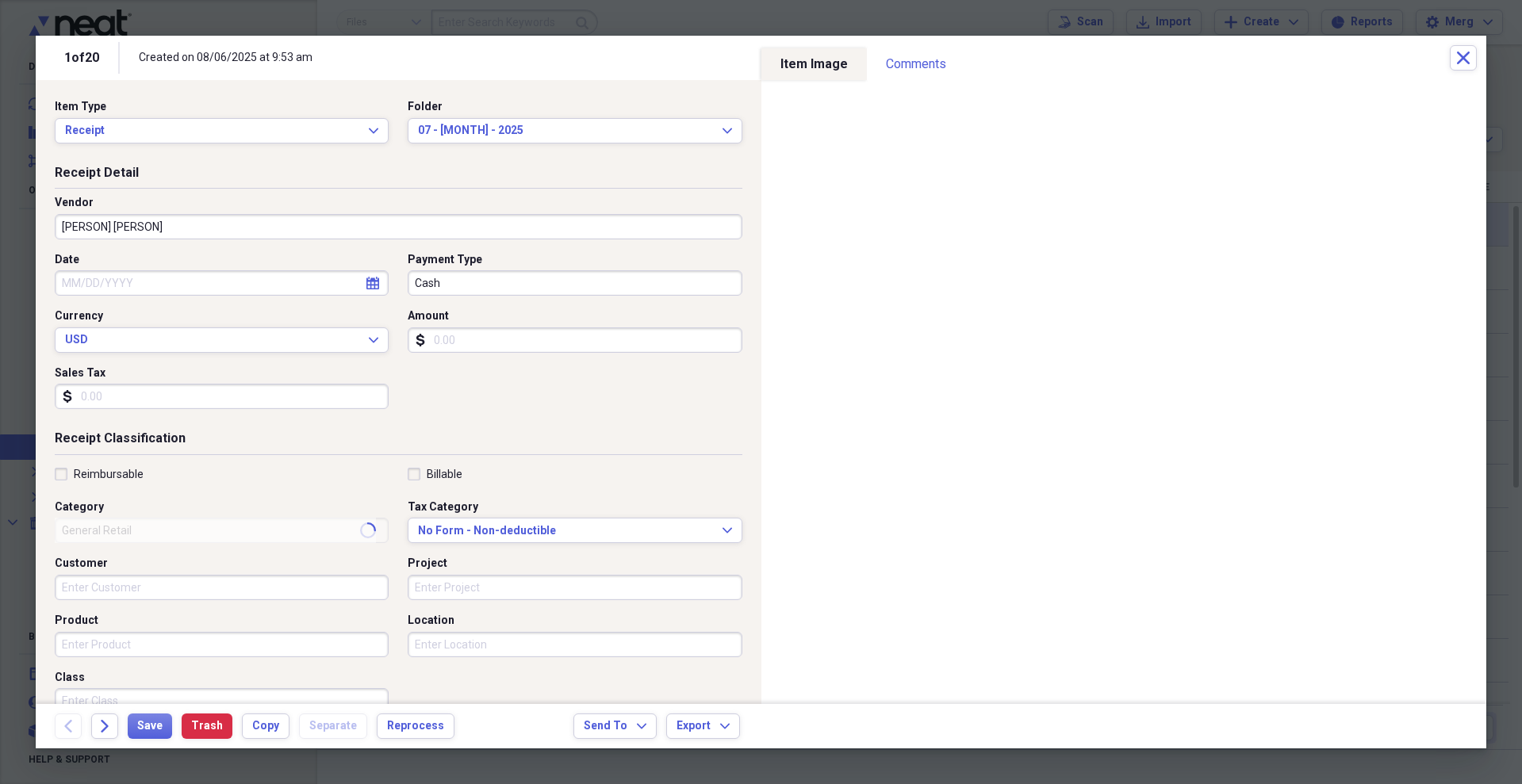 type on "H-Cleaning" 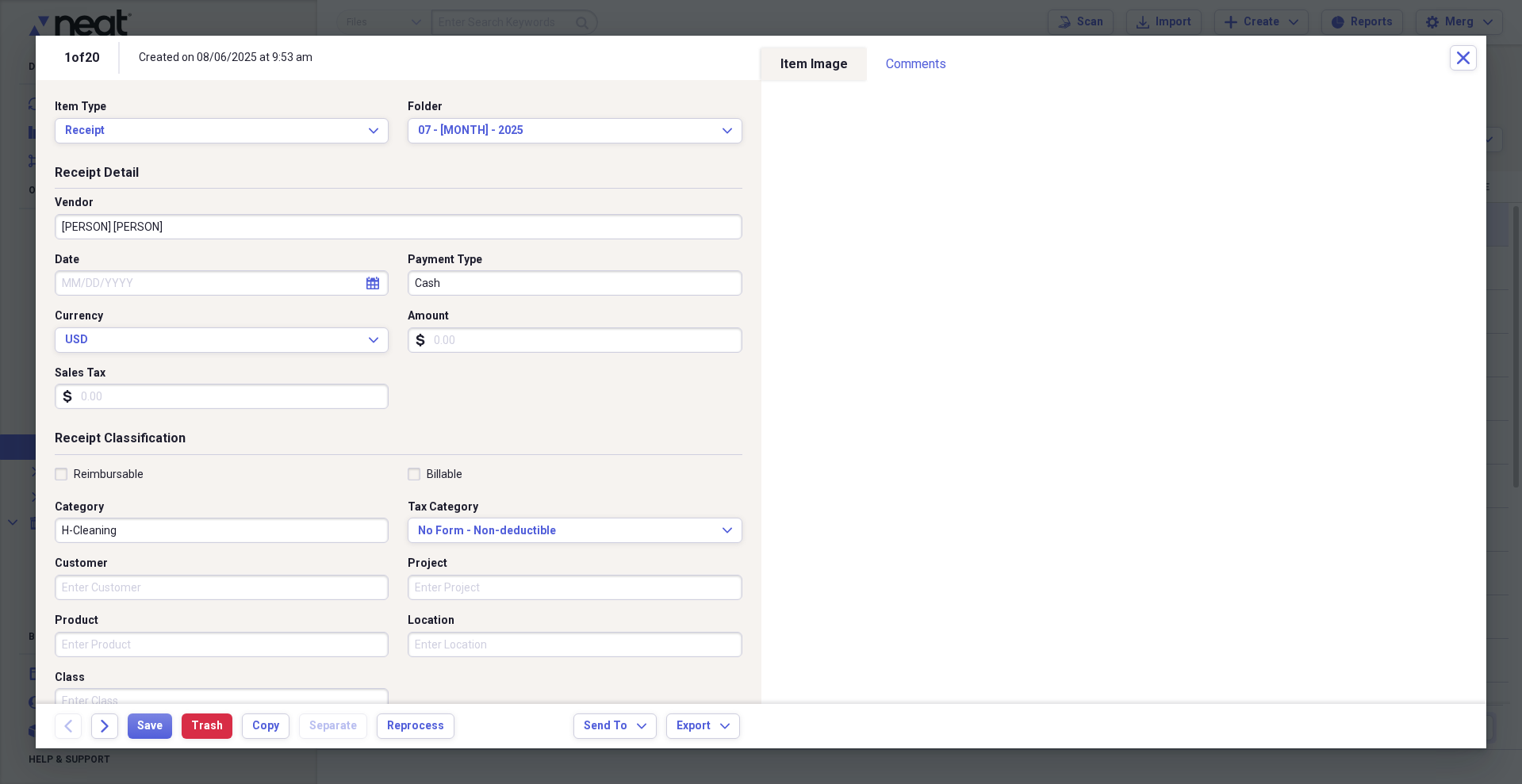 click on "Date" at bounding box center (221, 283) 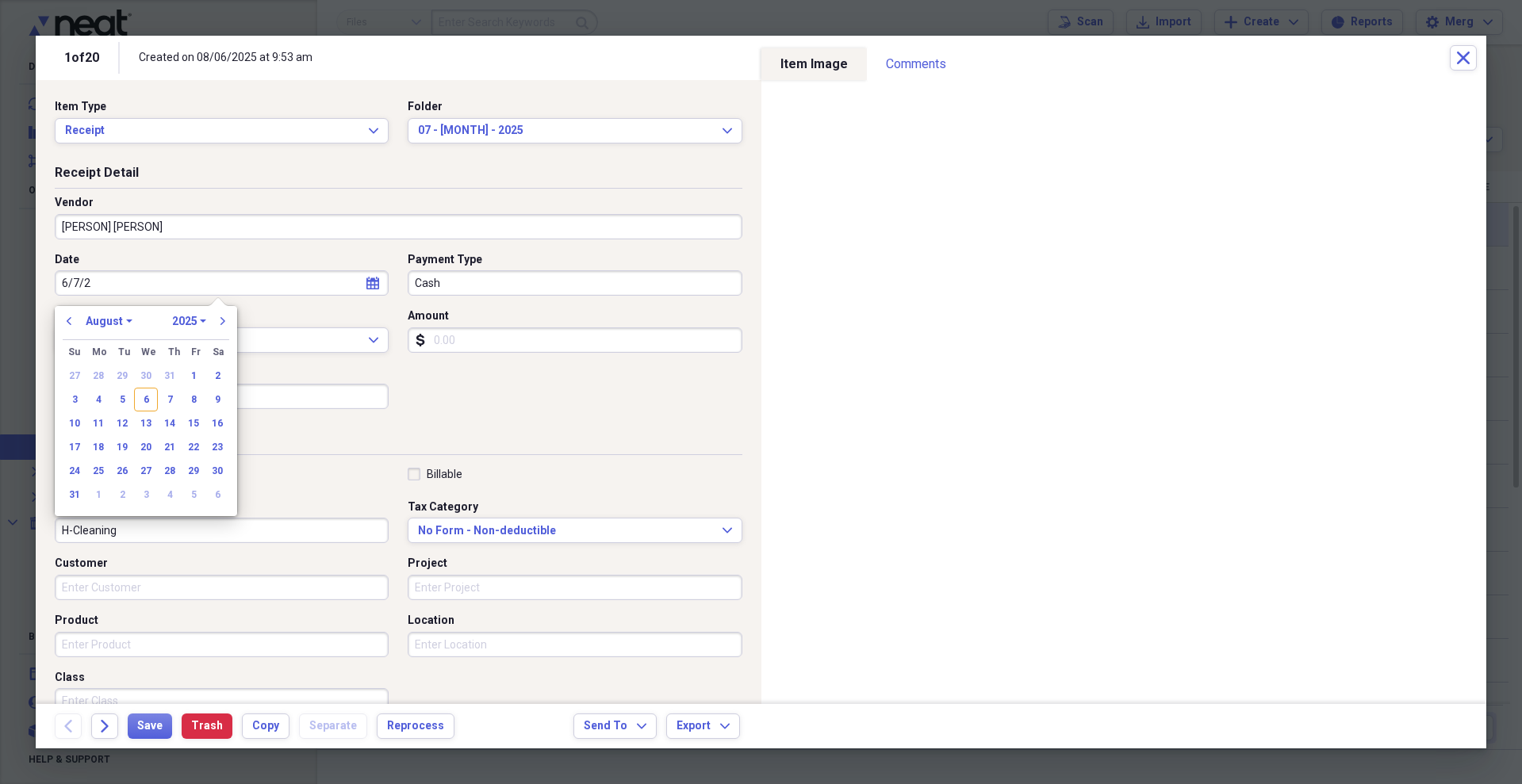 type on "[DATE]" 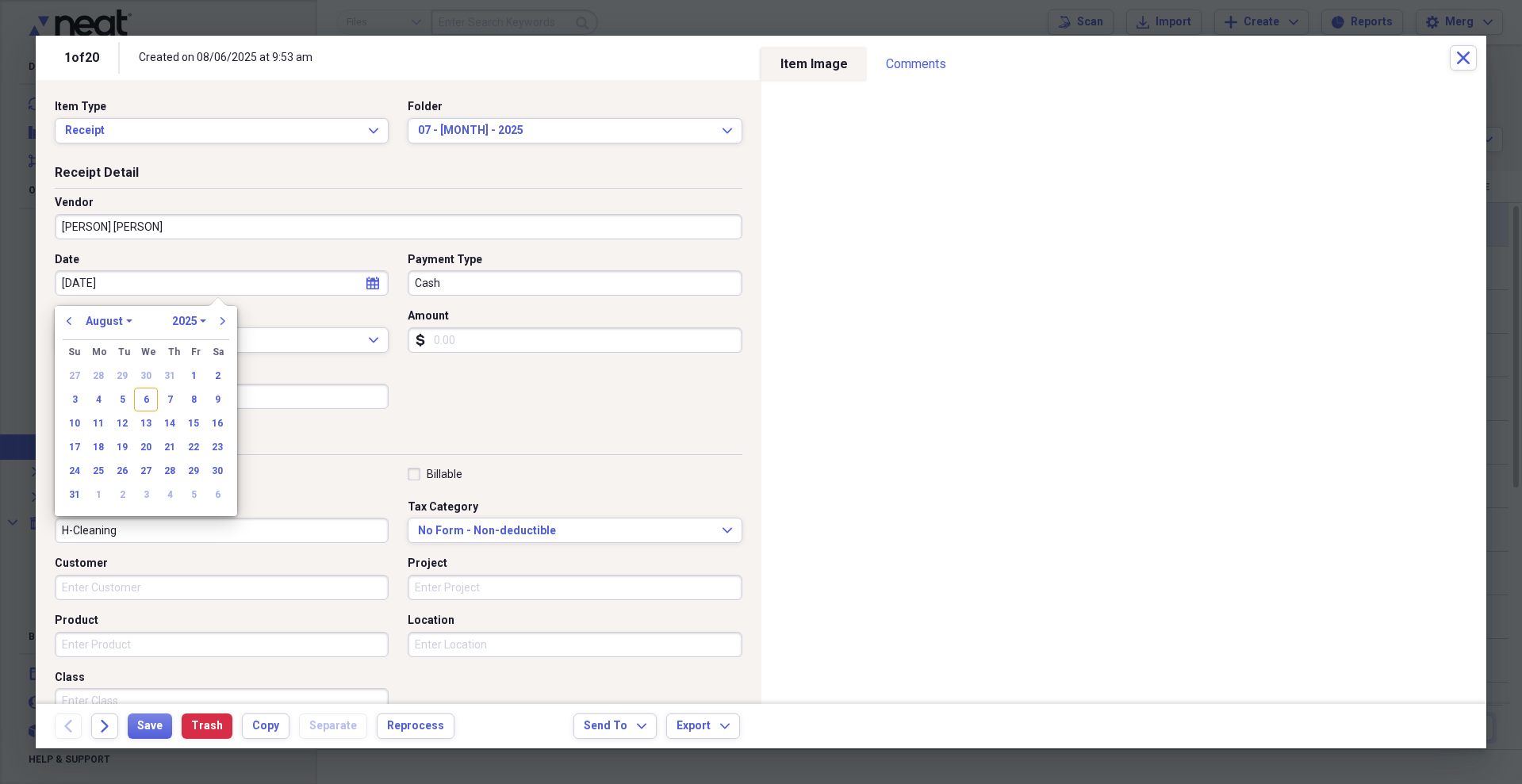 select on "5" 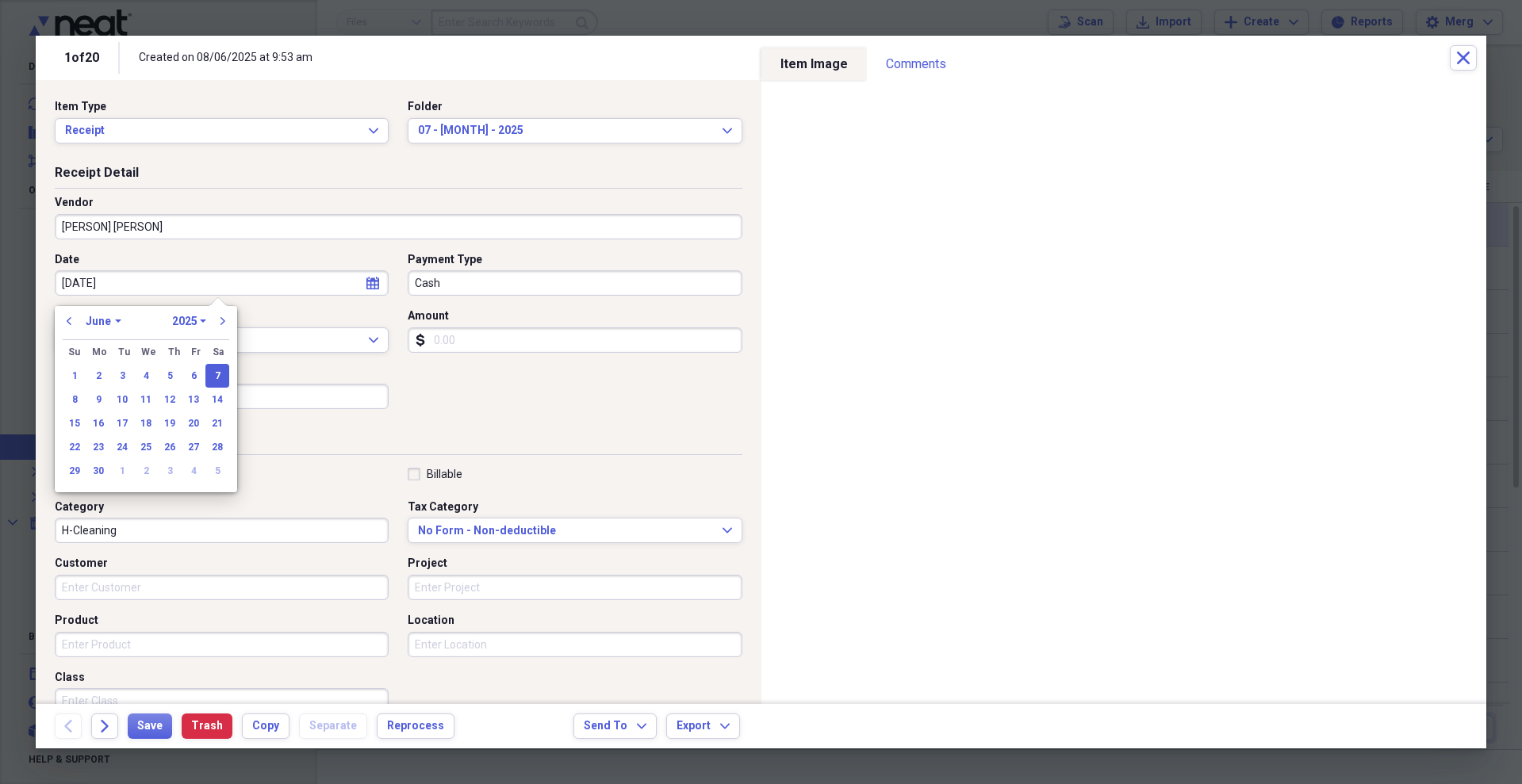 type on "06/07/2025" 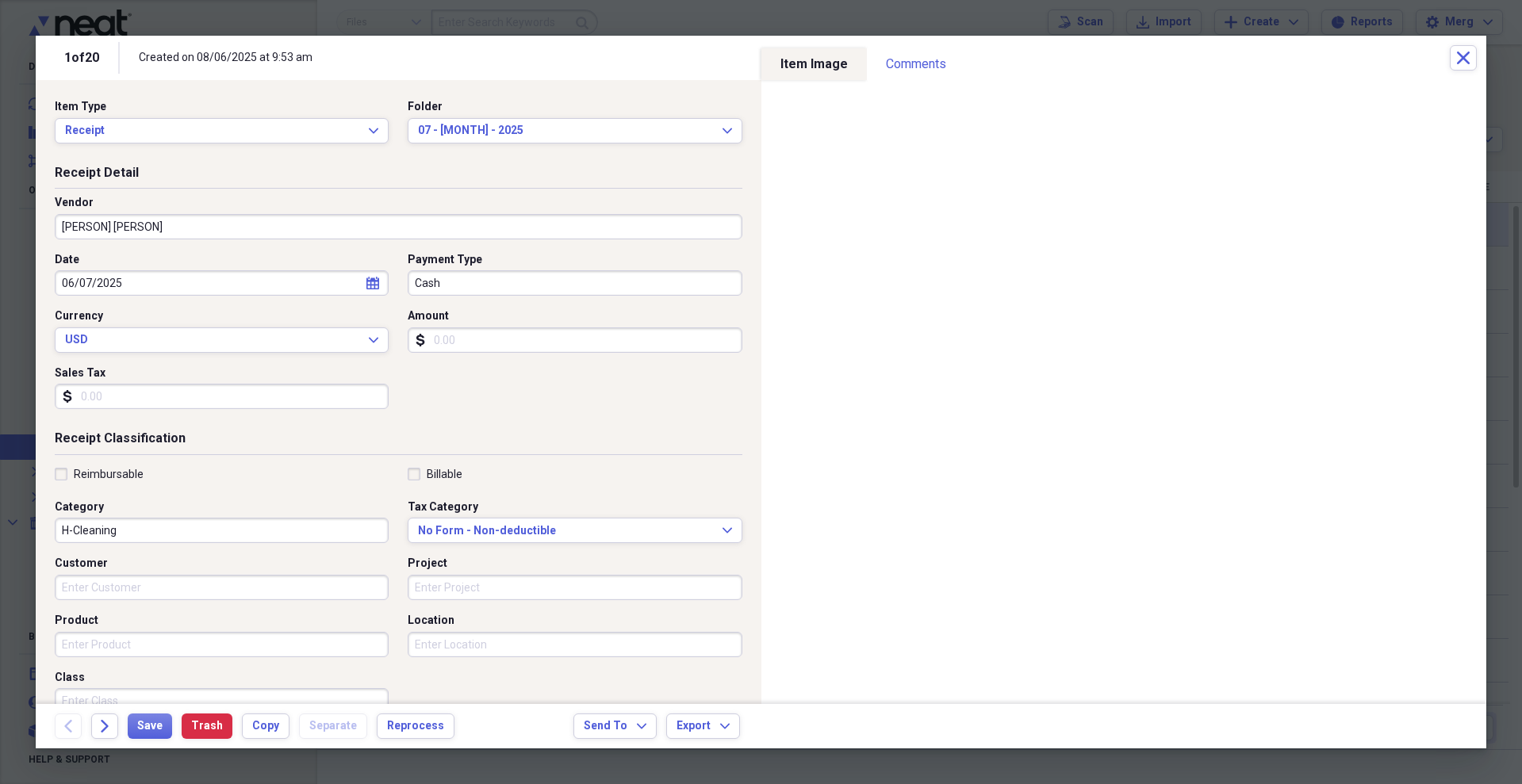 click on "H-Cleaning" at bounding box center (221, 530) 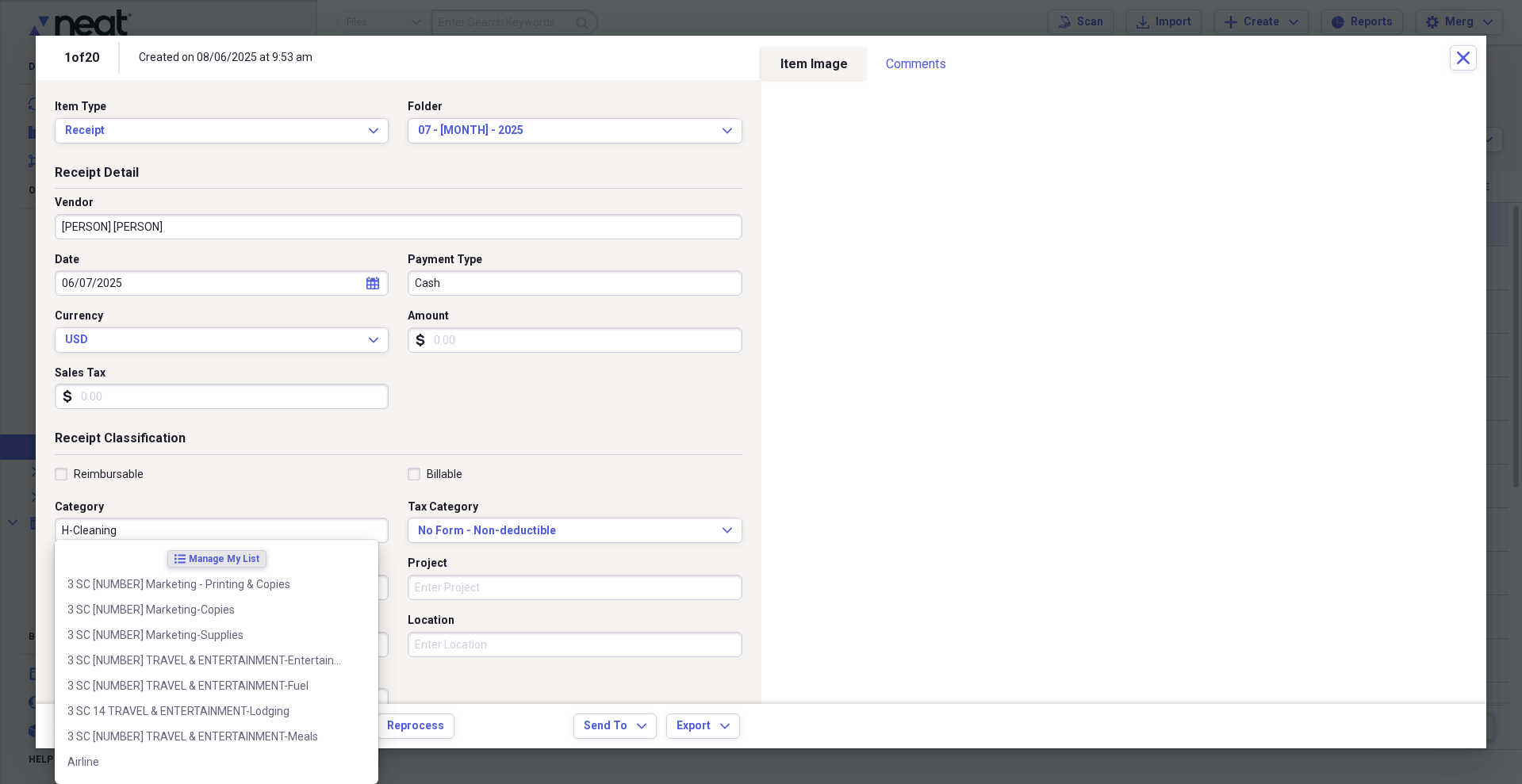 click on "Receipt Classification" at bounding box center [398, 442] 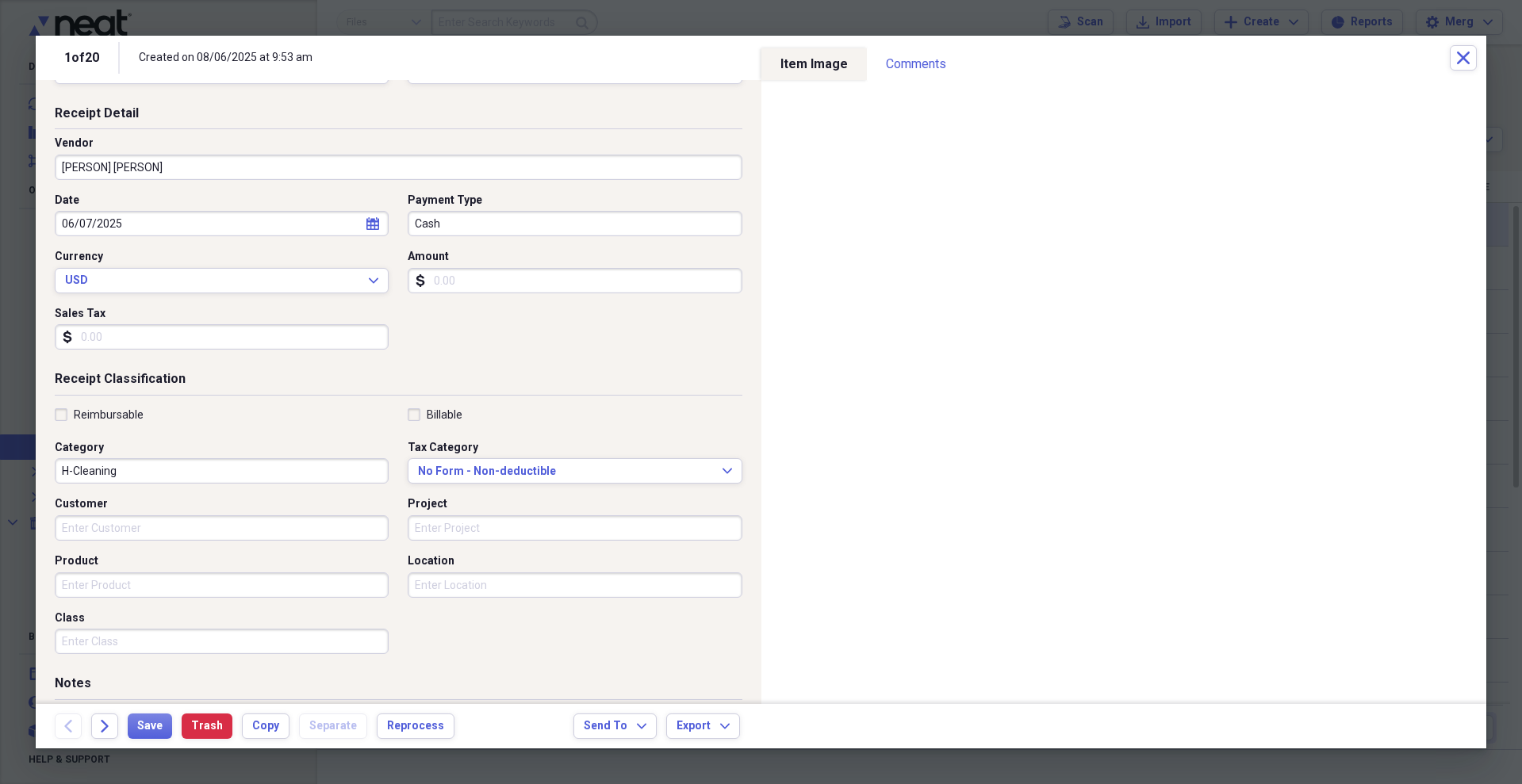 scroll, scrollTop: 79, scrollLeft: 0, axis: vertical 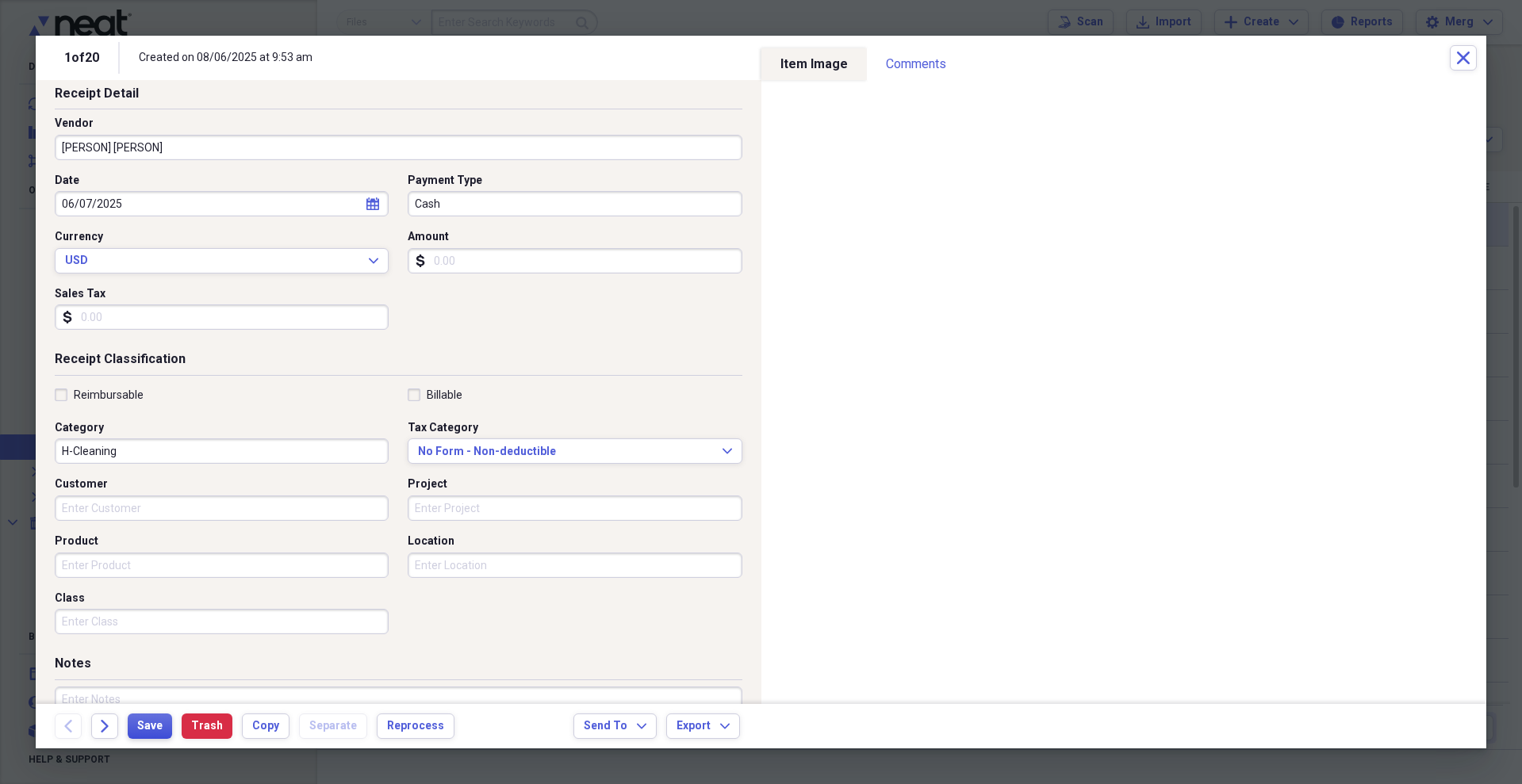 click on "Save" at bounding box center (150, 726) 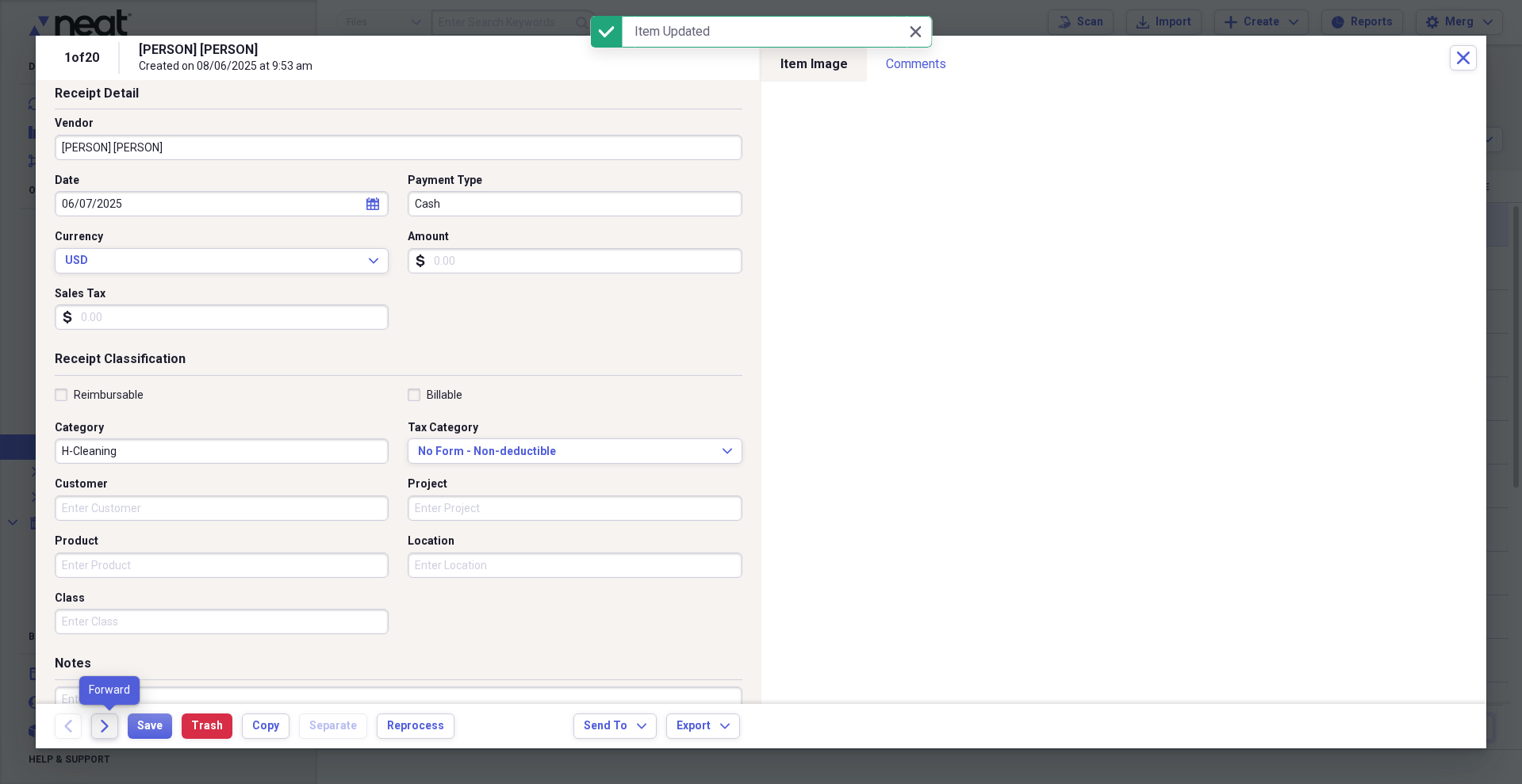 click on "Forward" 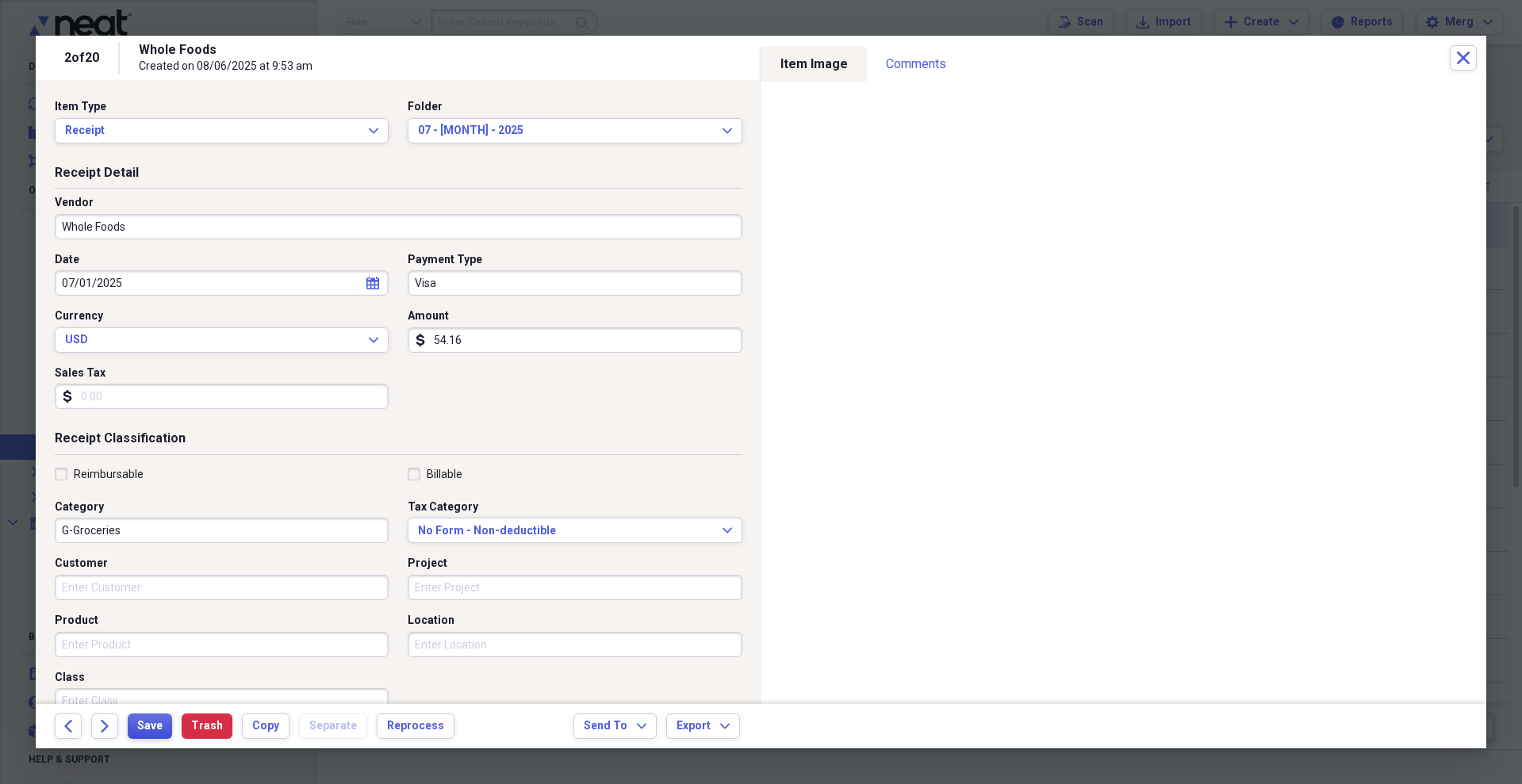 click on "Save" at bounding box center (150, 726) 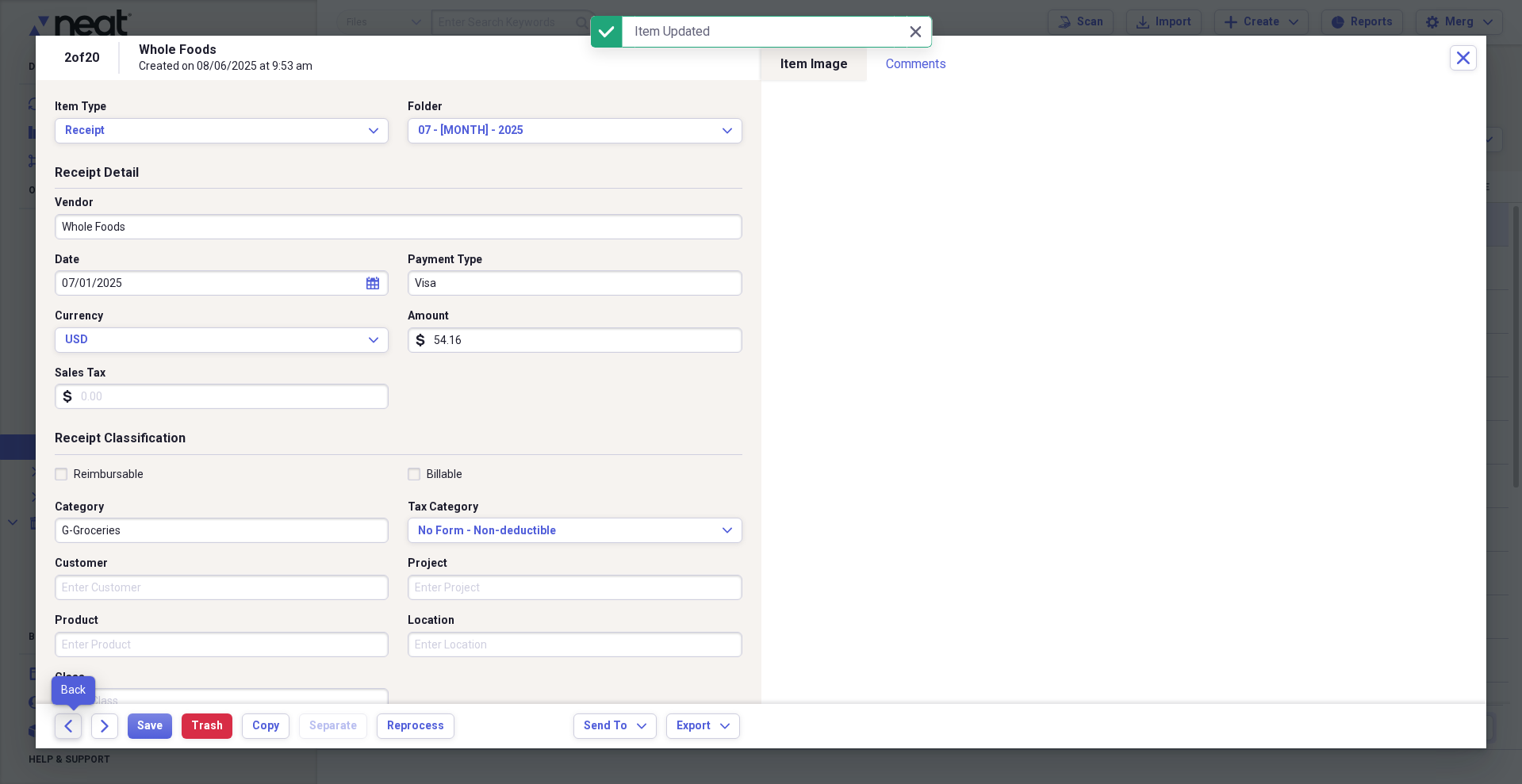 click on "Back" at bounding box center (68, 726) 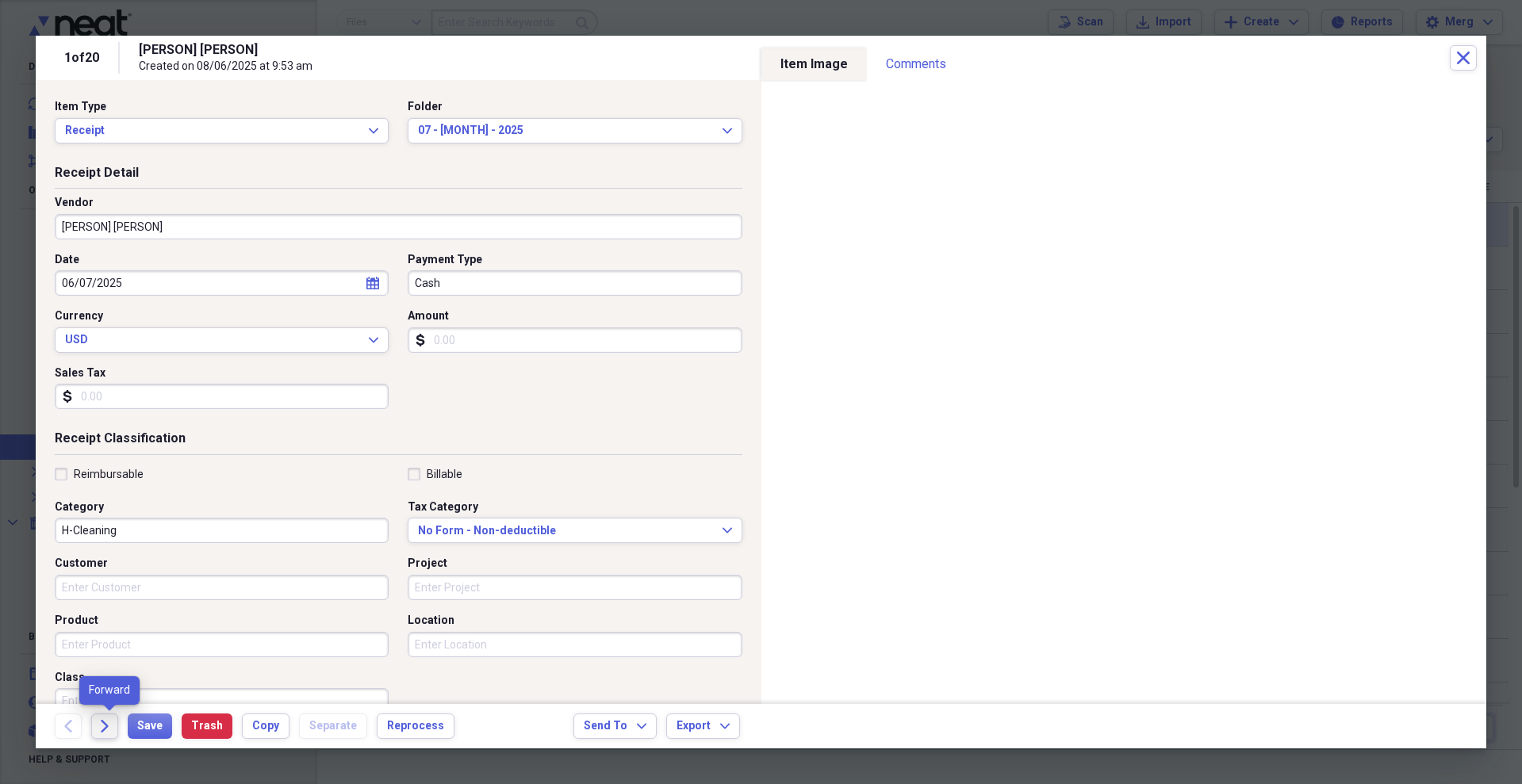 click on "Forward" 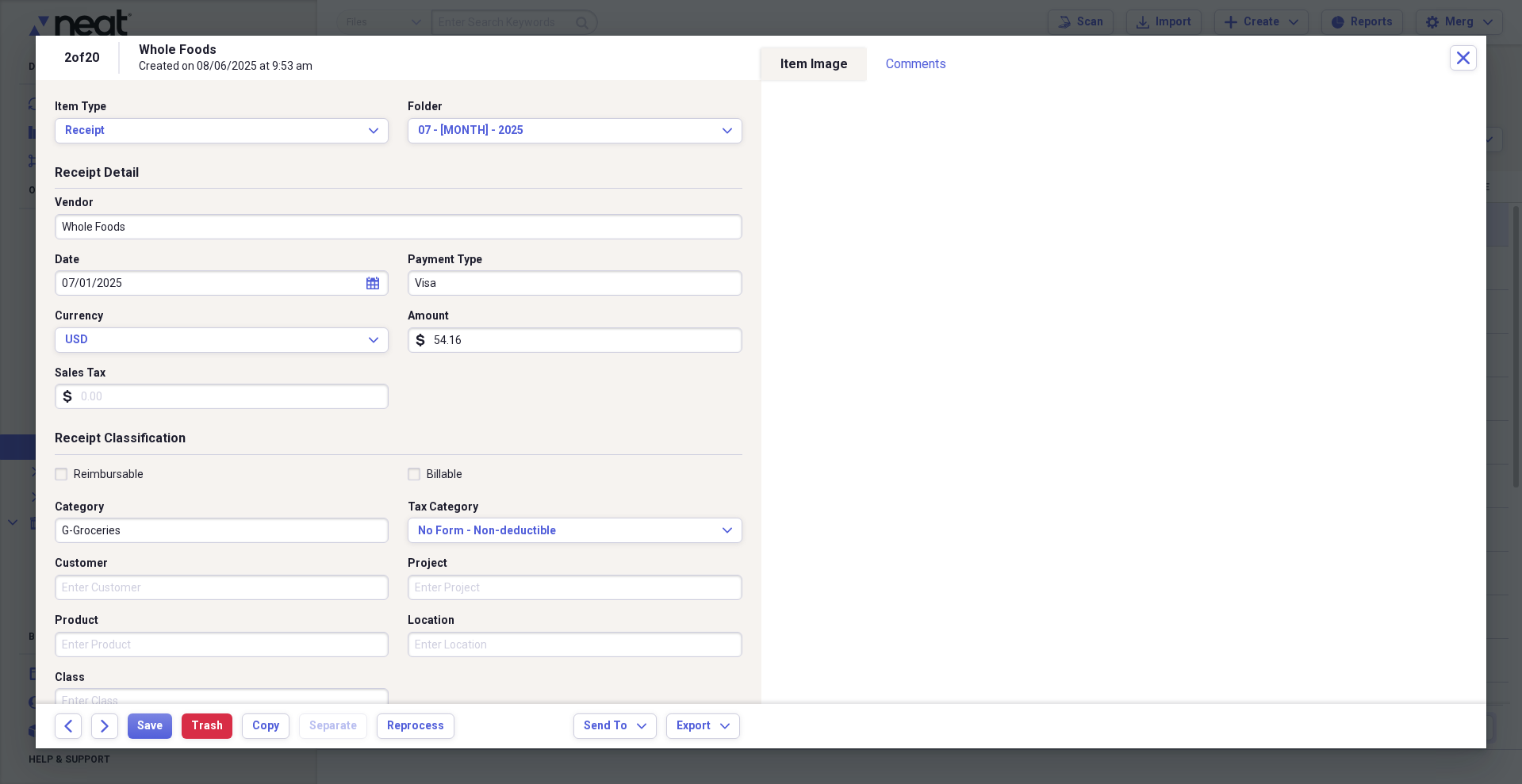 click on "Visa" at bounding box center [574, 283] 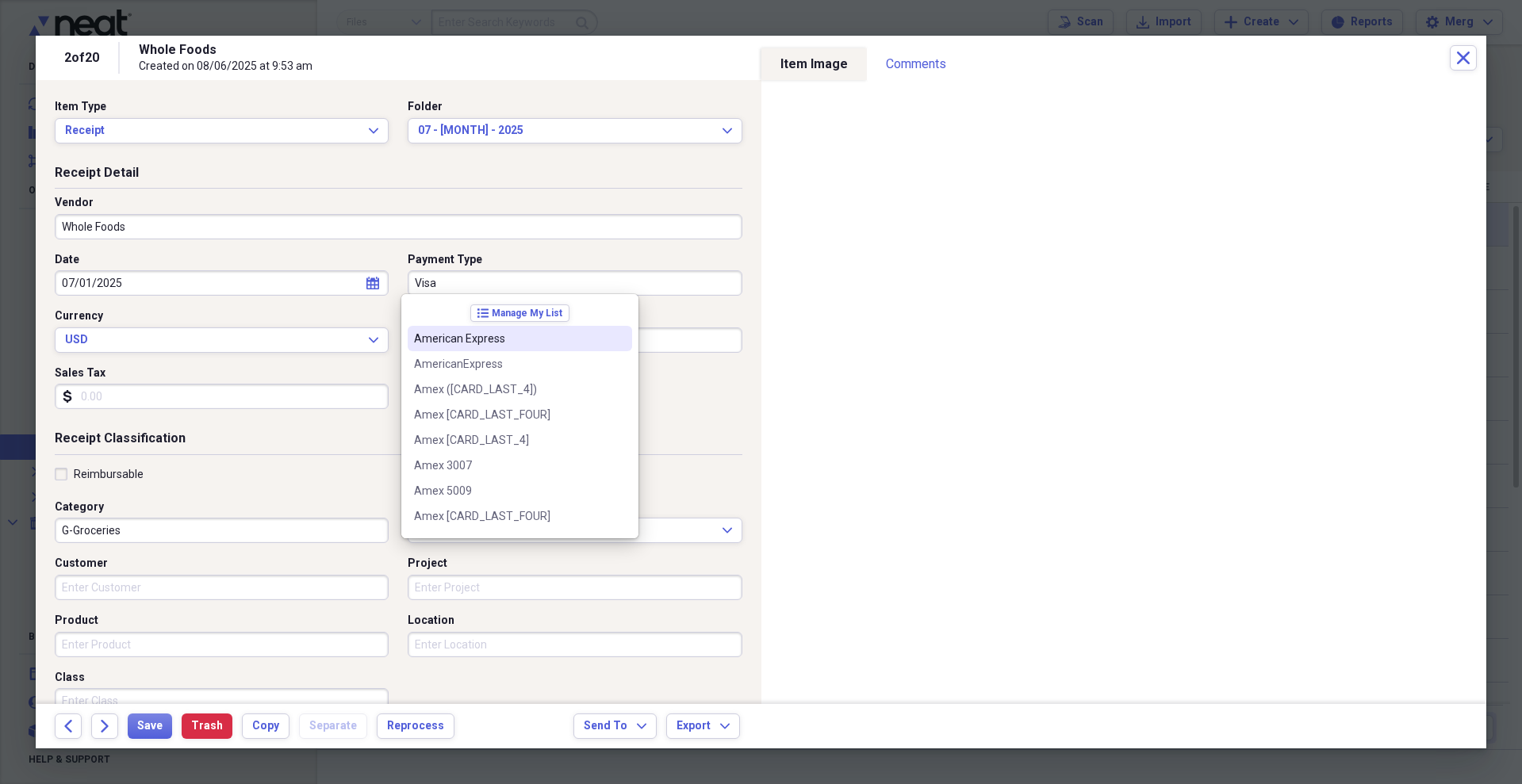 click on "American Express" at bounding box center (519, 338) 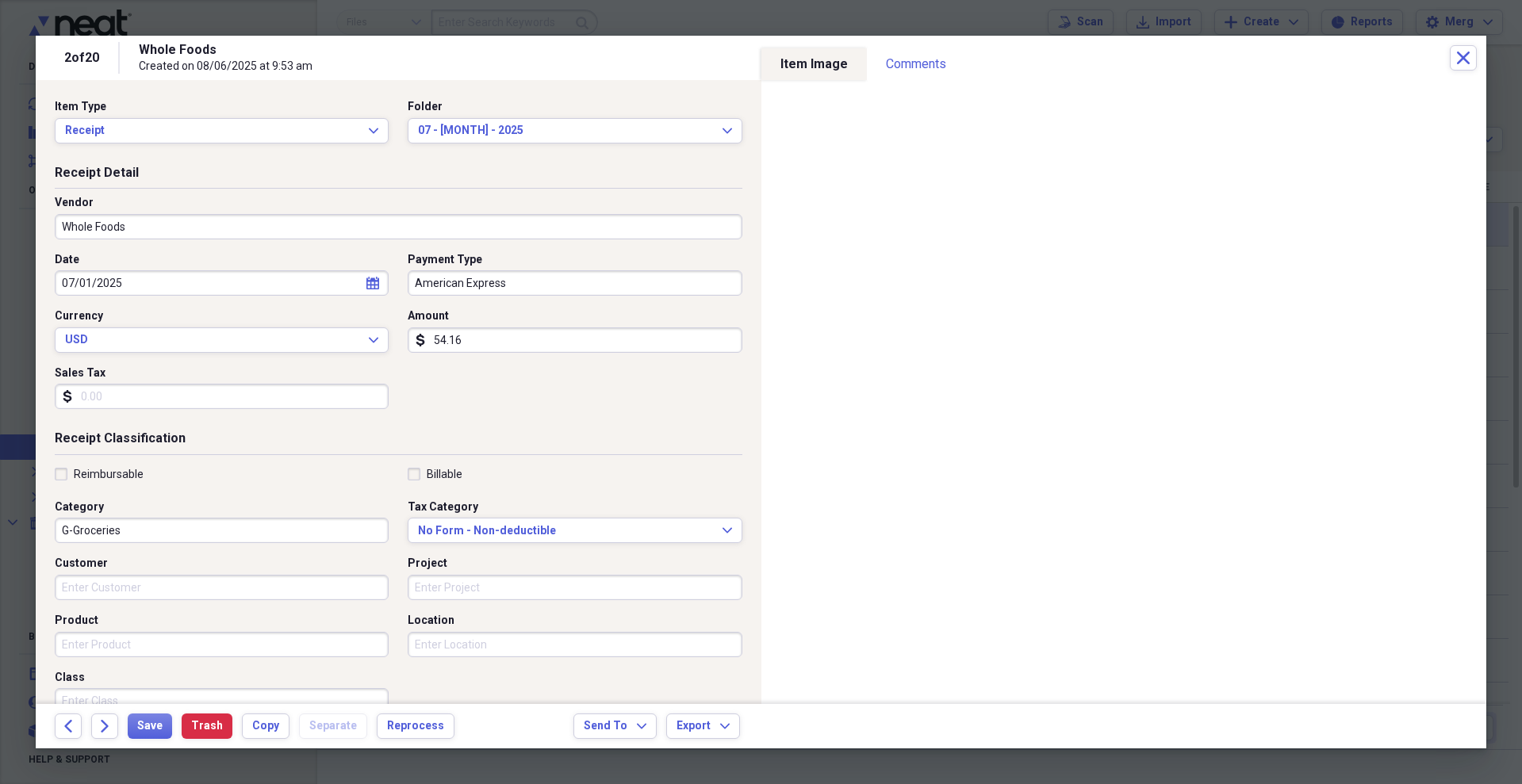 type on "American Express" 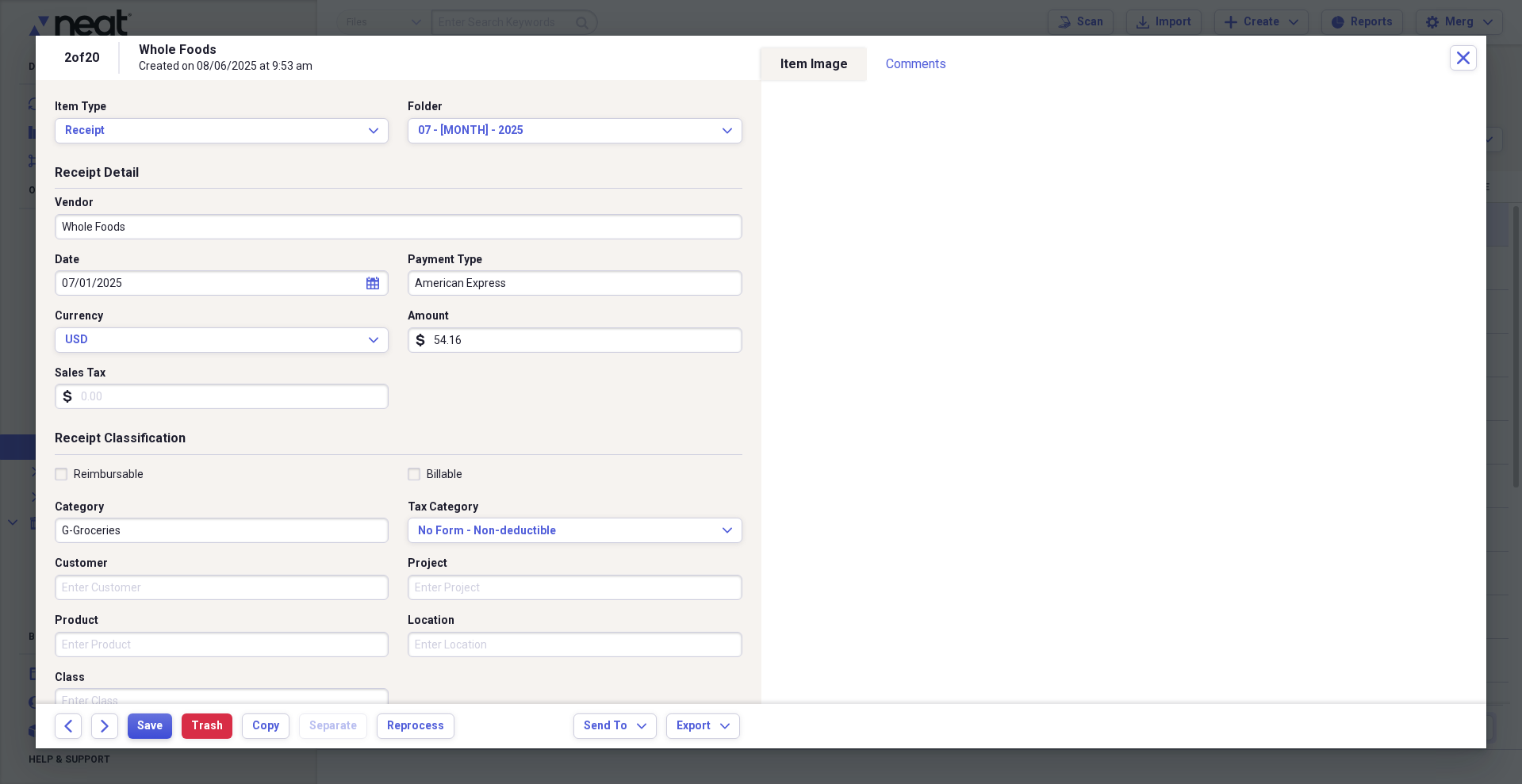 click on "Save" at bounding box center [150, 726] 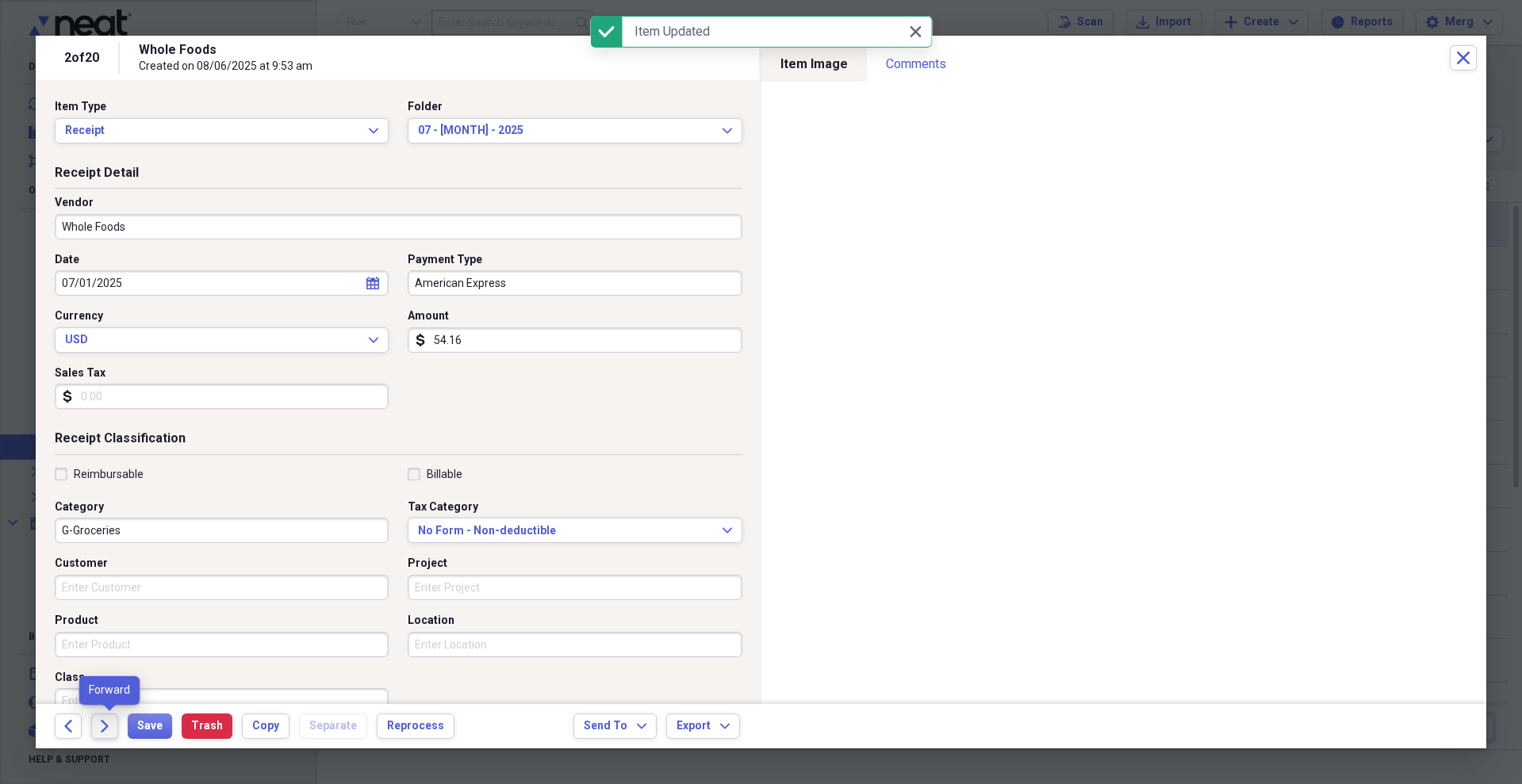 click on "Forward" 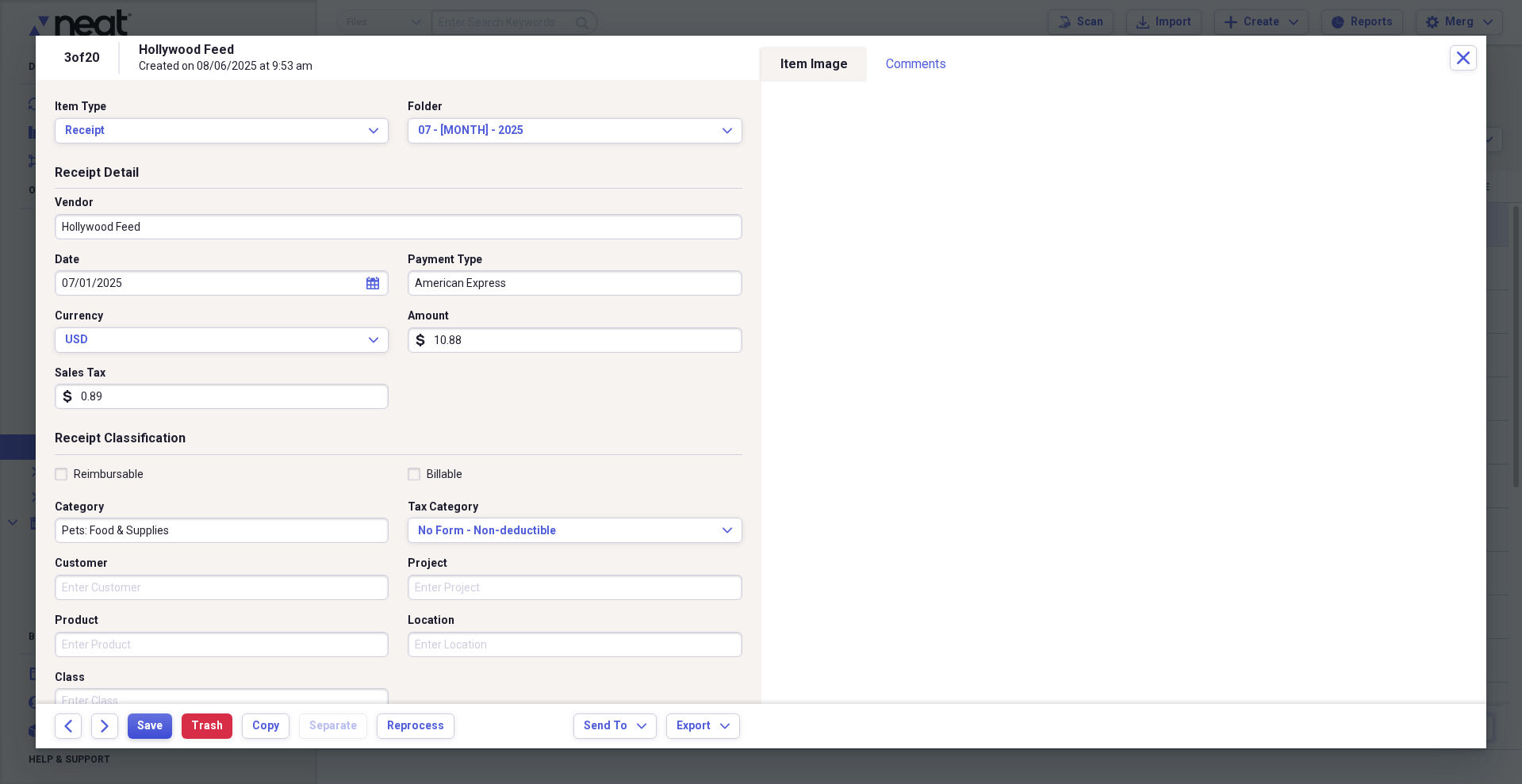 click on "Save" at bounding box center (150, 726) 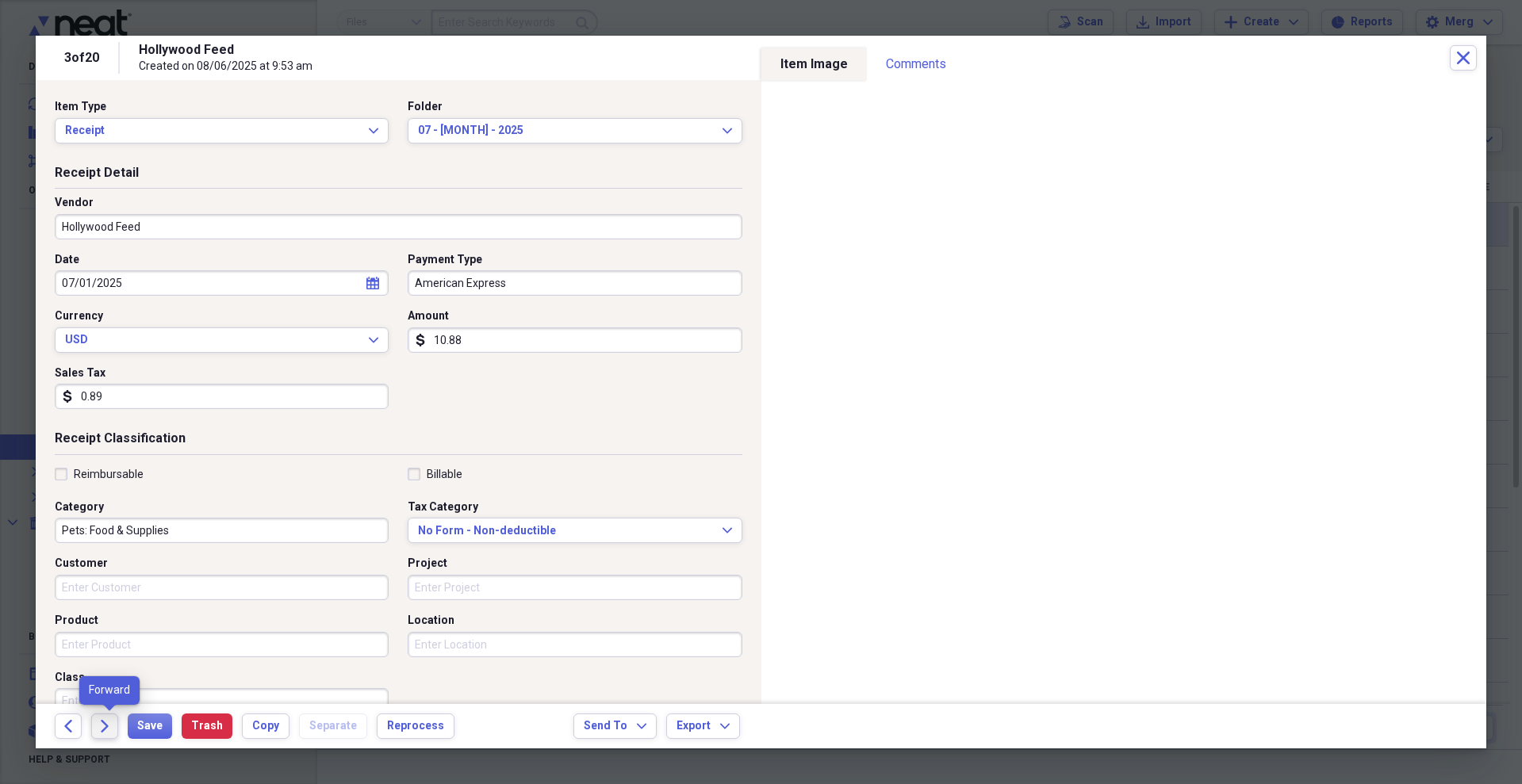 click on "Forward" at bounding box center [105, 726] 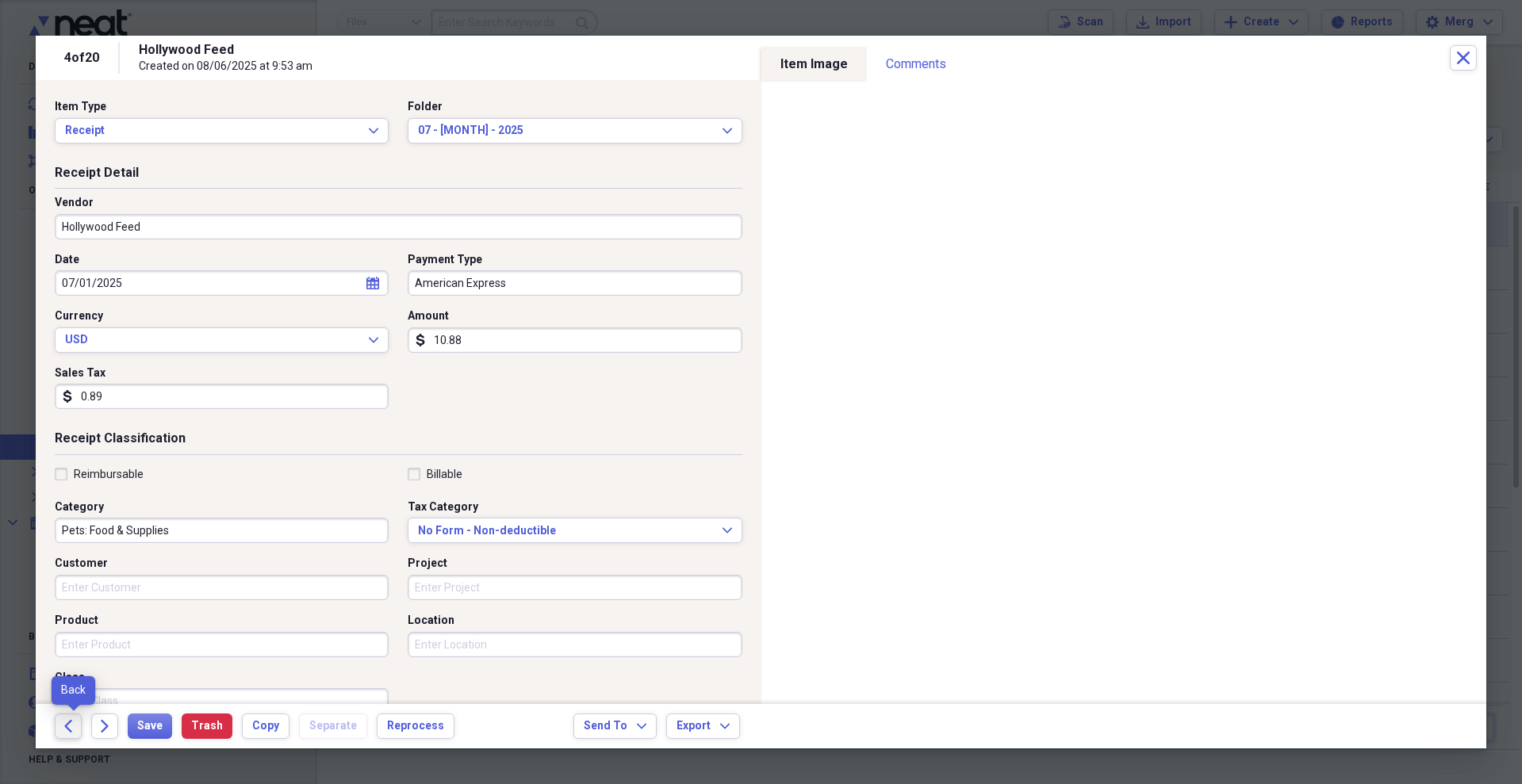 click 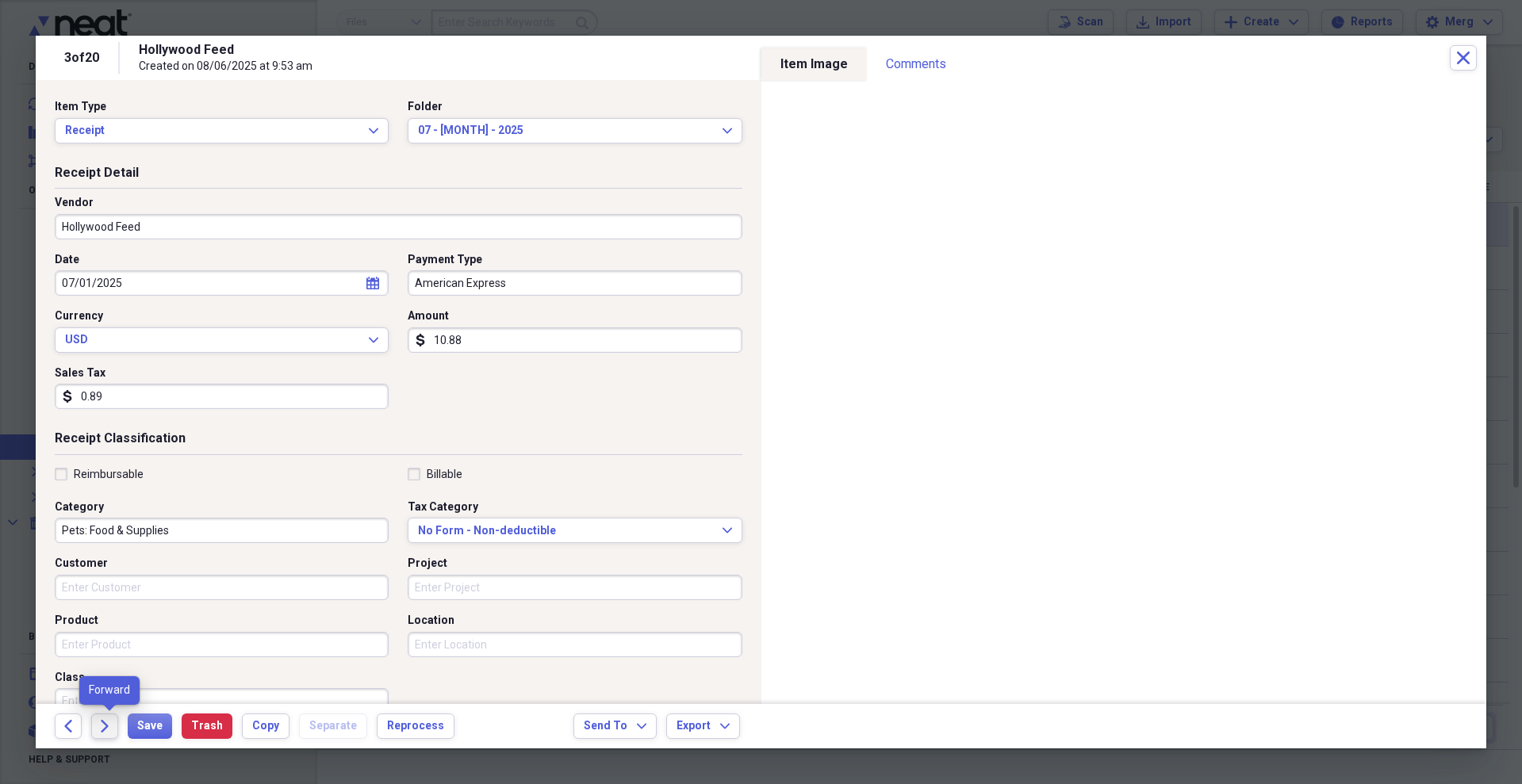 click on "Forward" 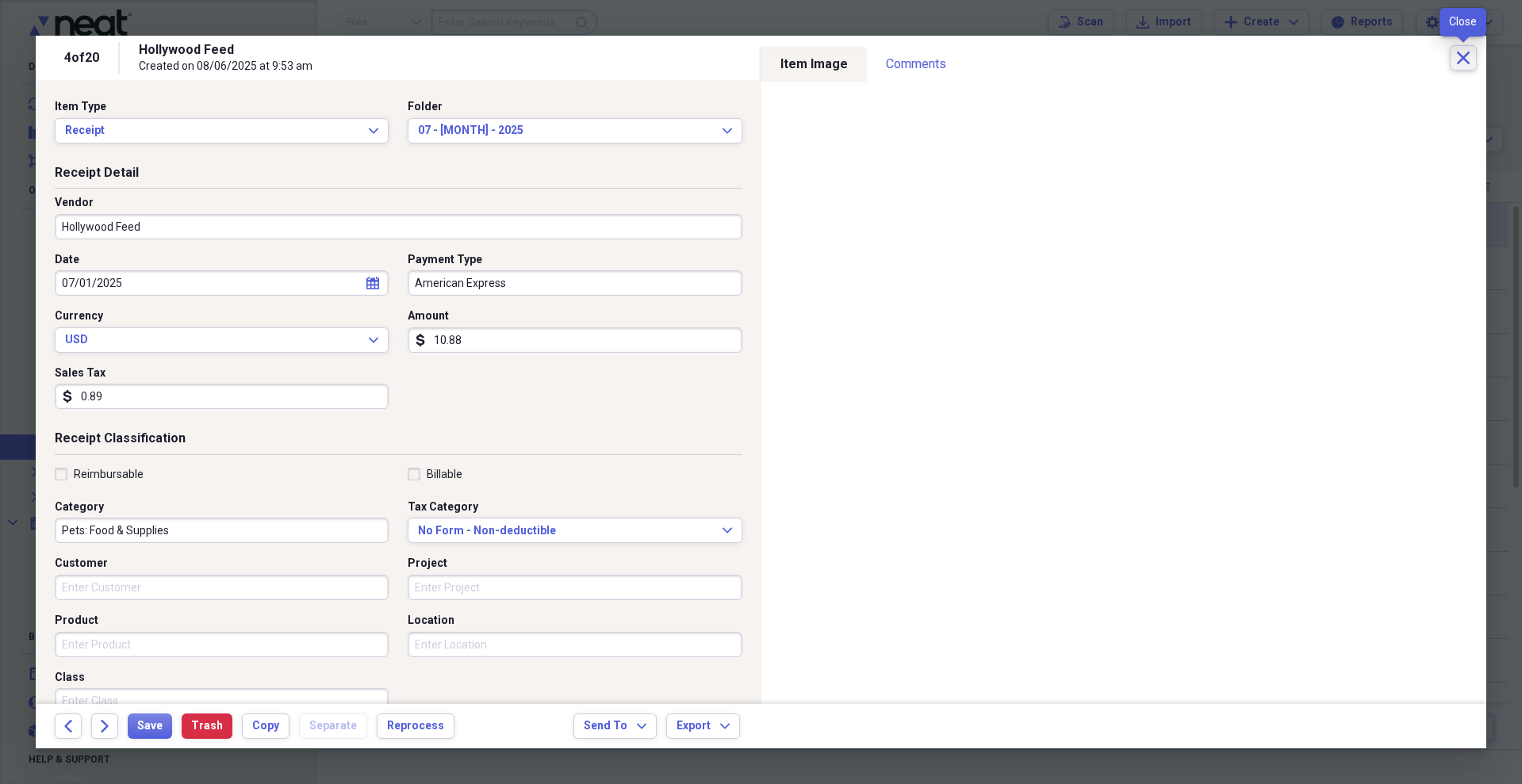 click on "Close" at bounding box center (1463, 58) 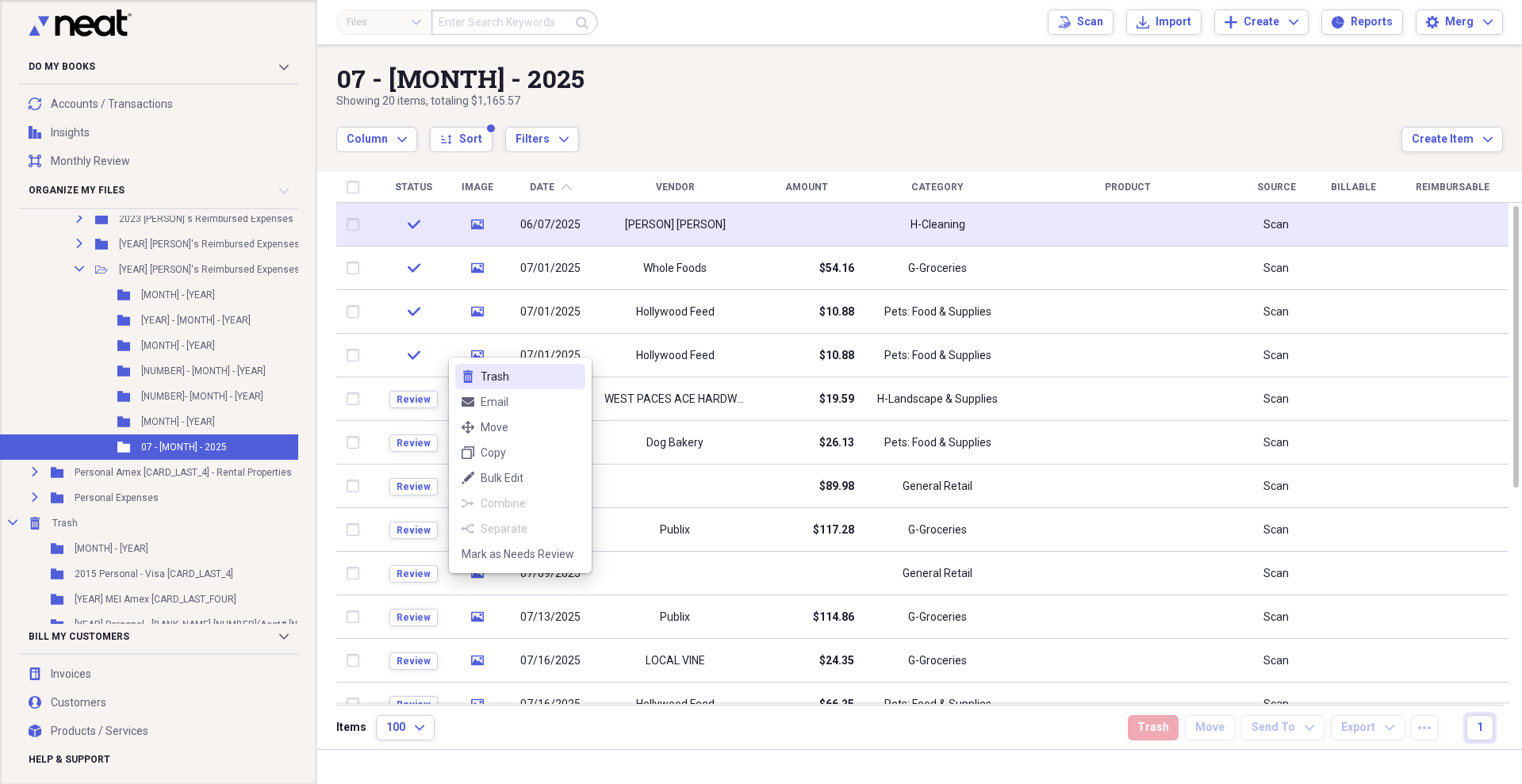 click on "trash Trash" at bounding box center [520, 377] 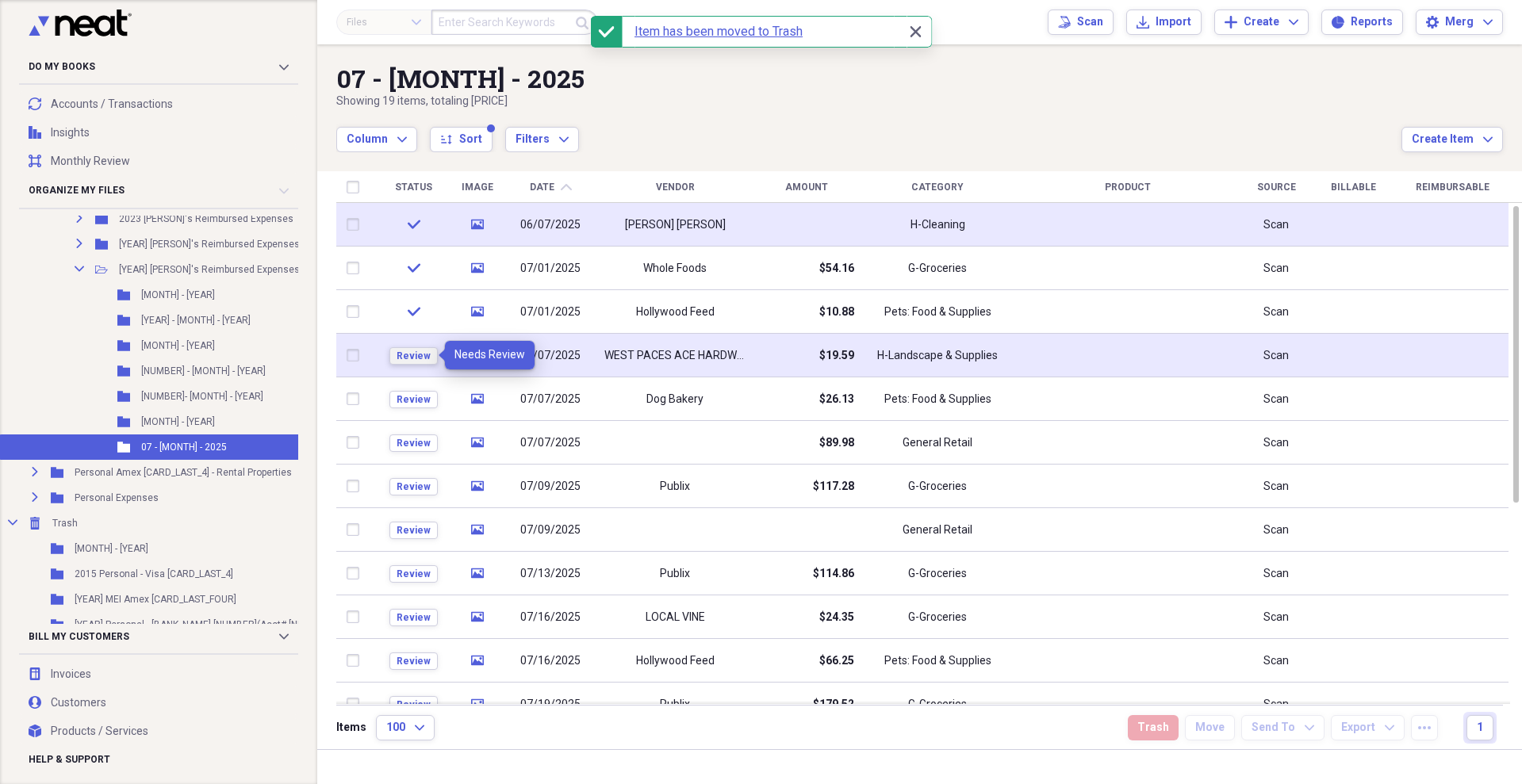 click on "Review" at bounding box center [413, 356] 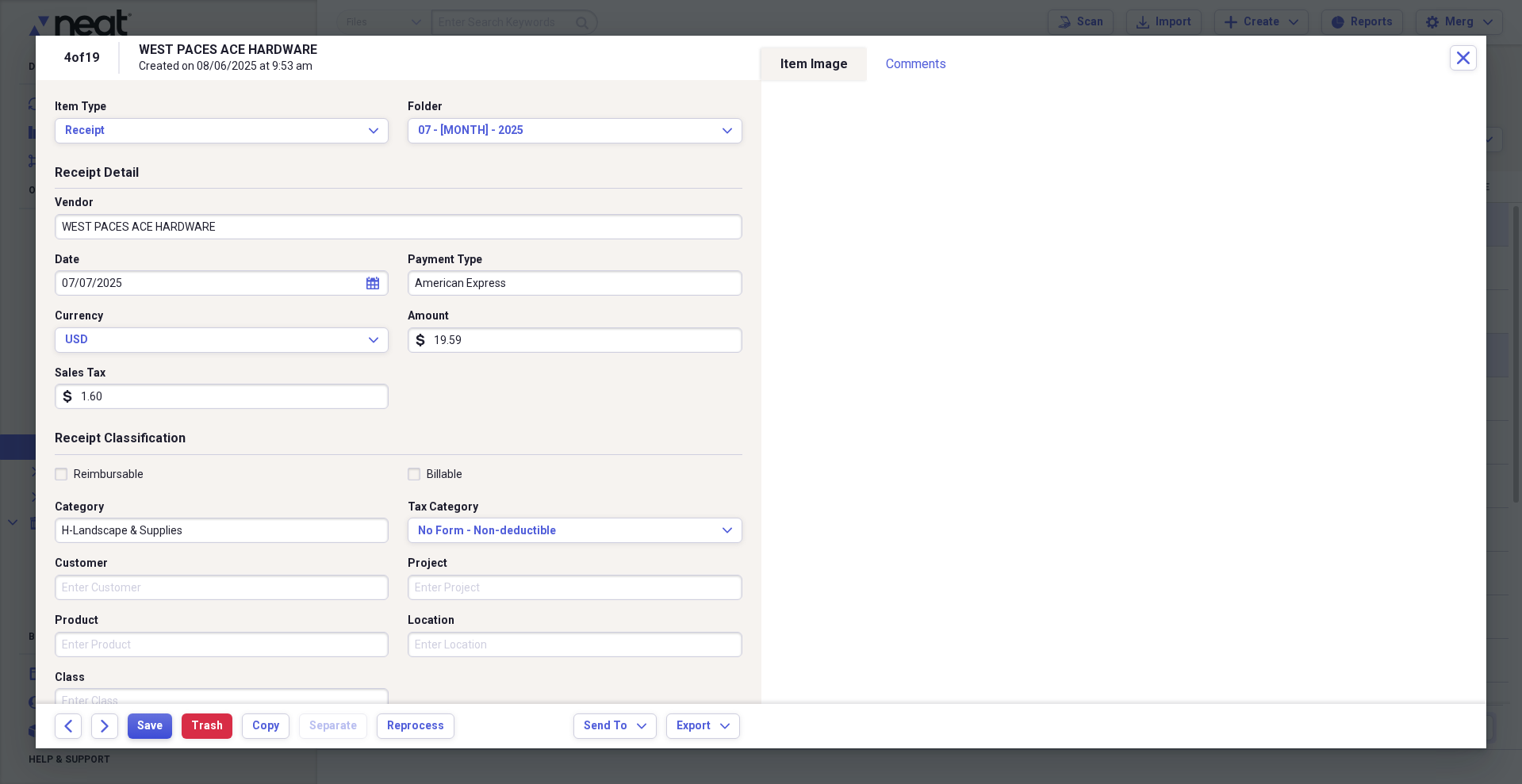 click on "Save" at bounding box center [150, 726] 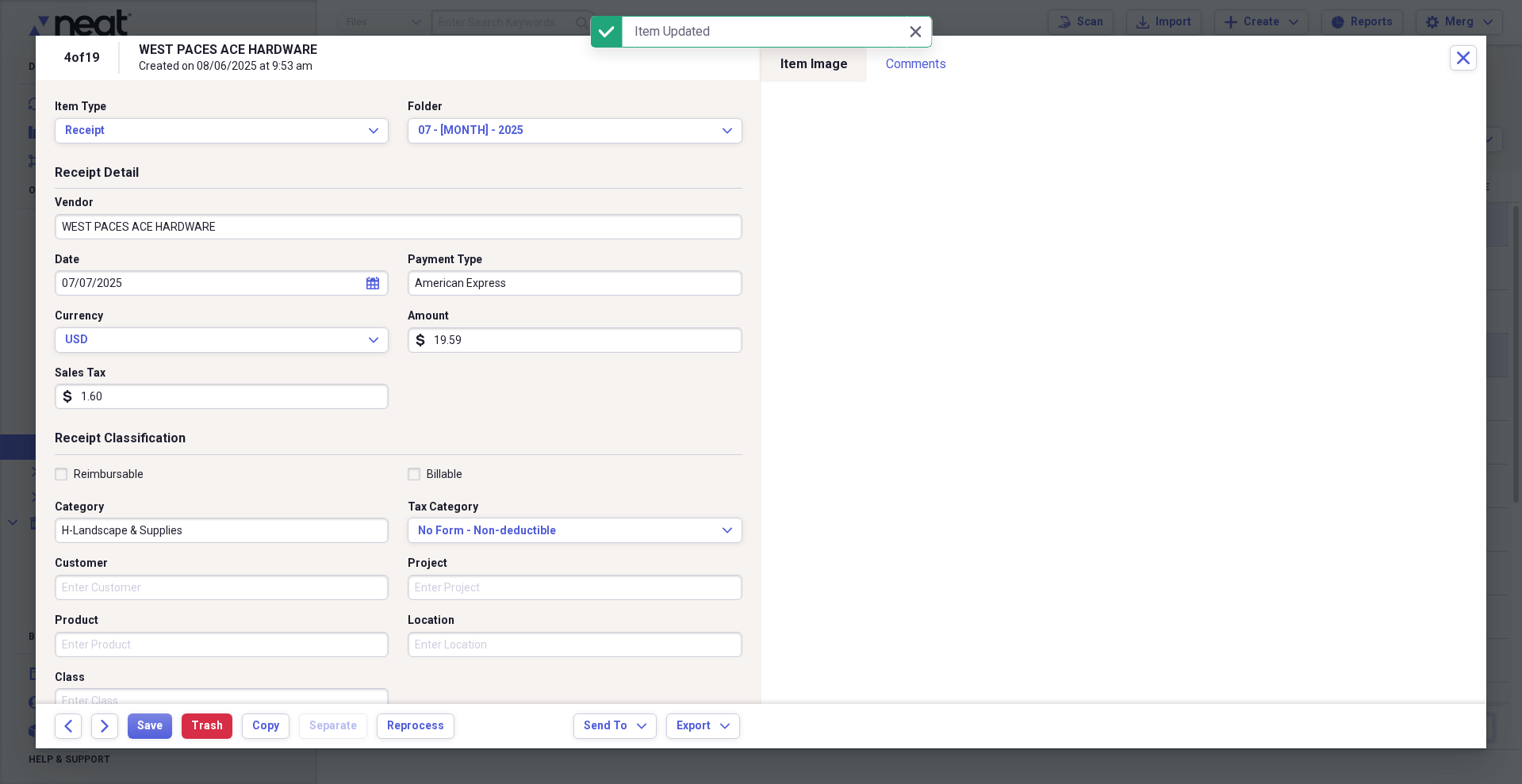 click on "Back Forward Save Trash Copy Separate Reprocess Send To Expand Export Expand" at bounding box center [761, 726] 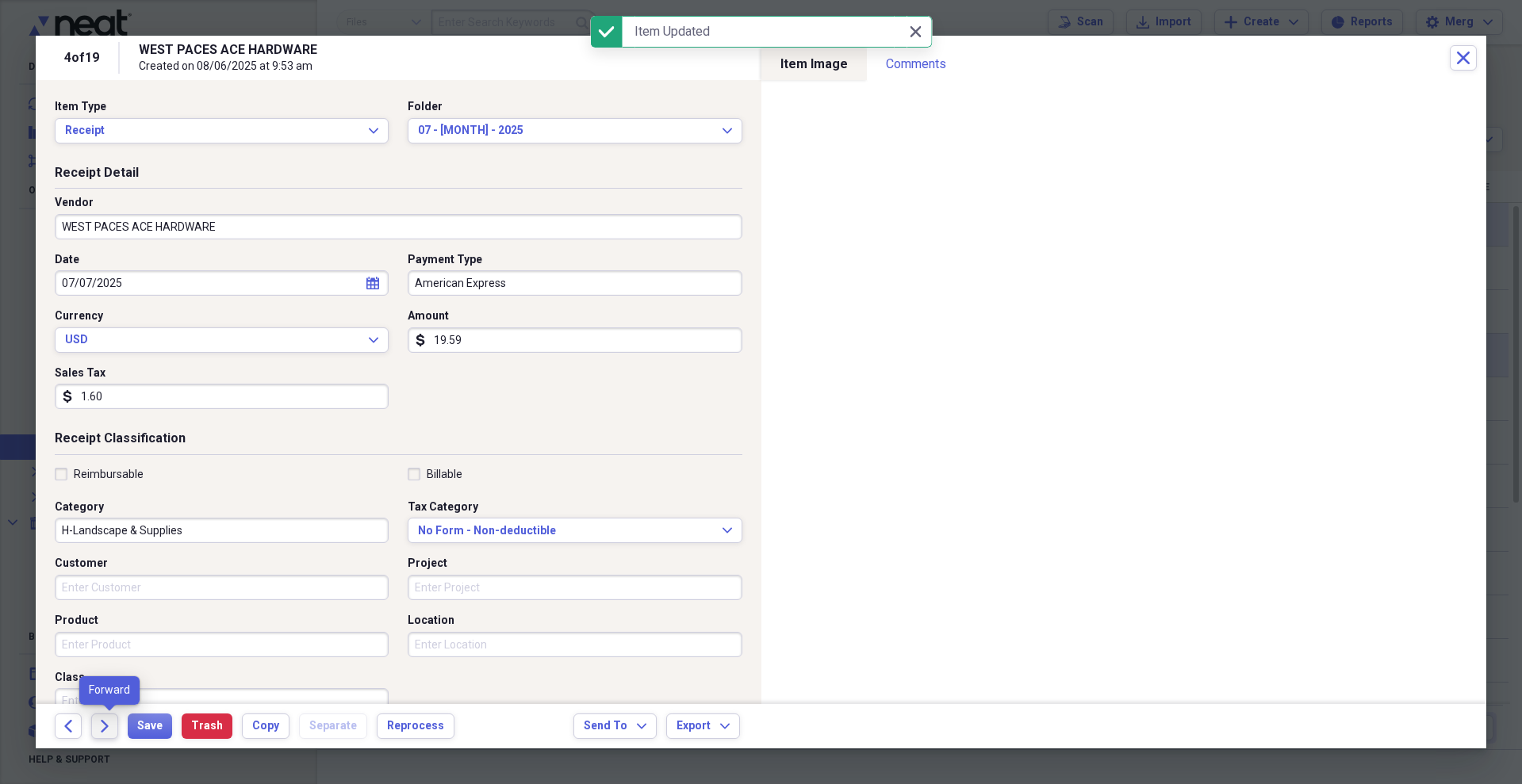 click on "Forward" 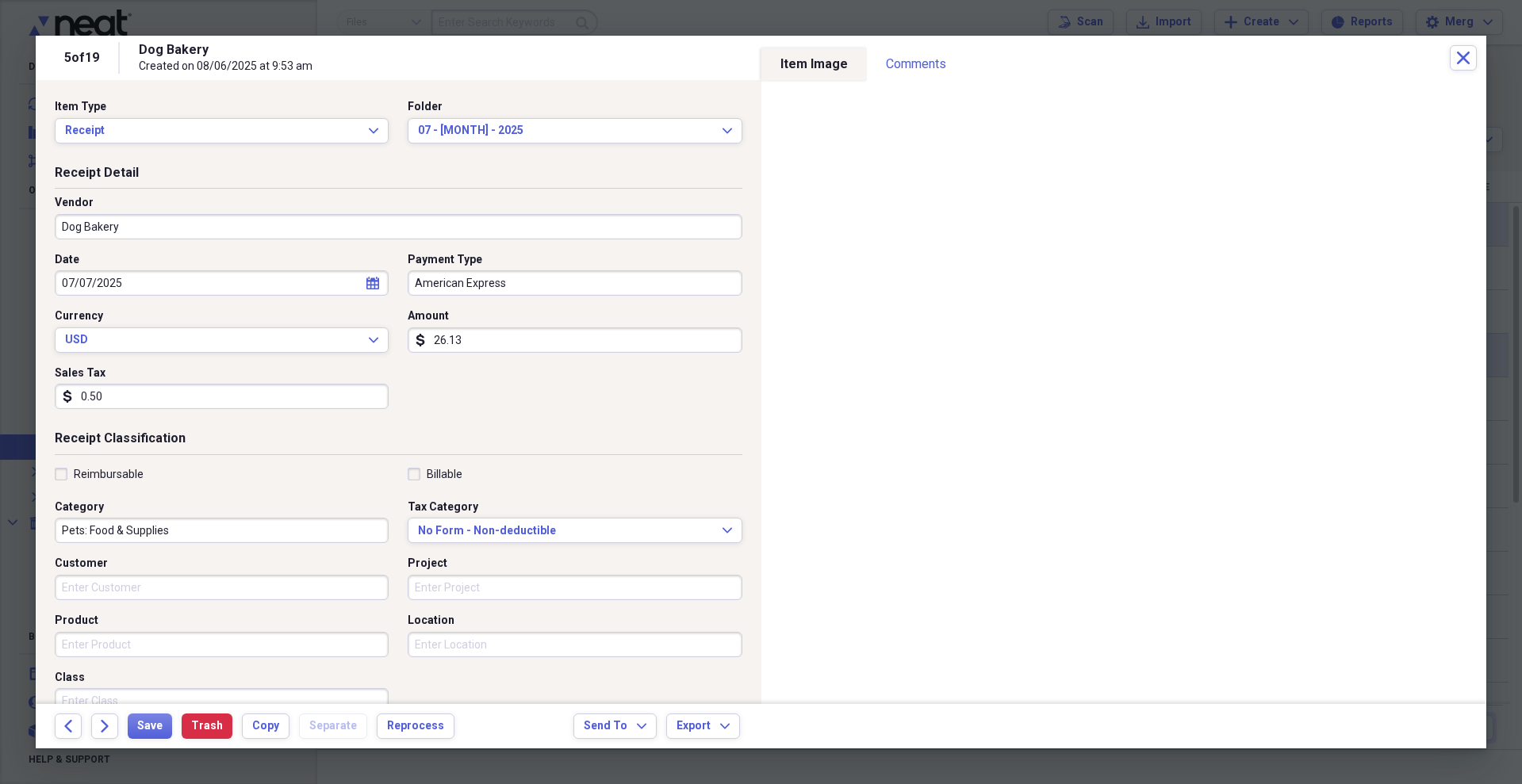 drag, startPoint x: 142, startPoint y: 222, endPoint x: 134, endPoint y: 223, distance: 8.062258 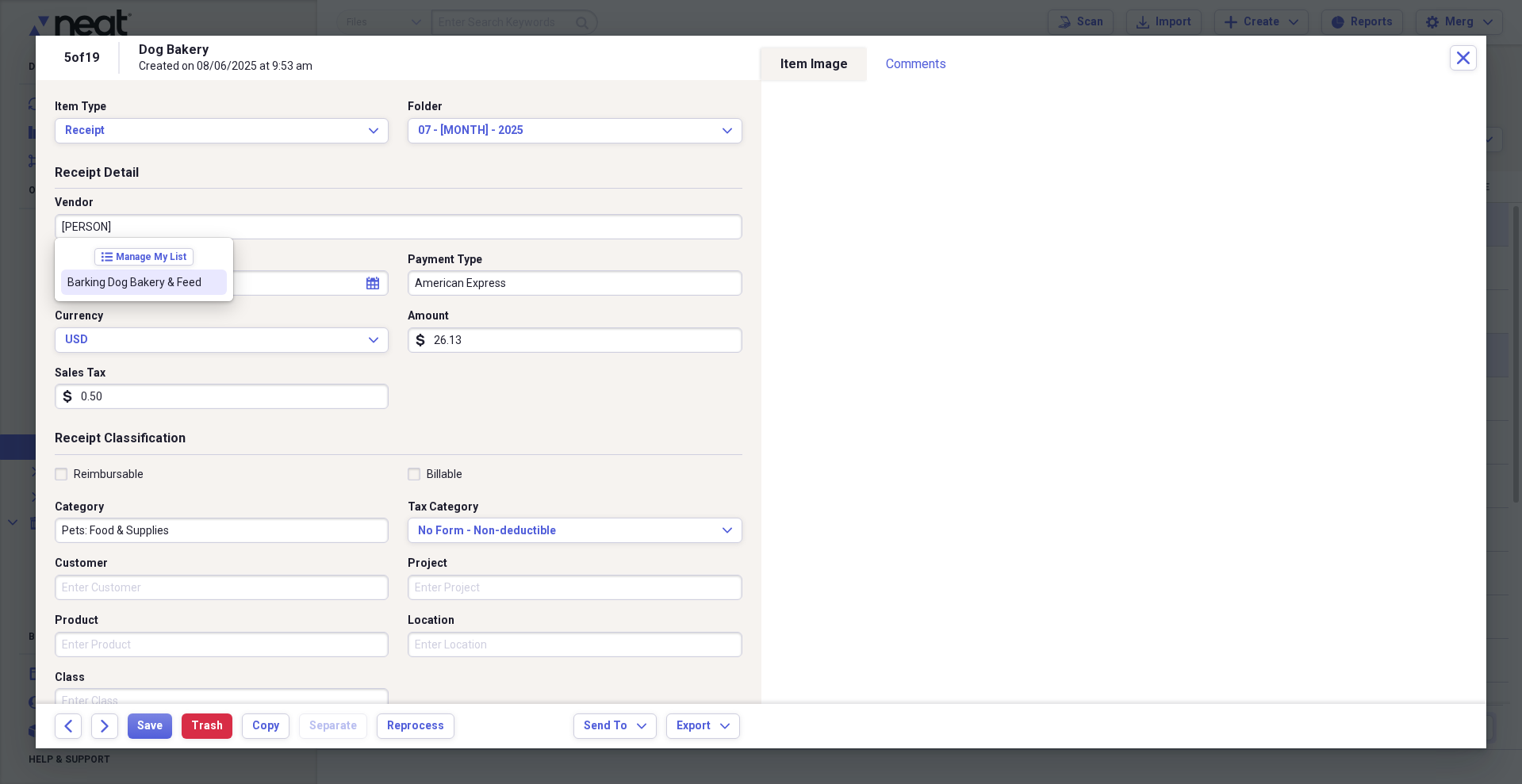 click on "Barking Dog Bakery & Feed" at bounding box center (134, 282) 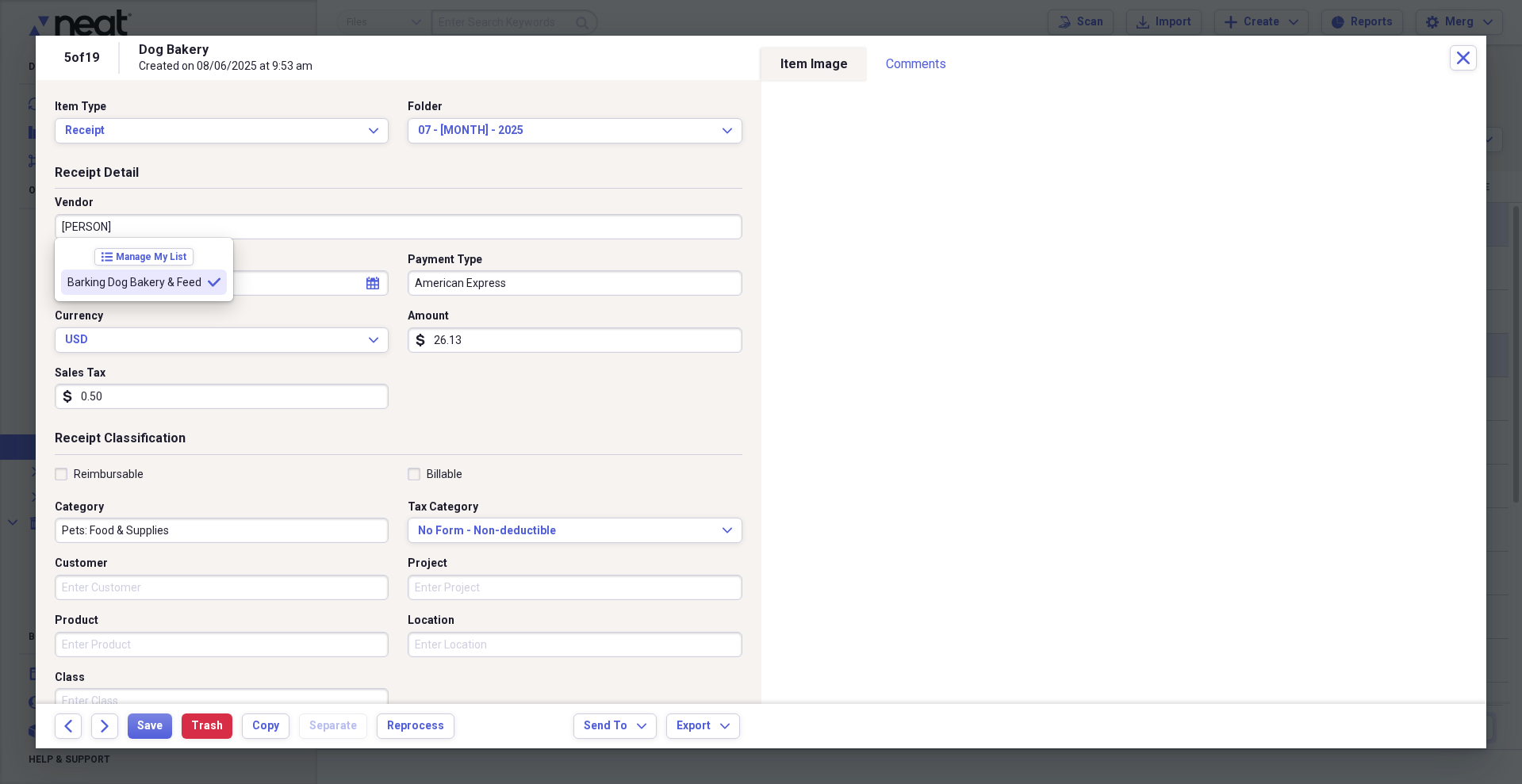 type on "Barking Dog Bakery & Feed" 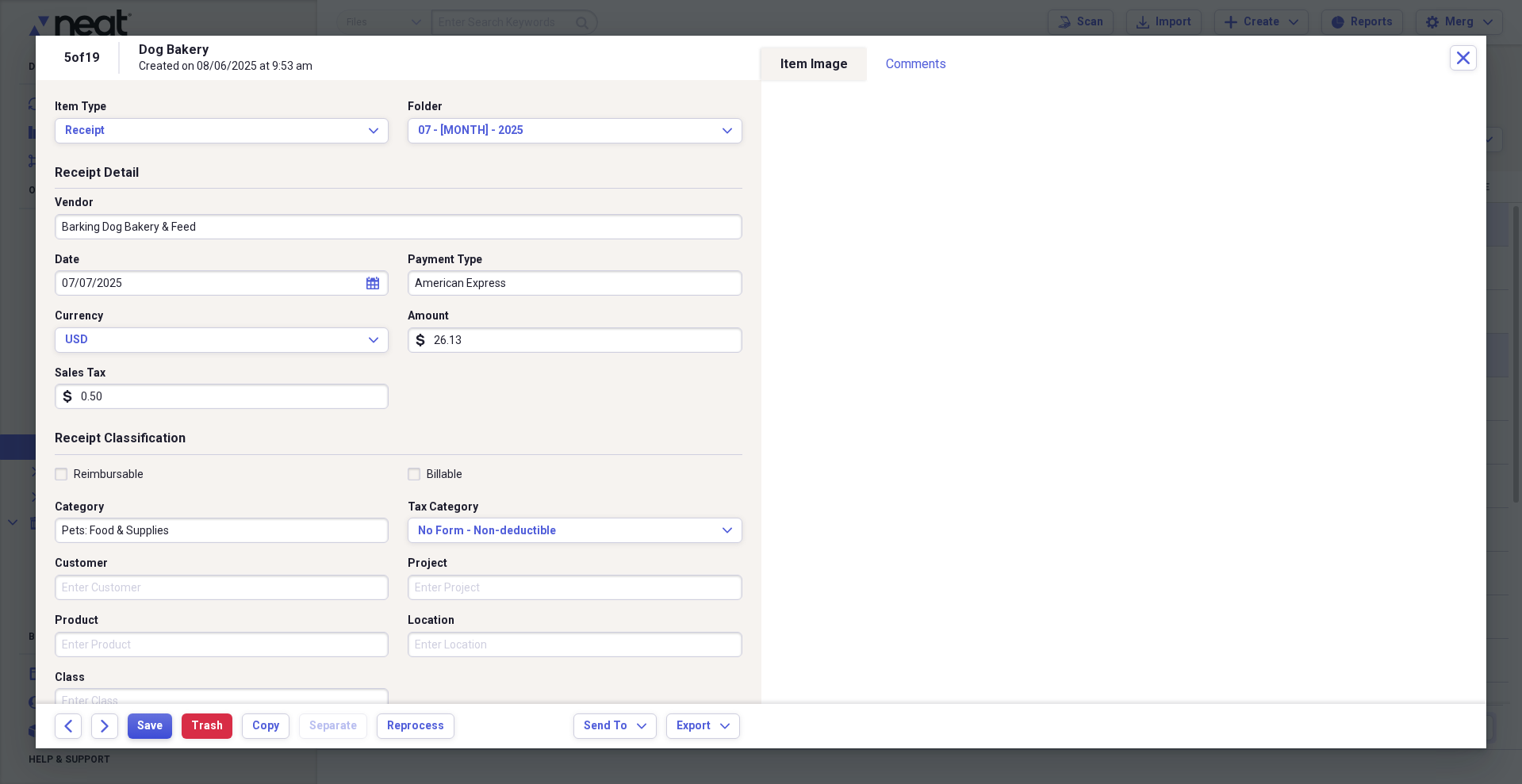 click on "Save" at bounding box center (150, 726) 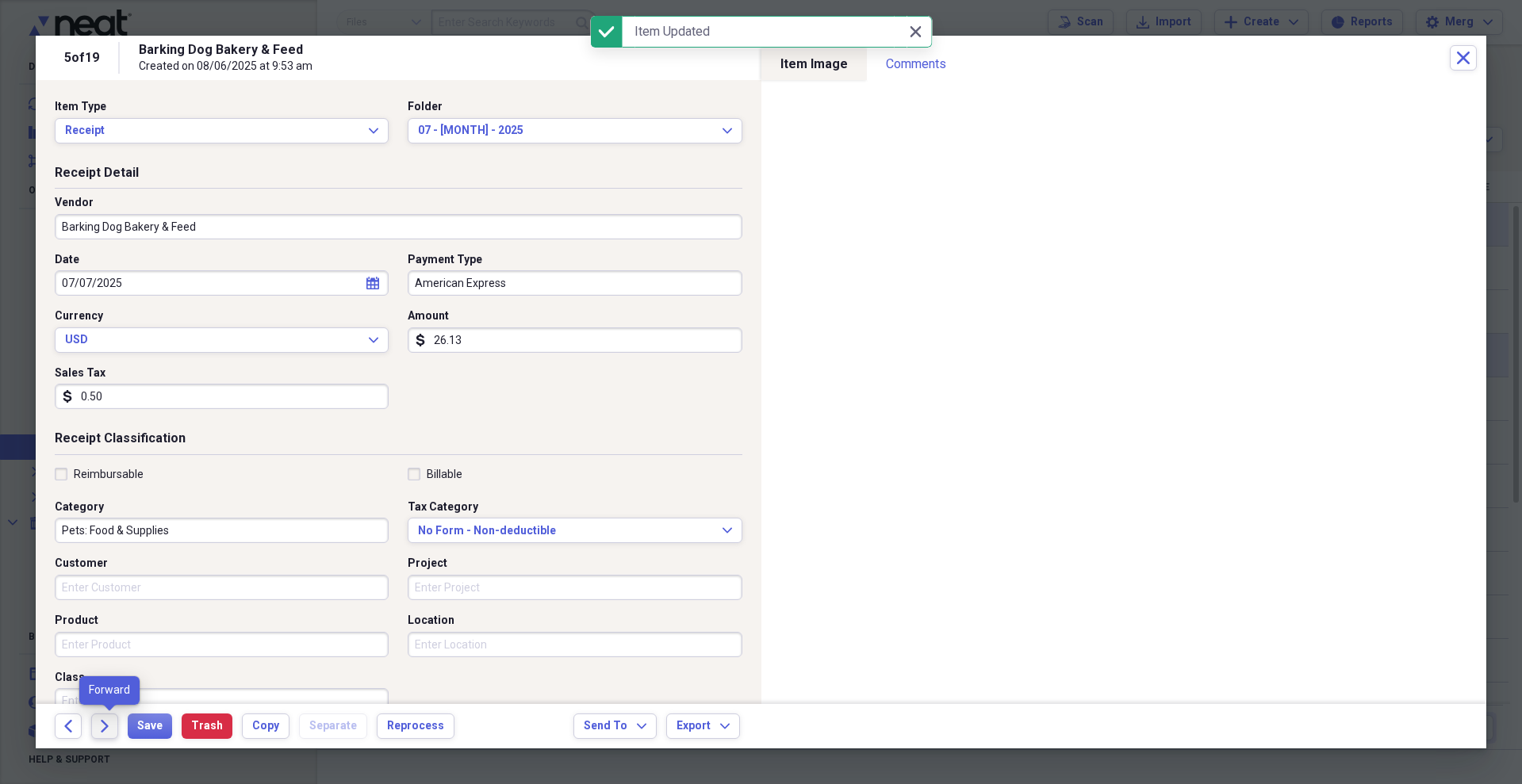 click on "Forward" at bounding box center (105, 726) 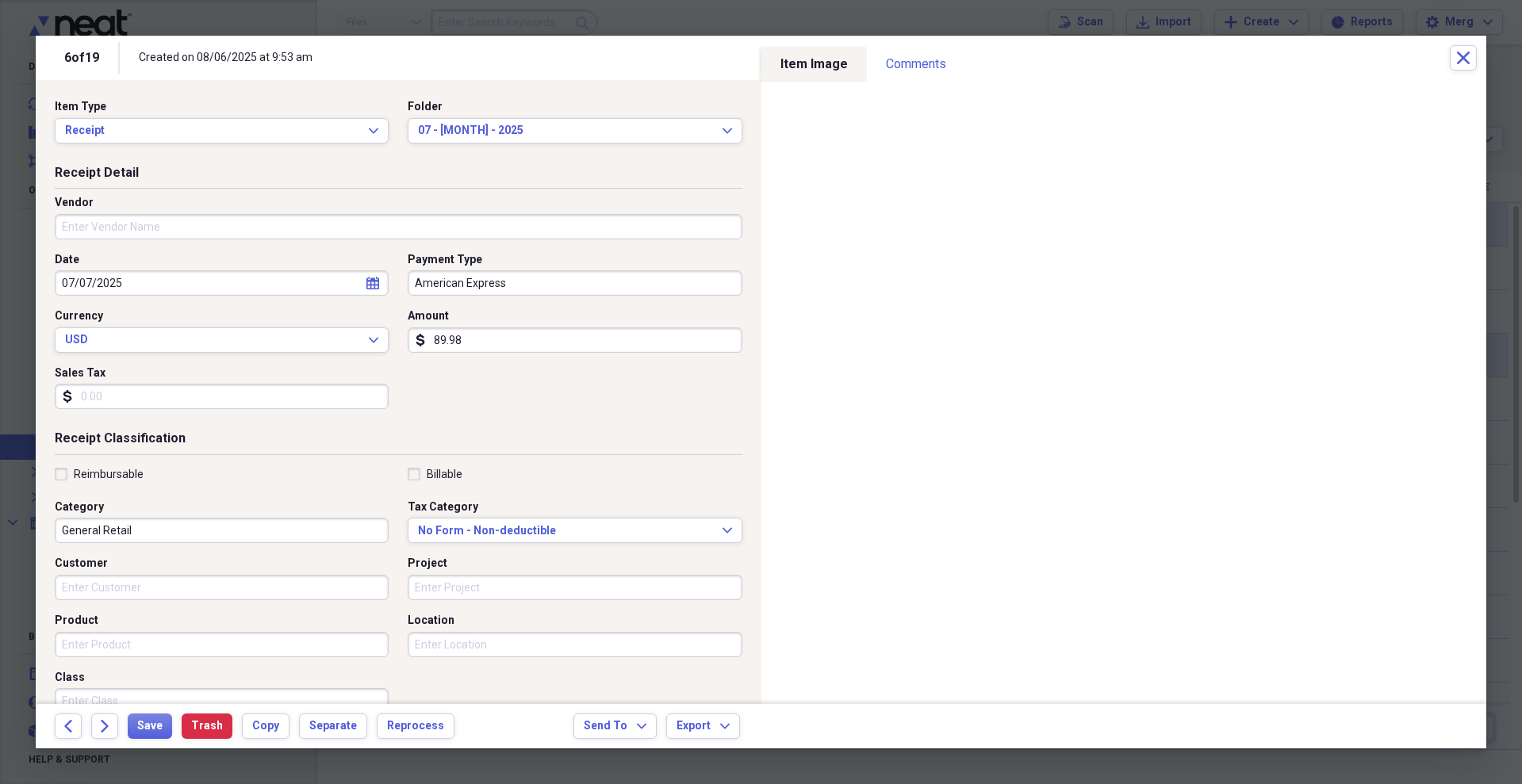 click on "Vendor" at bounding box center (398, 227) 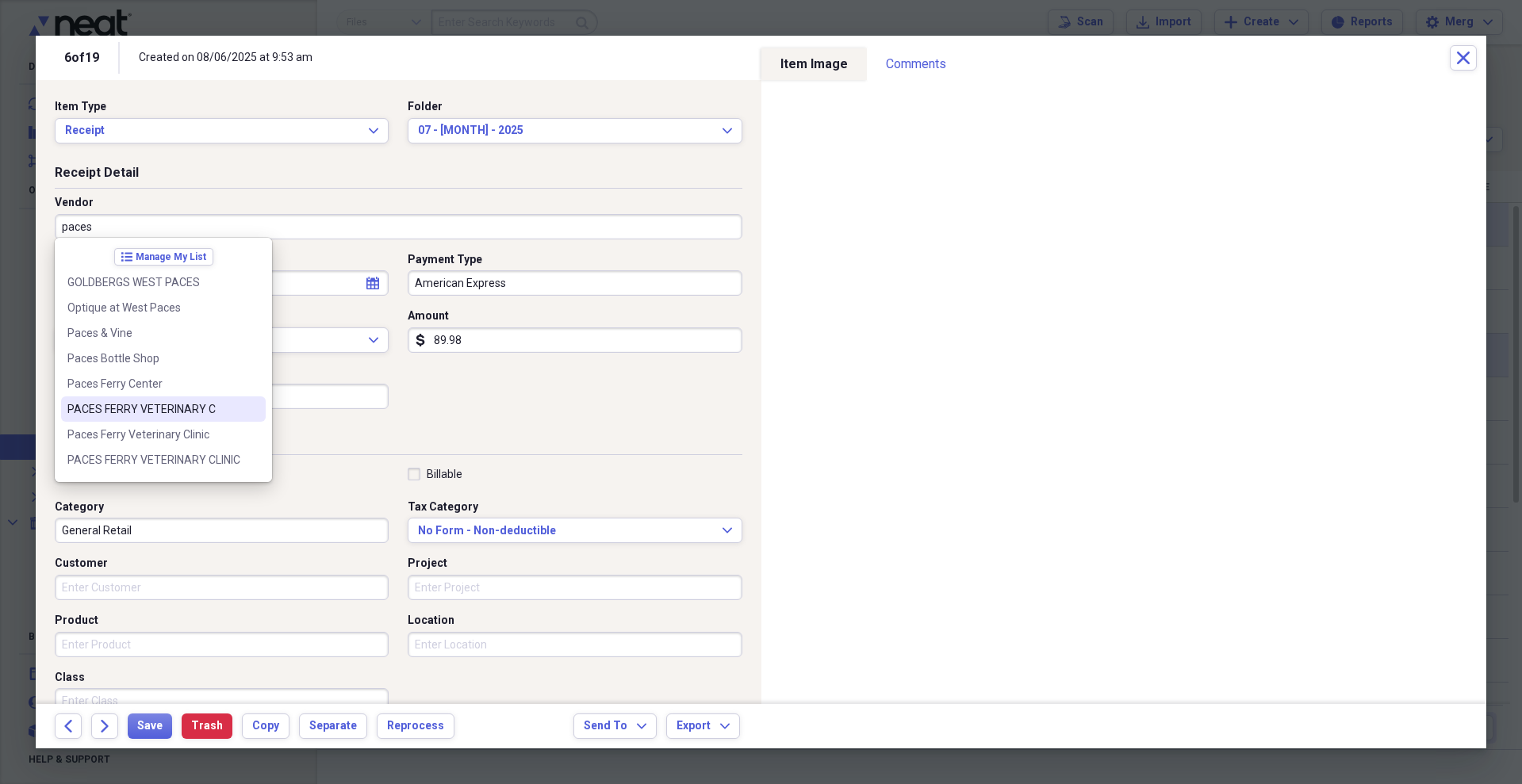 click on "PACES FERRY VETERINARY C" at bounding box center [163, 409] 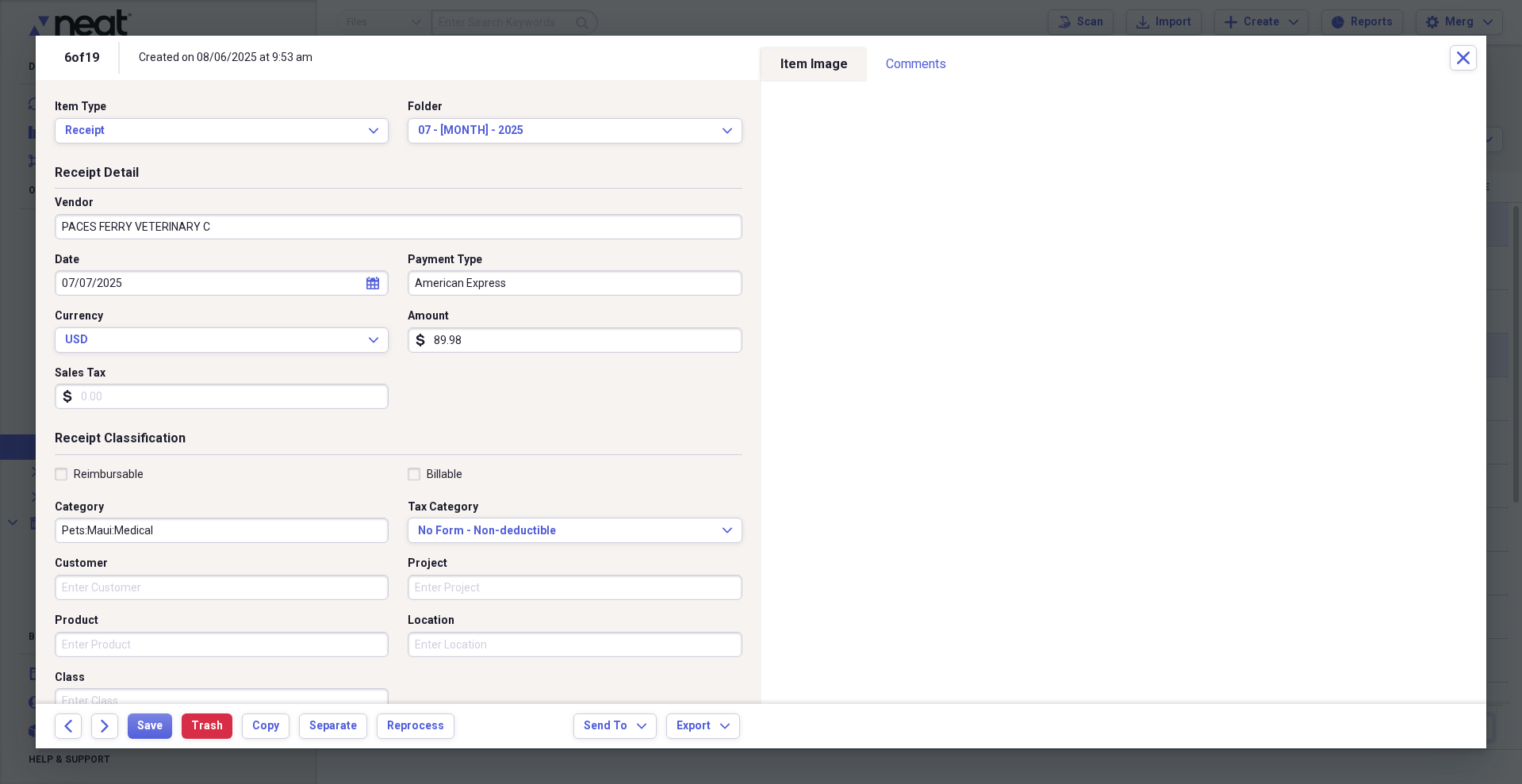 type on "Pets:Maui:Medical" 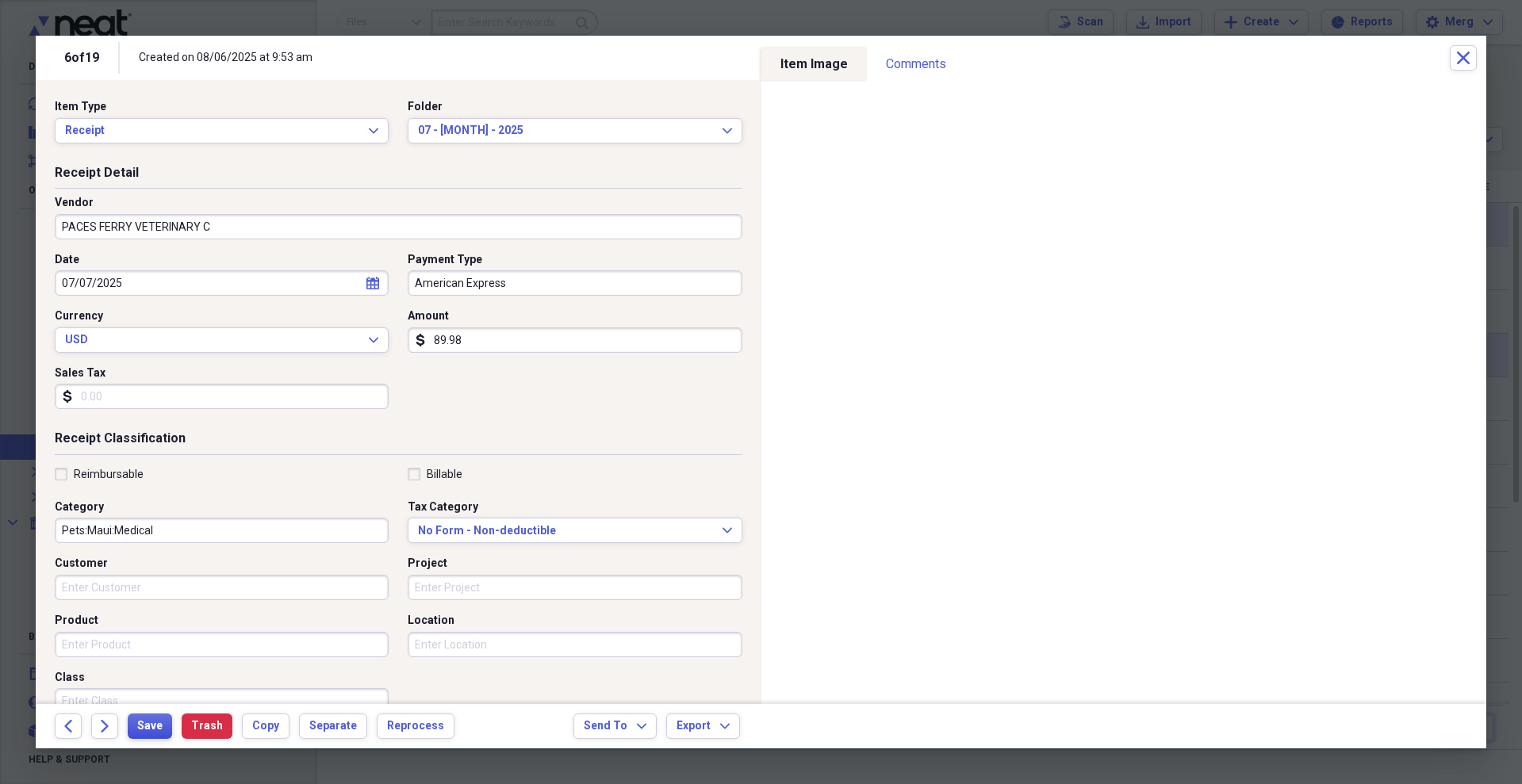 click on "Save" at bounding box center (150, 726) 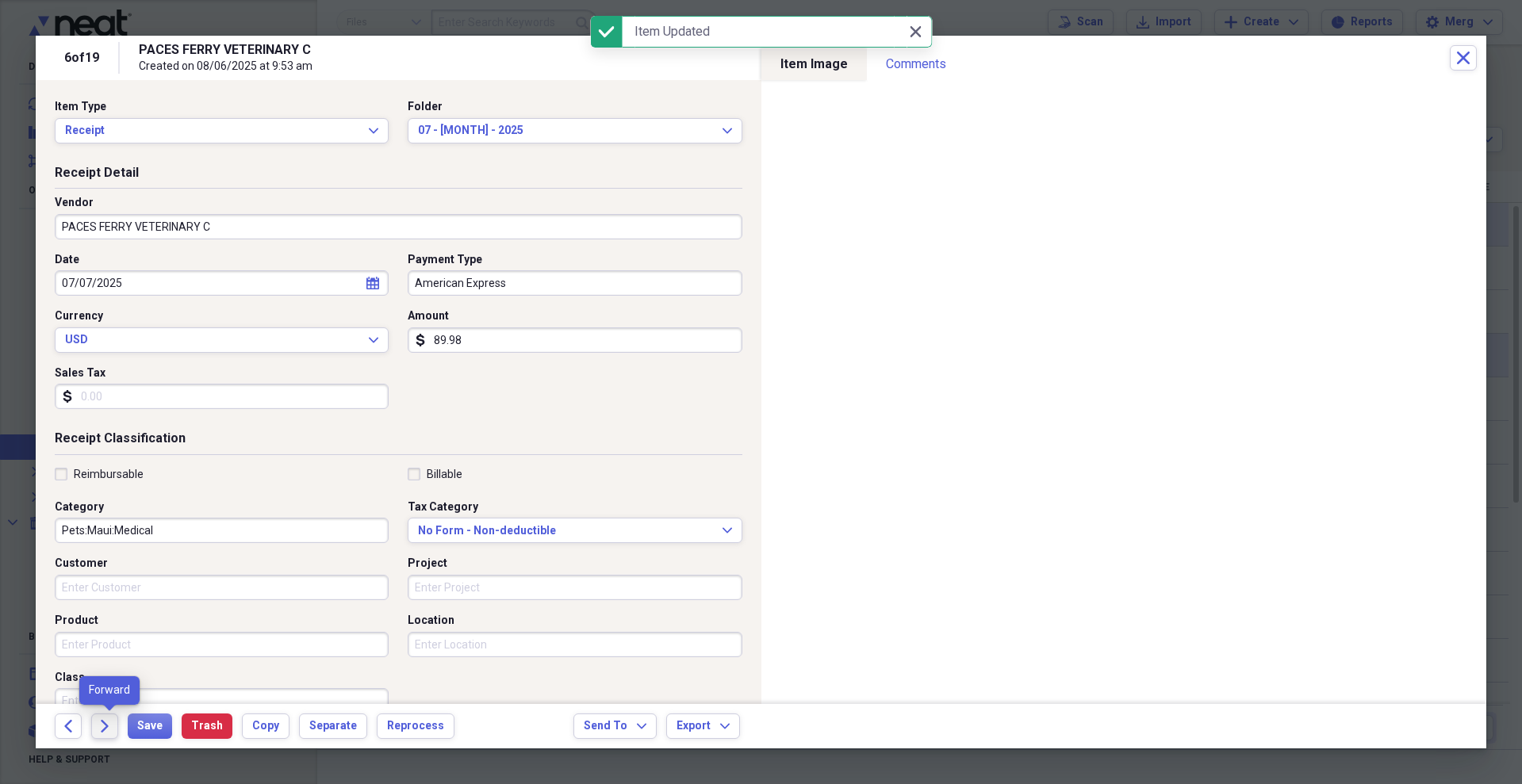 click 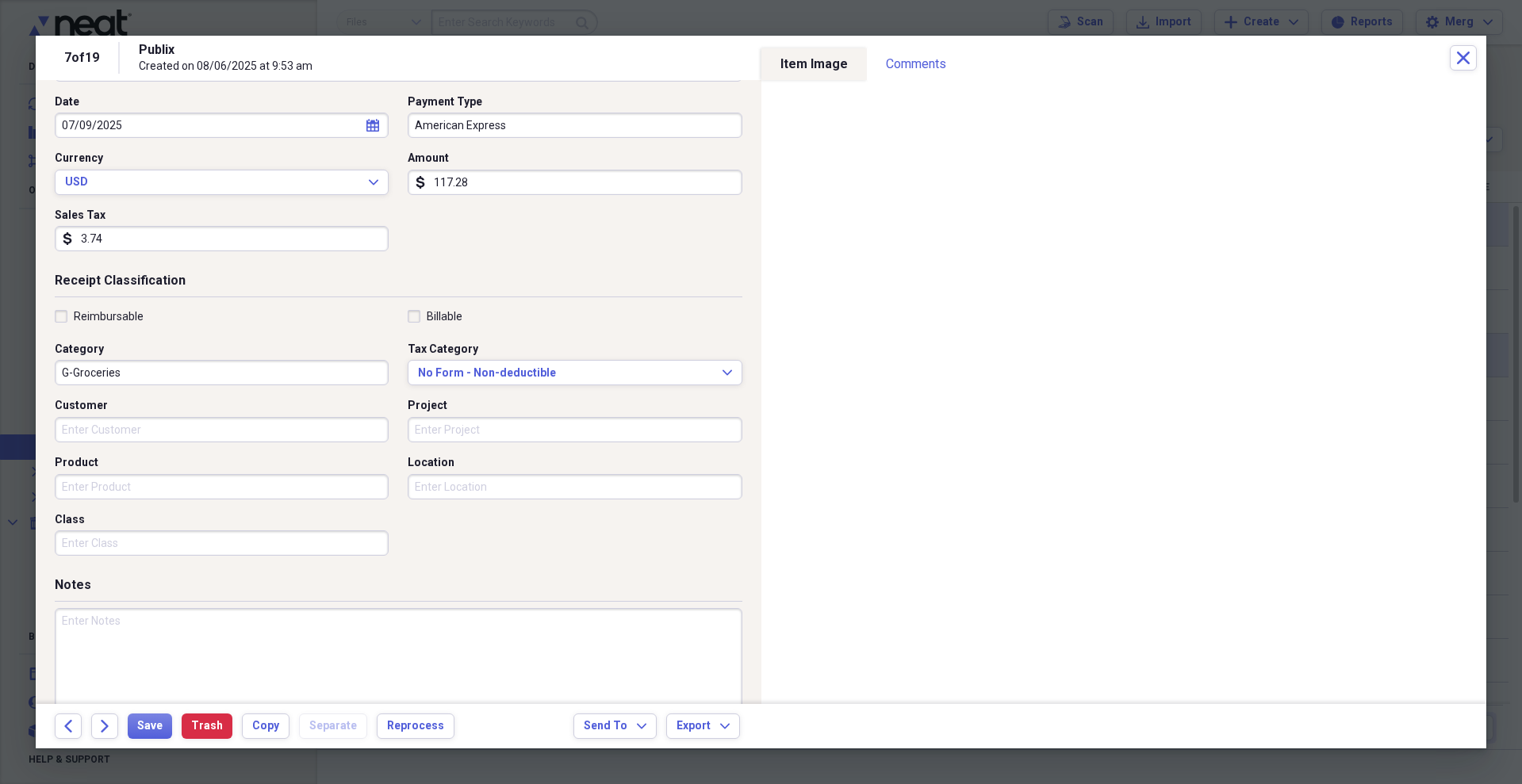 scroll, scrollTop: 159, scrollLeft: 0, axis: vertical 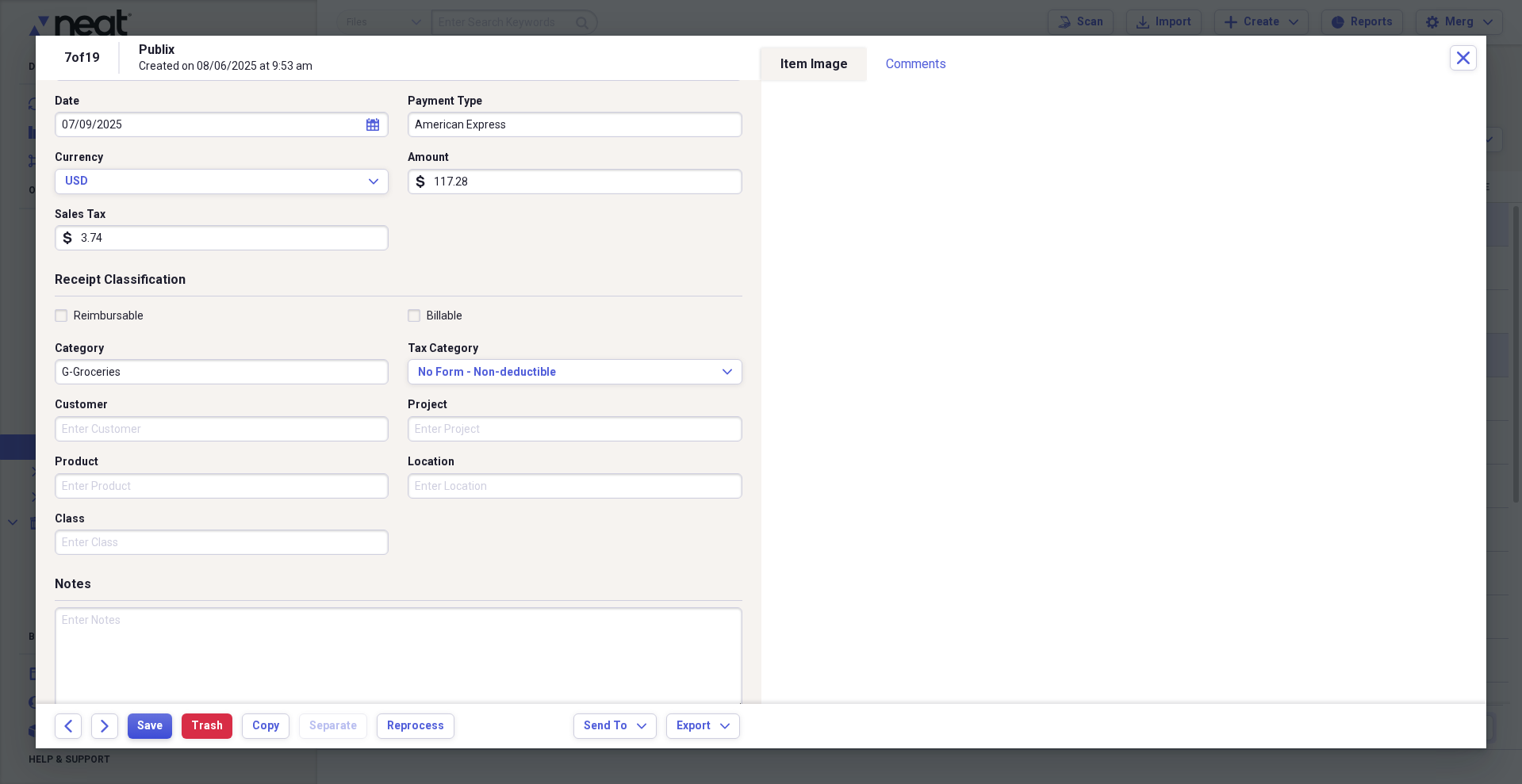 click on "Save" at bounding box center [150, 726] 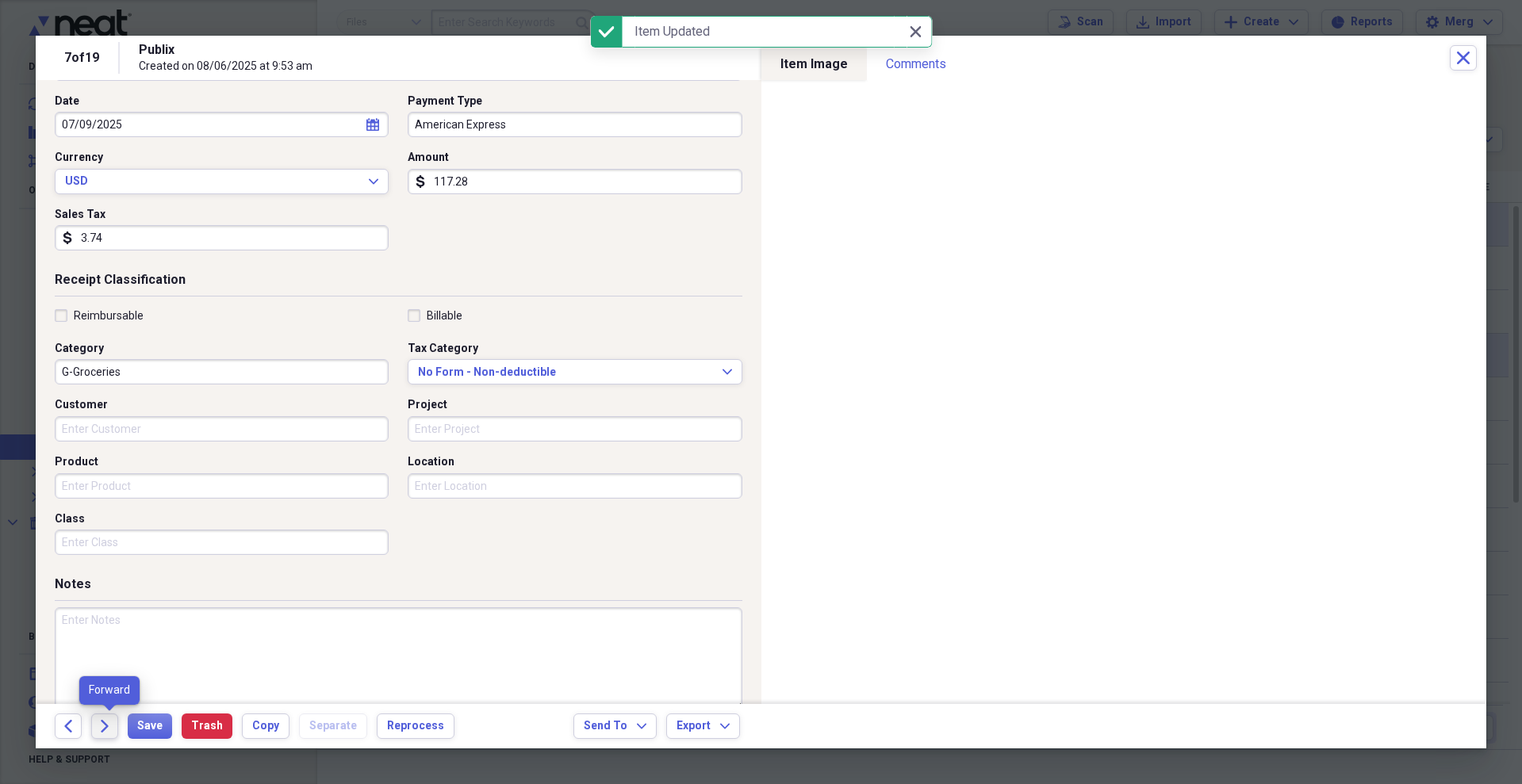 click on "Forward" 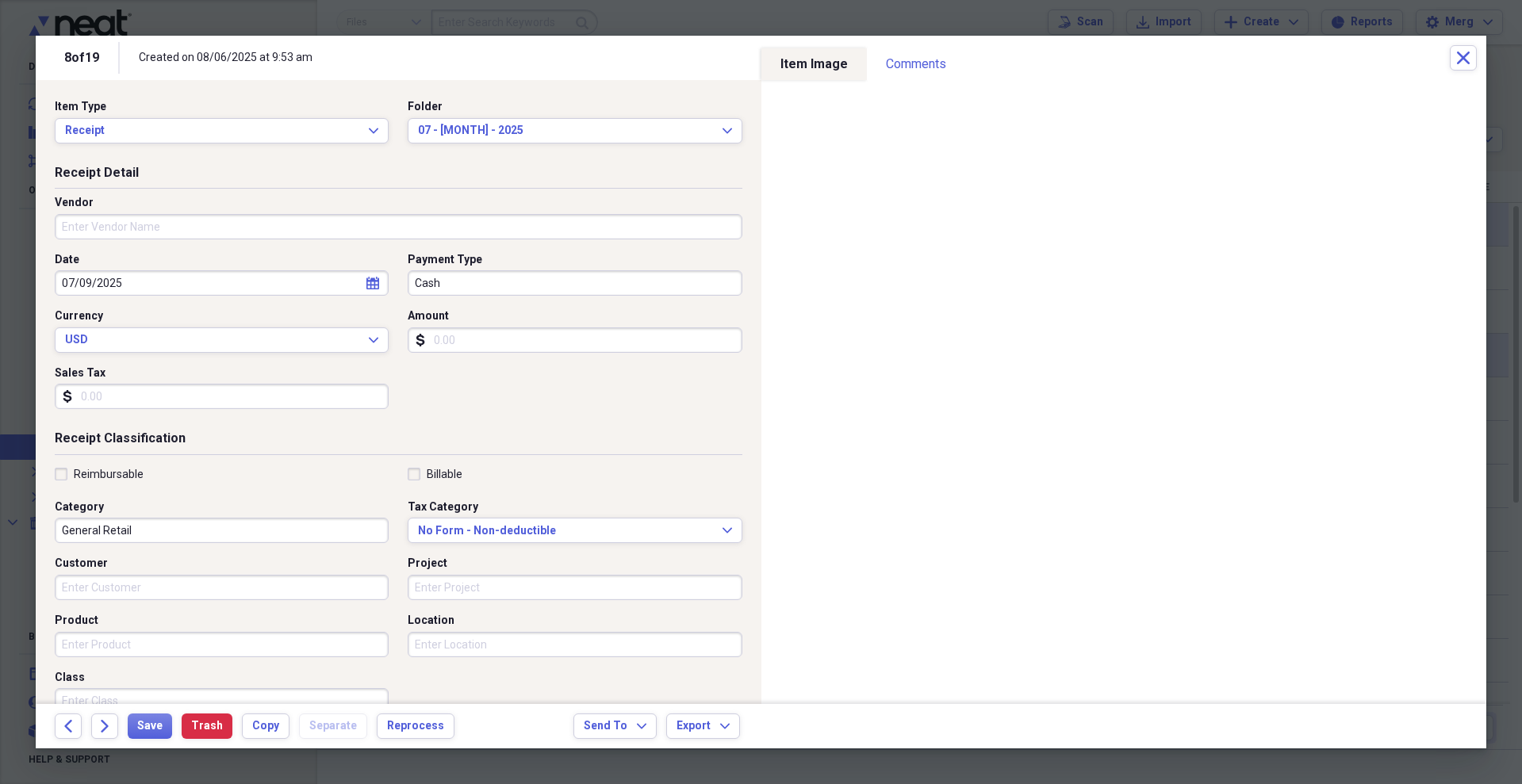 click on "Vendor" at bounding box center [398, 227] 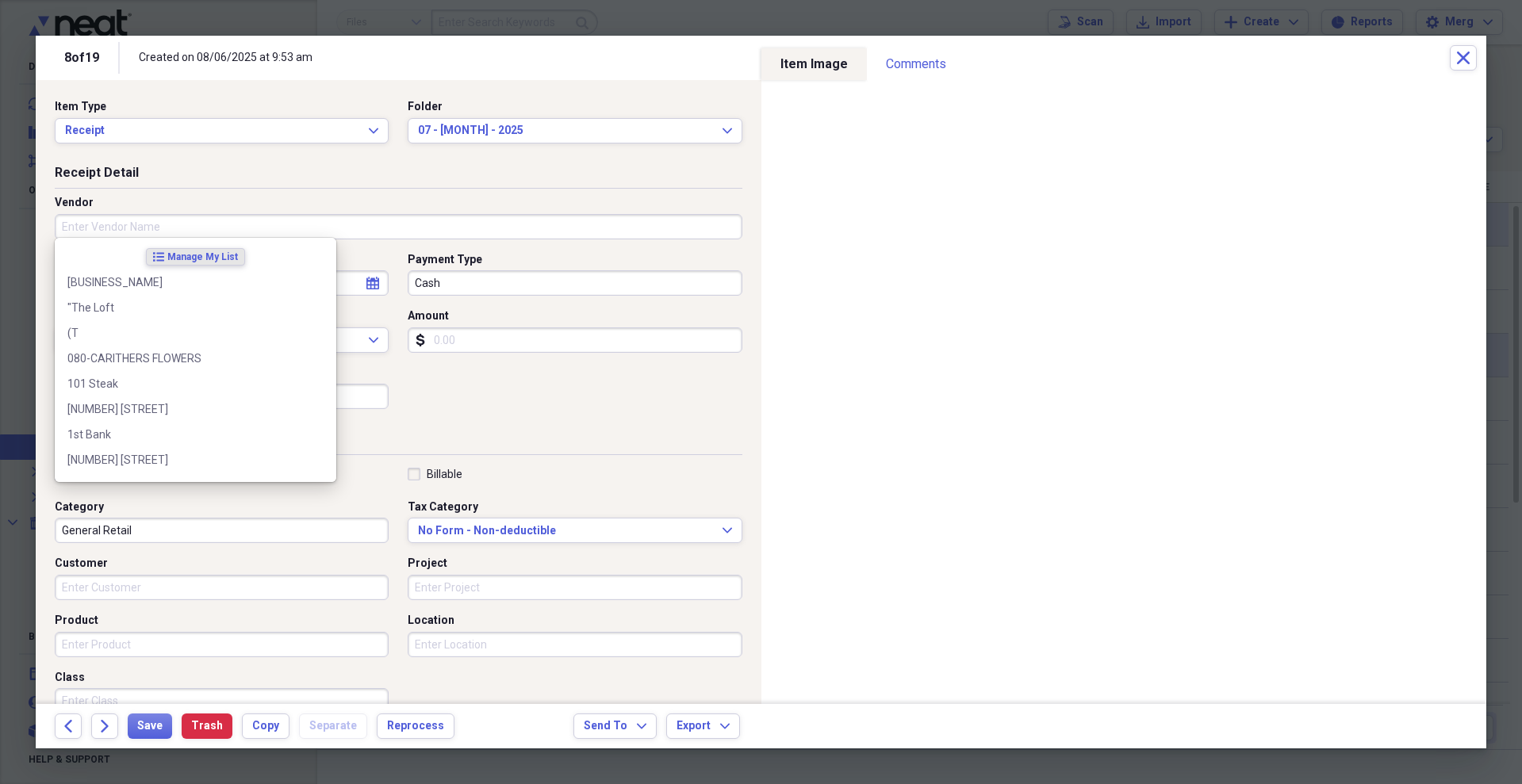 type on "a" 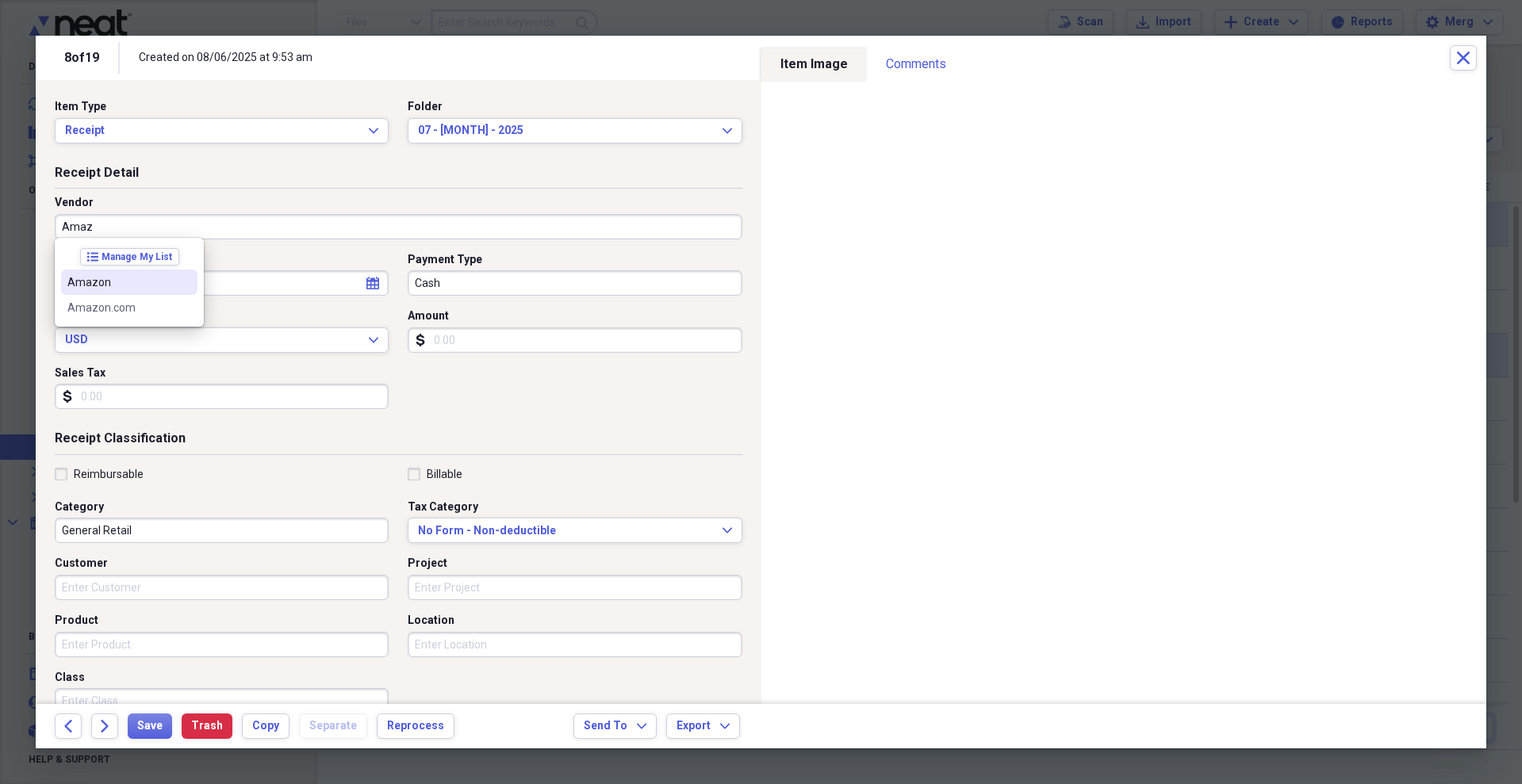 click on "Amazon" at bounding box center [120, 282] 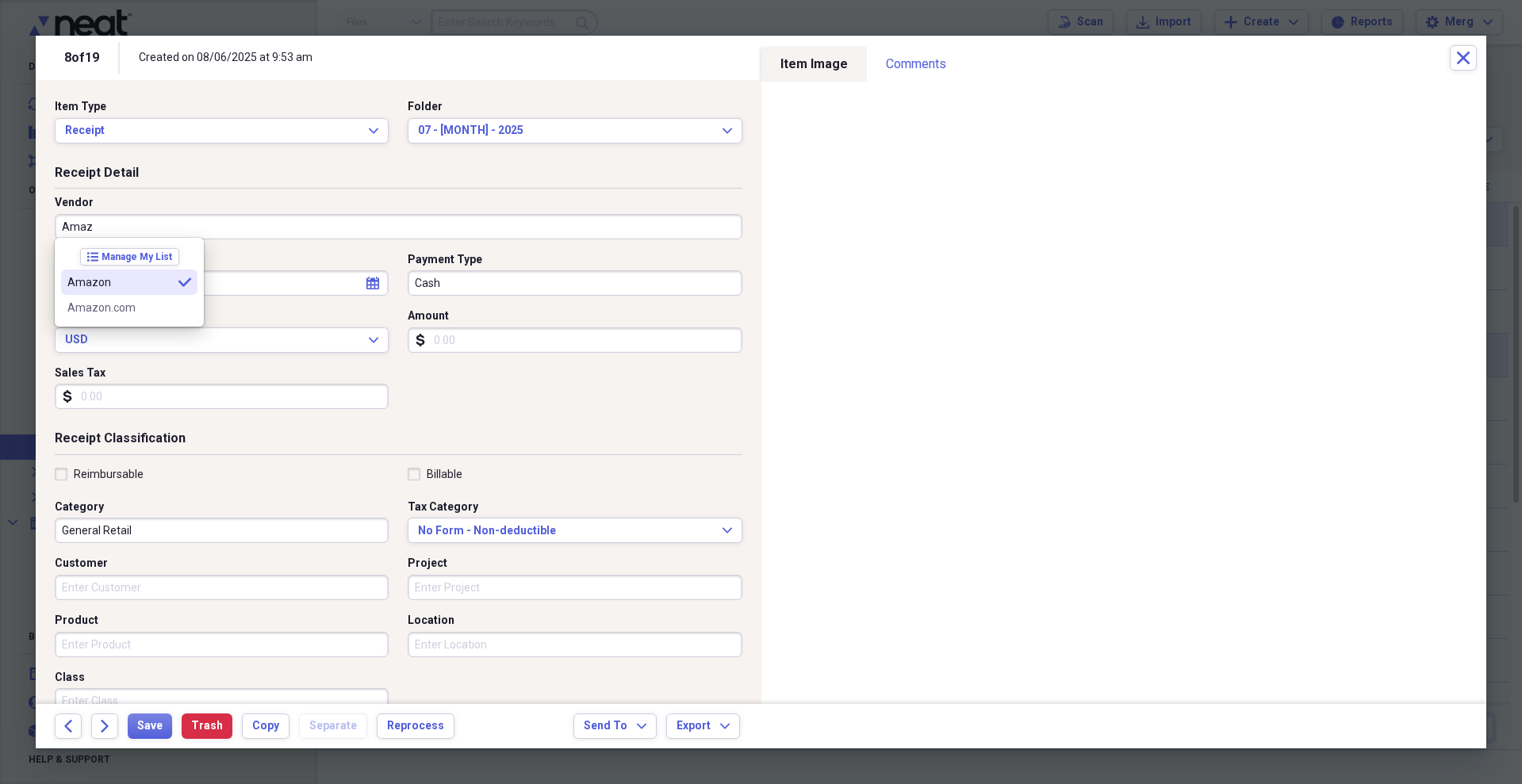 type on "Amazon" 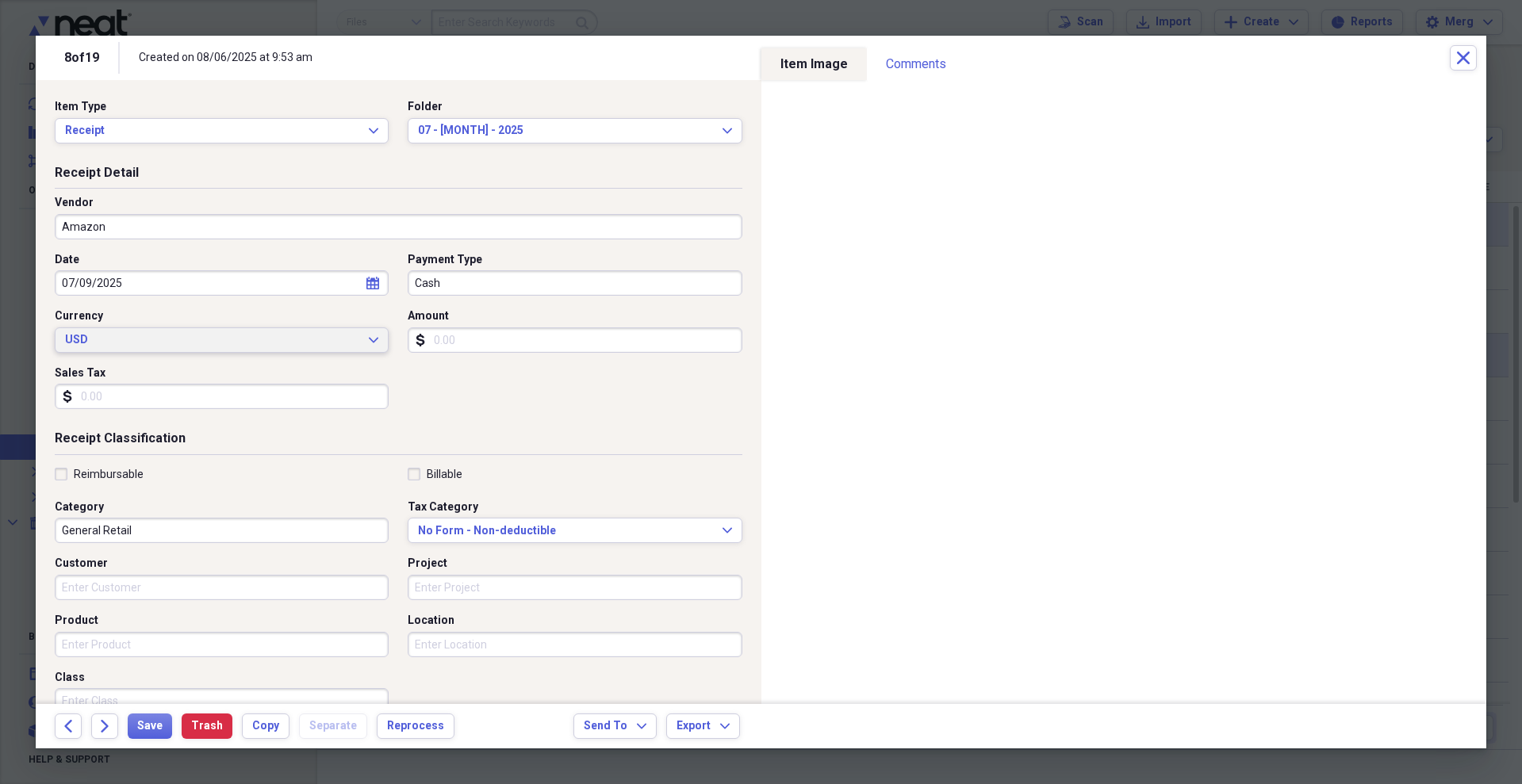 type on "H-Softgoods & Furnishings" 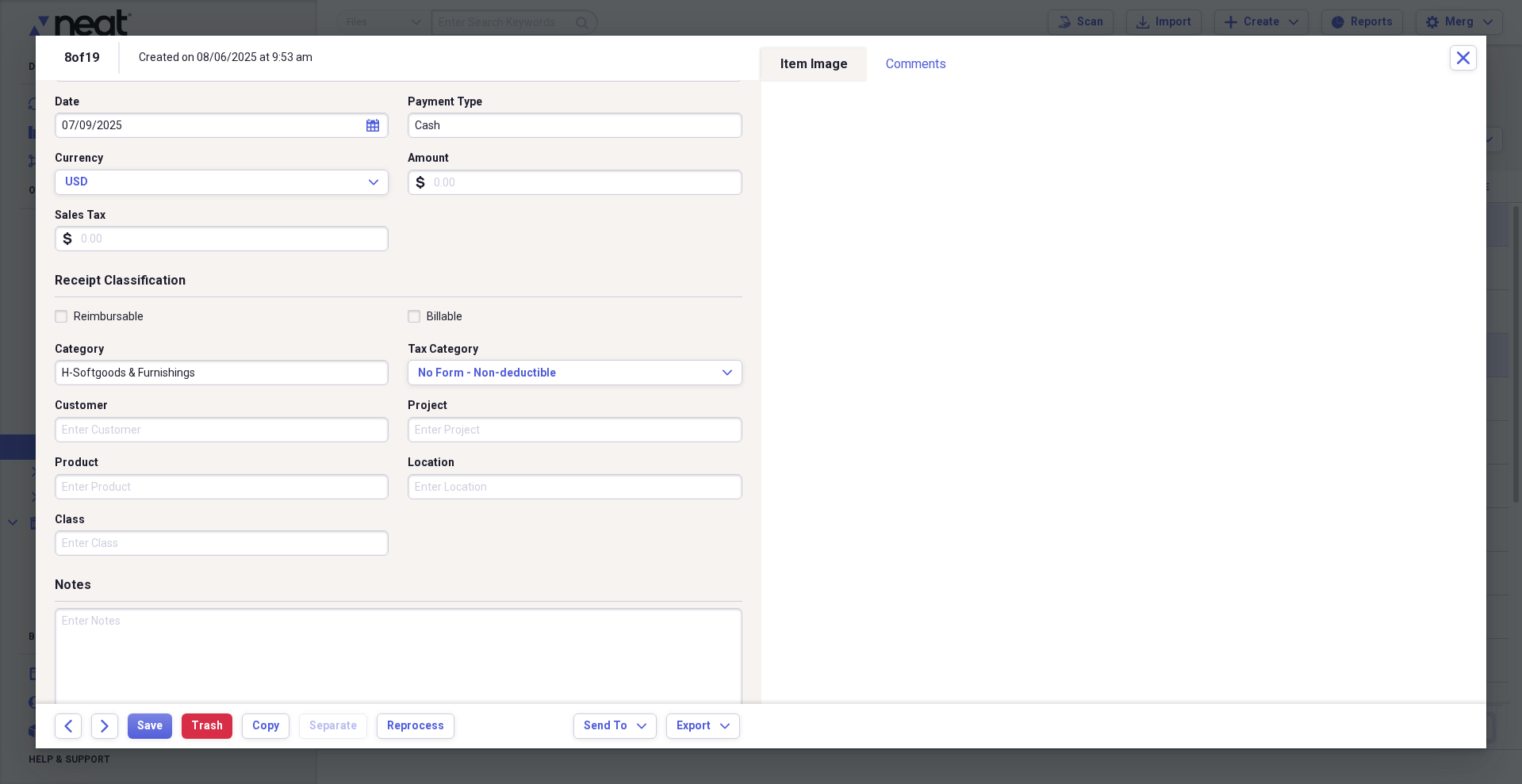 scroll, scrollTop: 159, scrollLeft: 0, axis: vertical 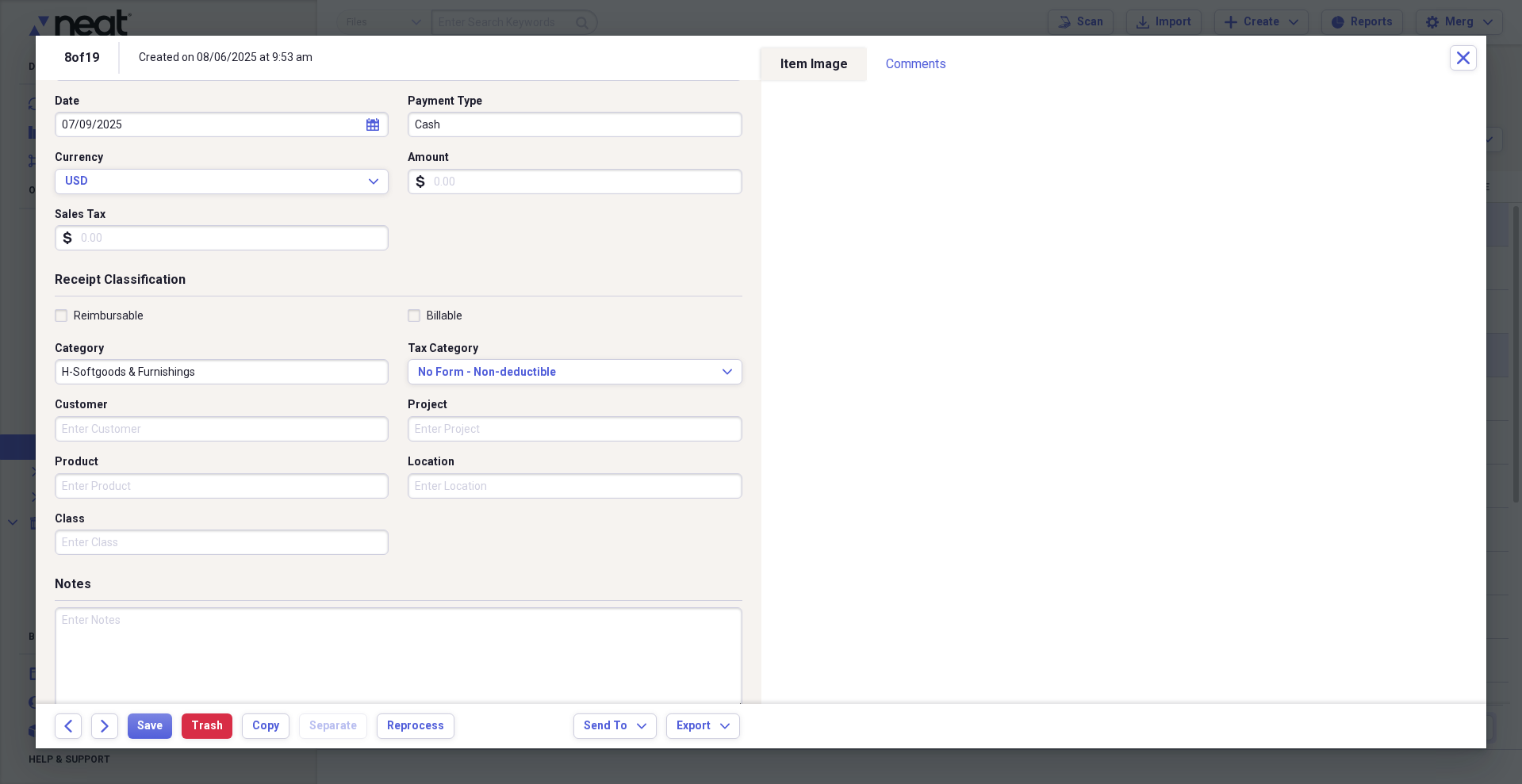 click at bounding box center [398, 659] 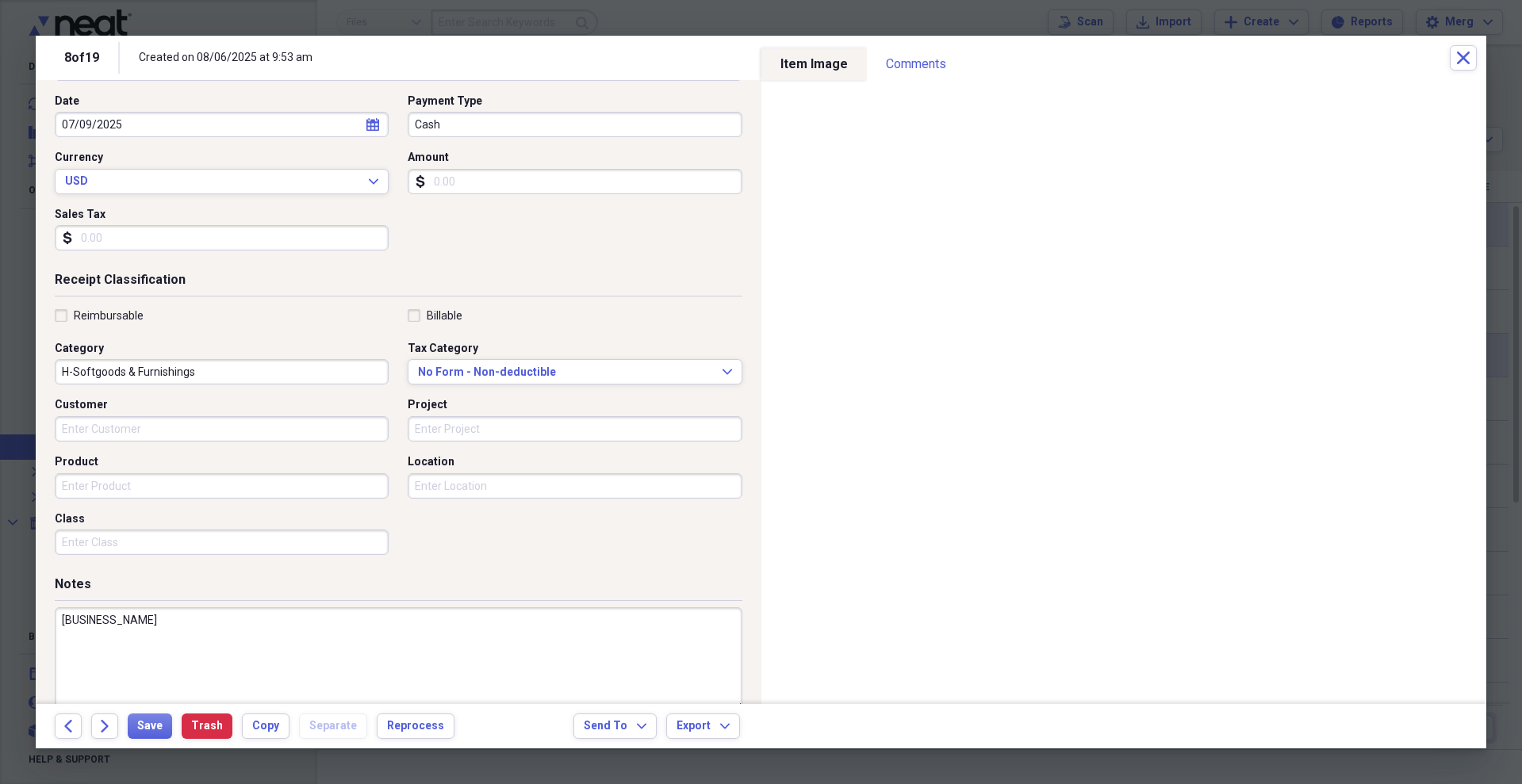 type on "[BUSINESS_NAME]" 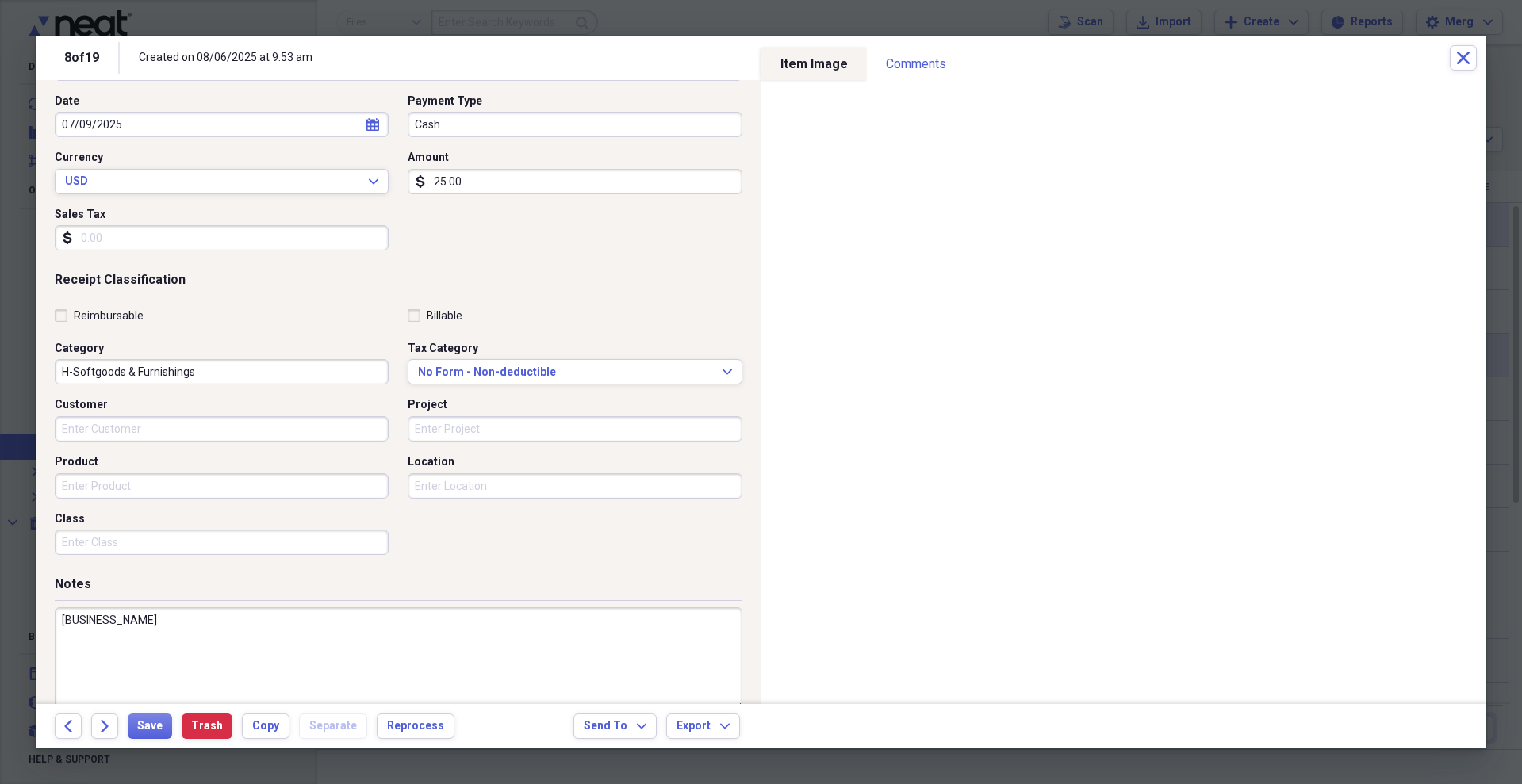type on "25.00" 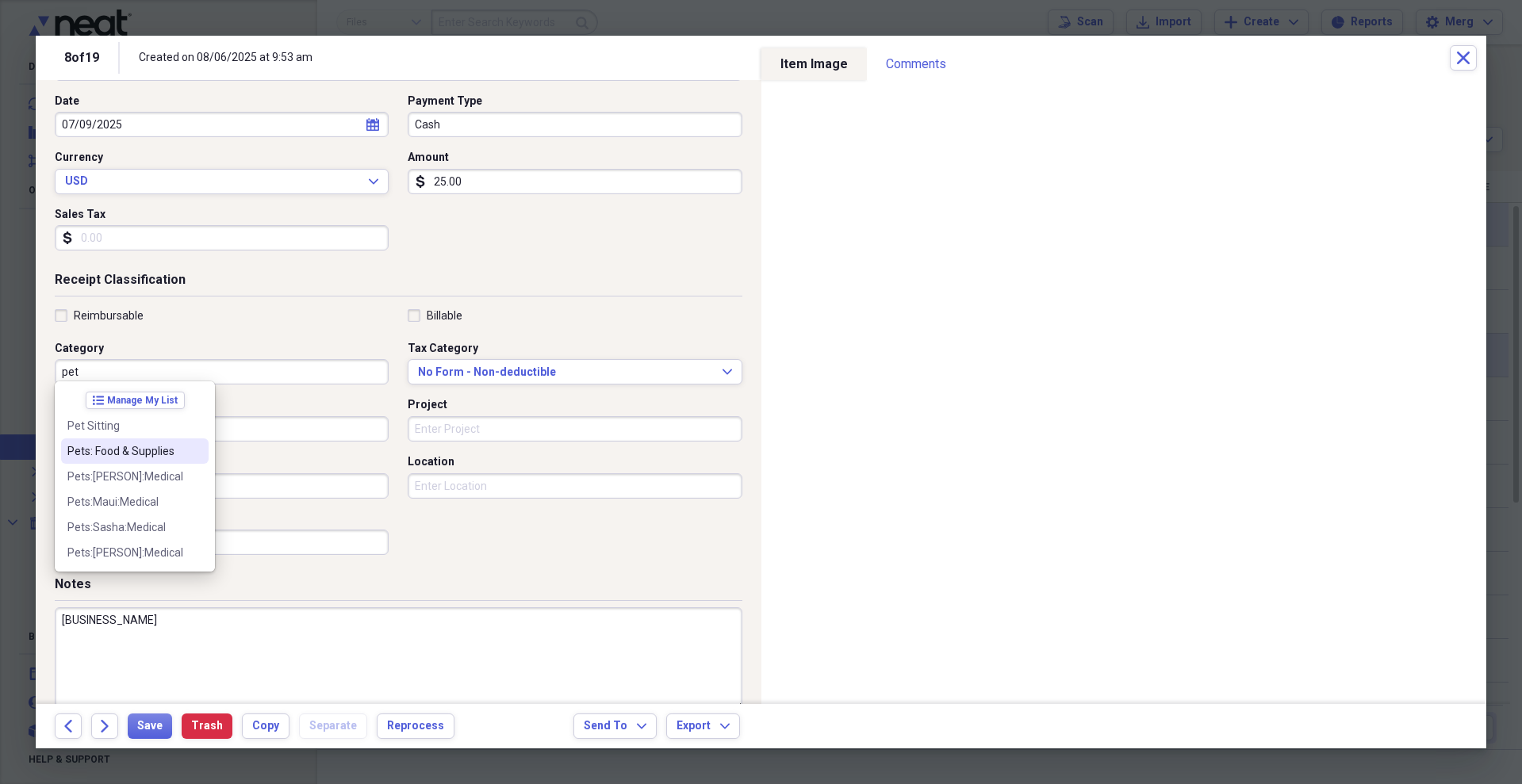 click on "Pets: Food & Supplies" at bounding box center (125, 451) 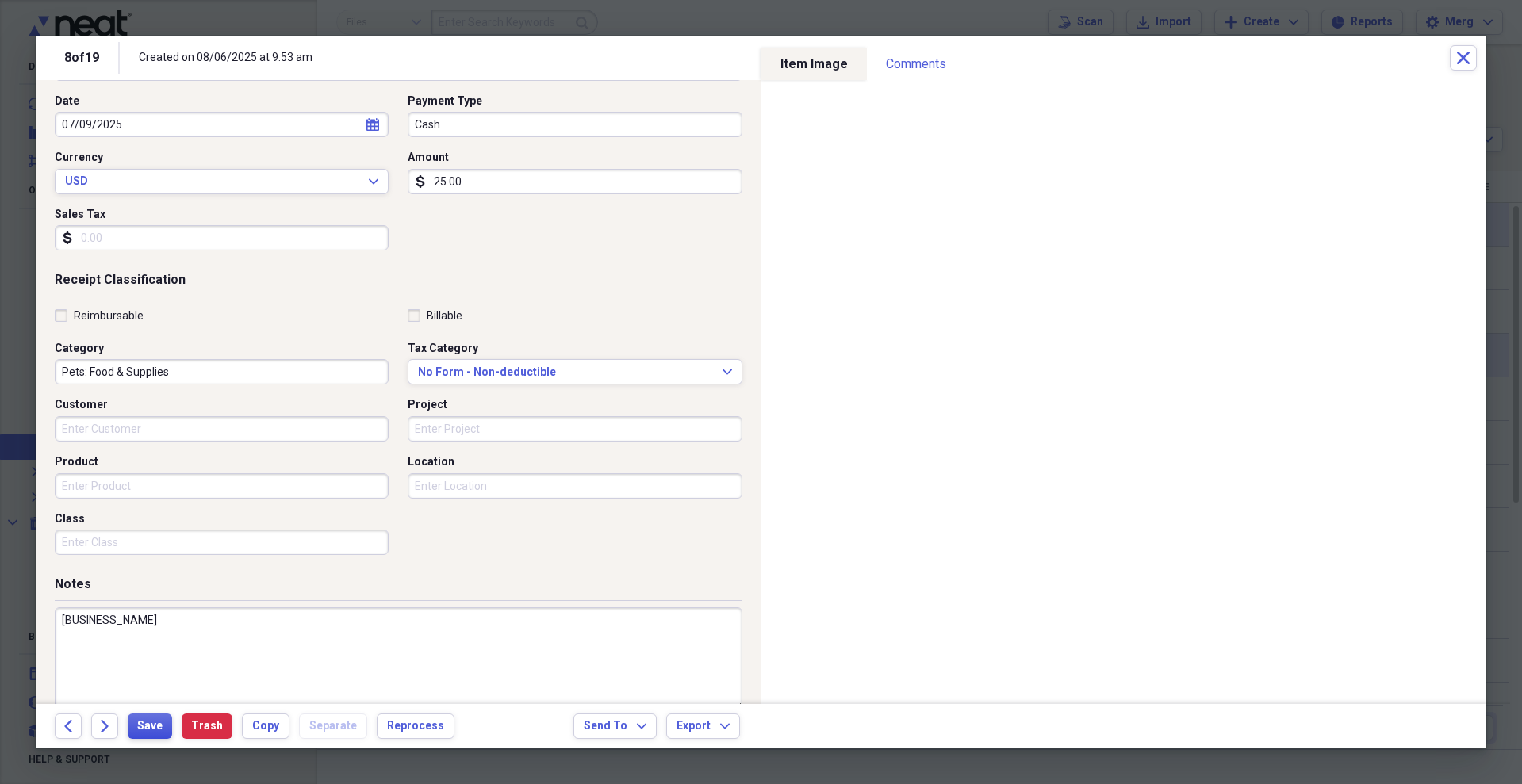 click on "Save" at bounding box center [150, 726] 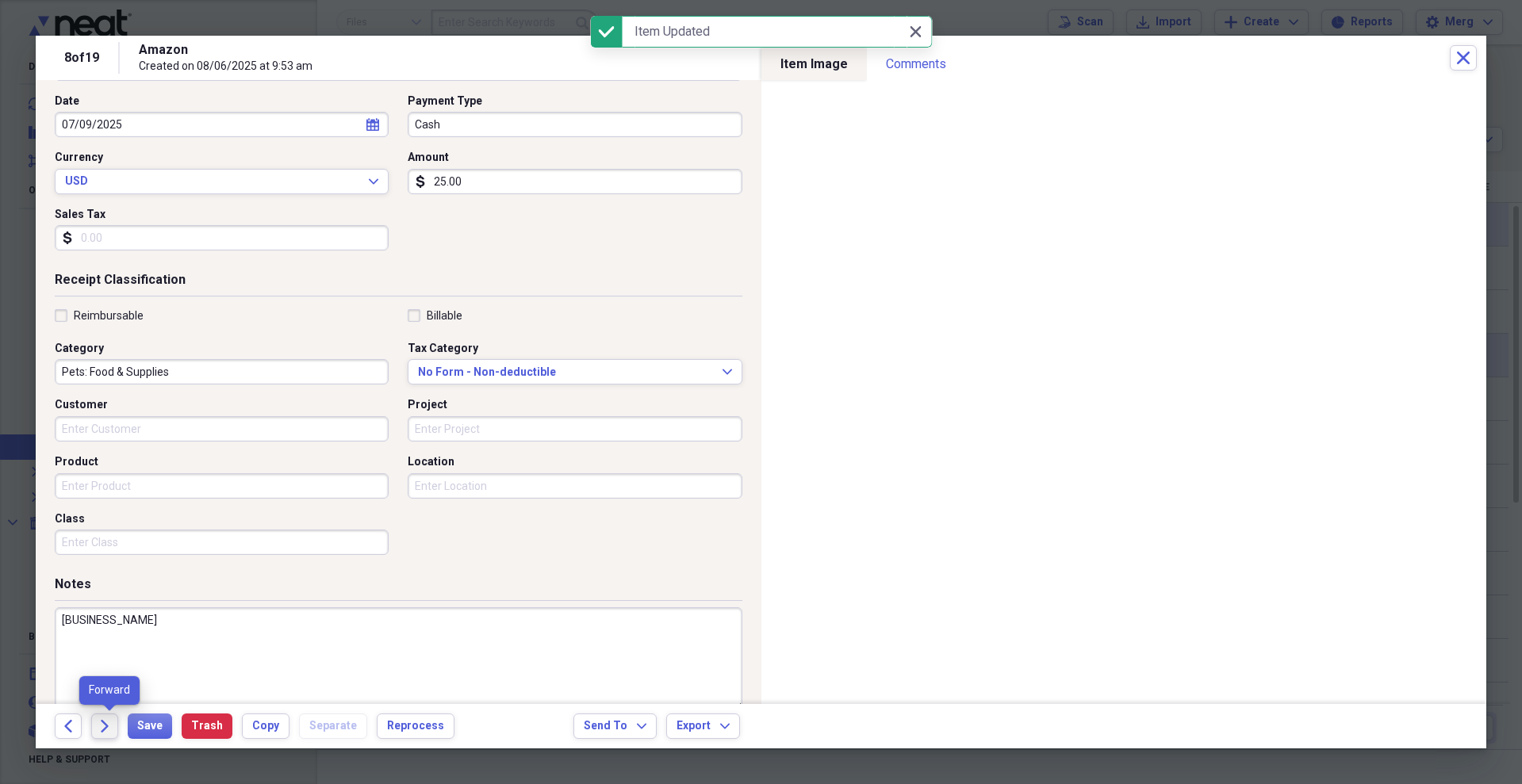 click 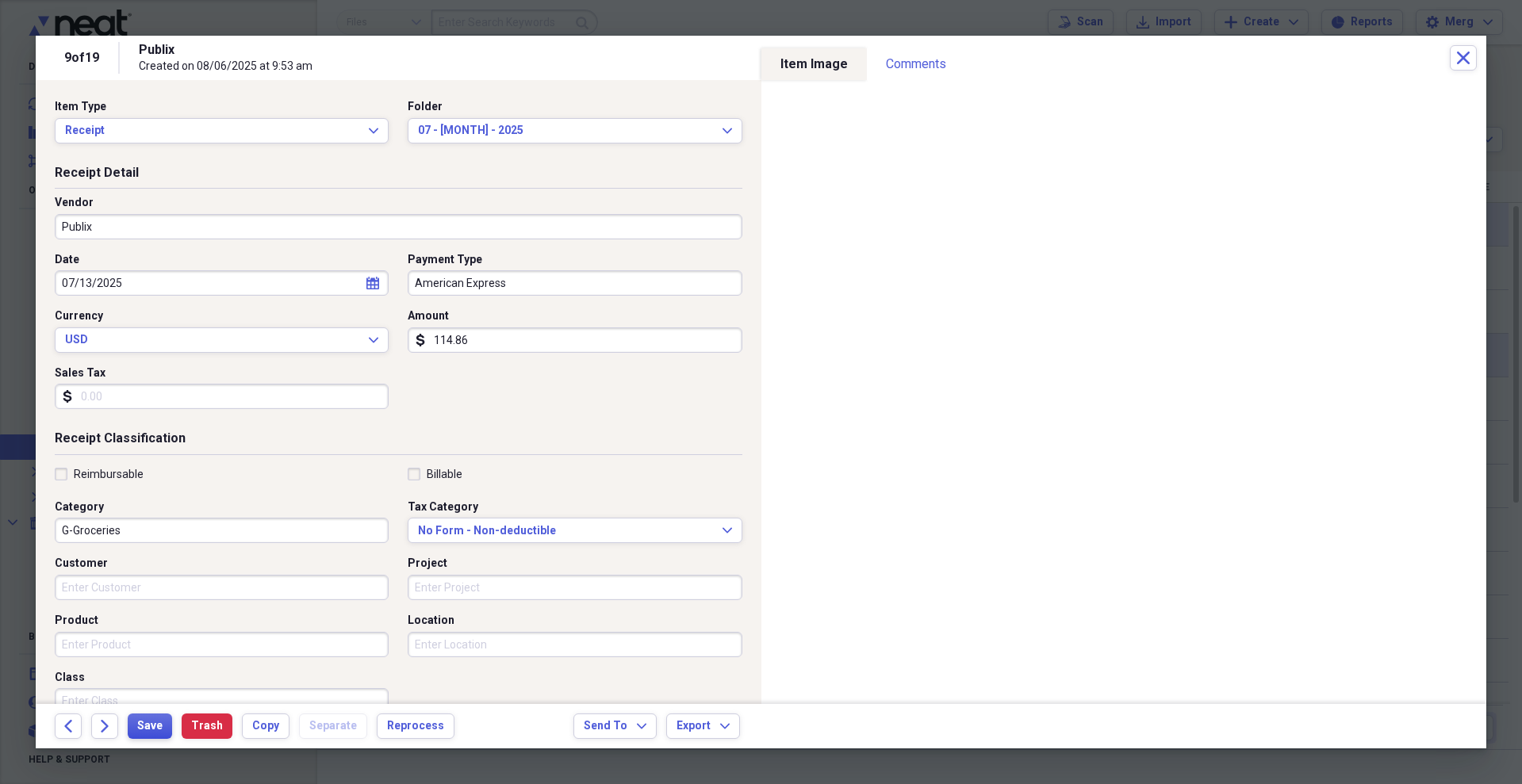 click on "Save" at bounding box center [150, 726] 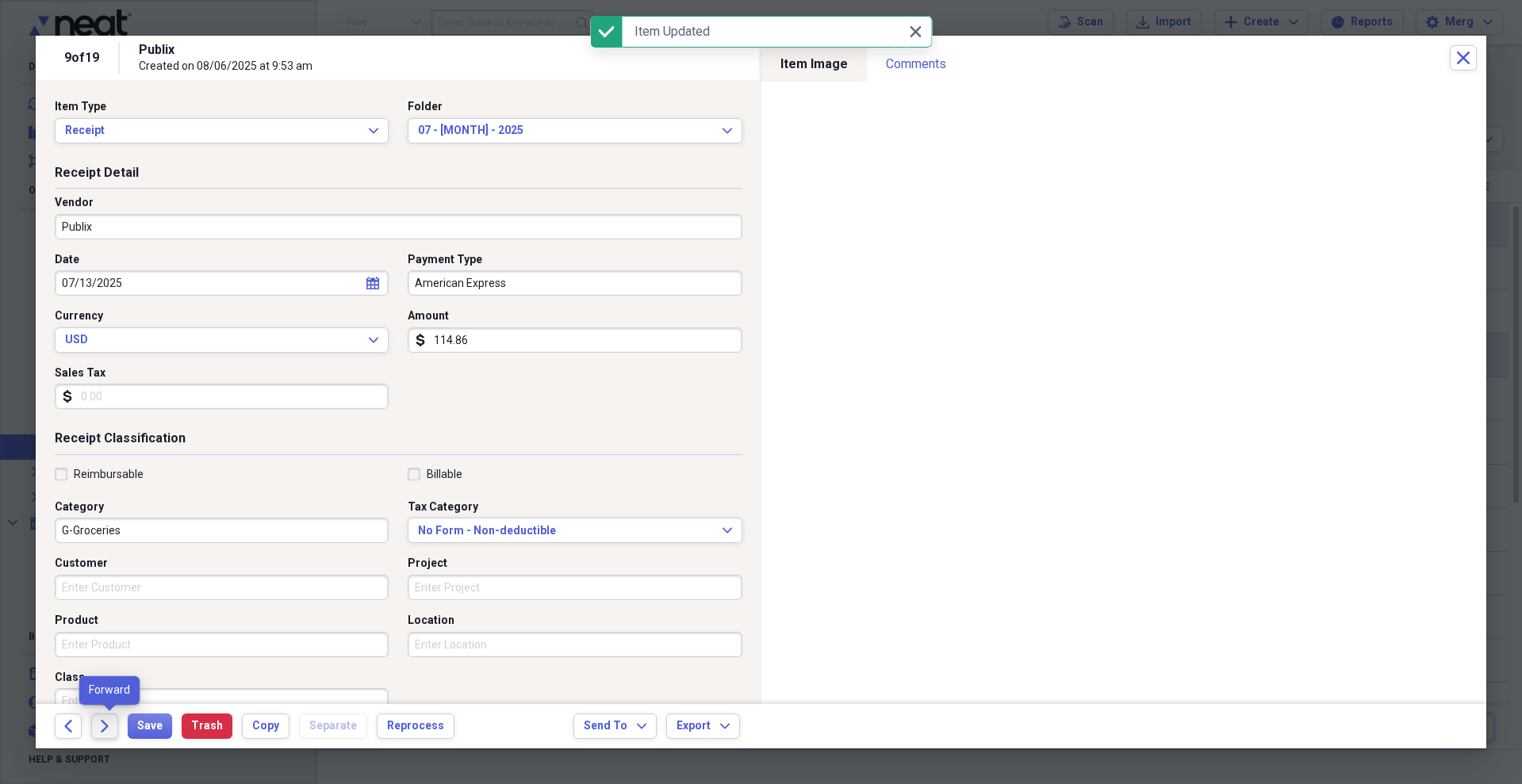click on "Forward" at bounding box center (105, 726) 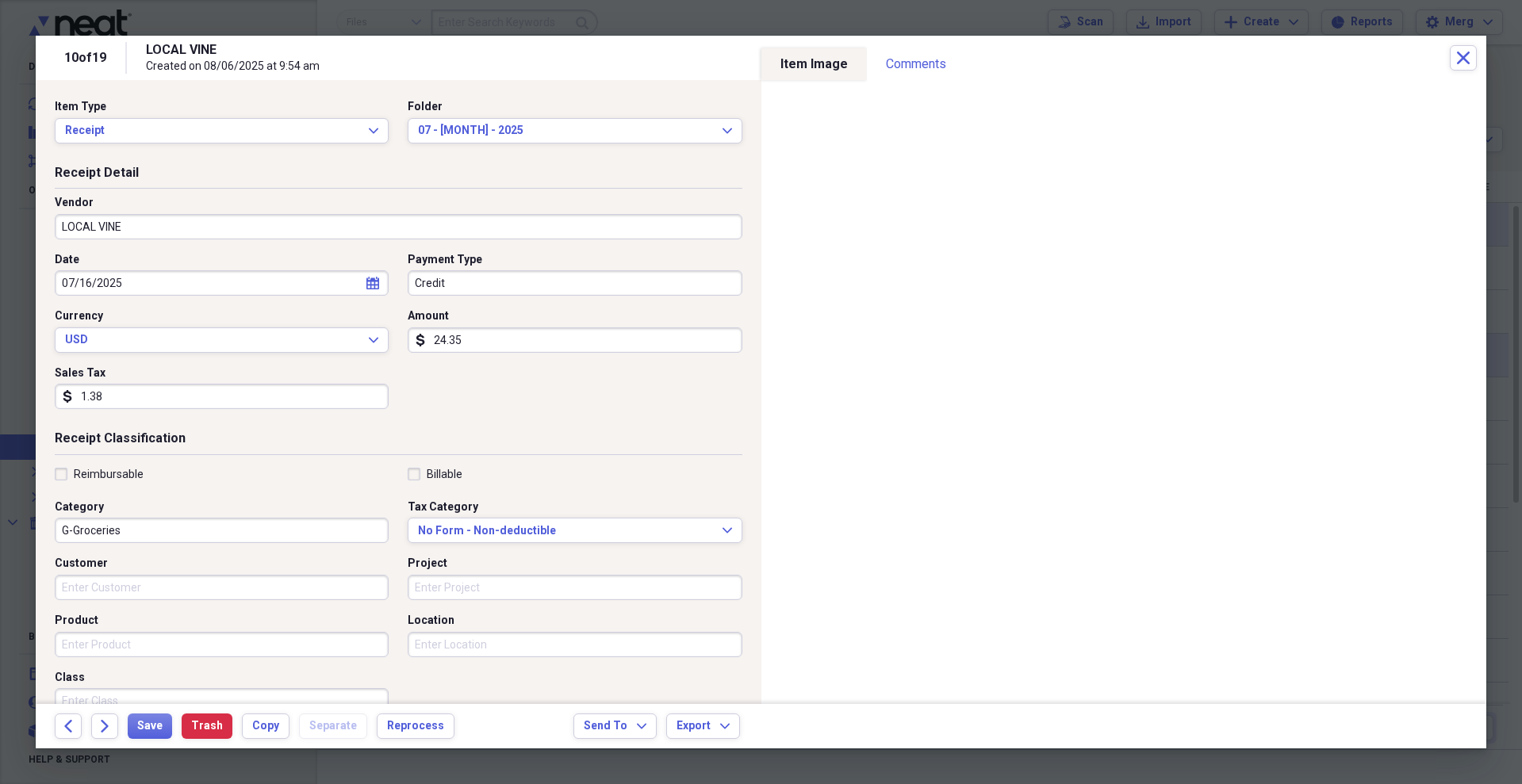 click on "G-Groceries" at bounding box center (221, 530) 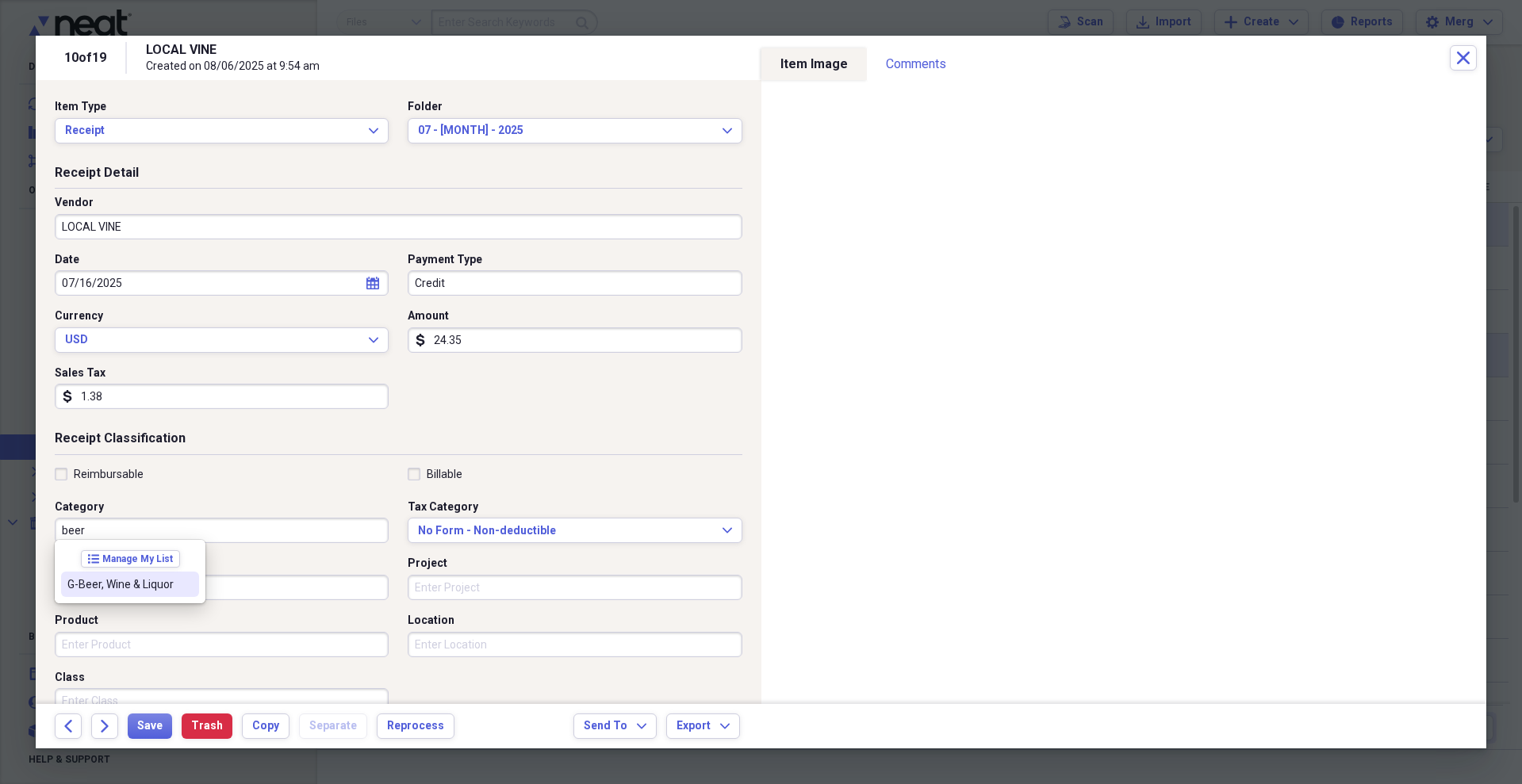 click on "G-Beer, Wine & Liquor" at bounding box center (121, 584) 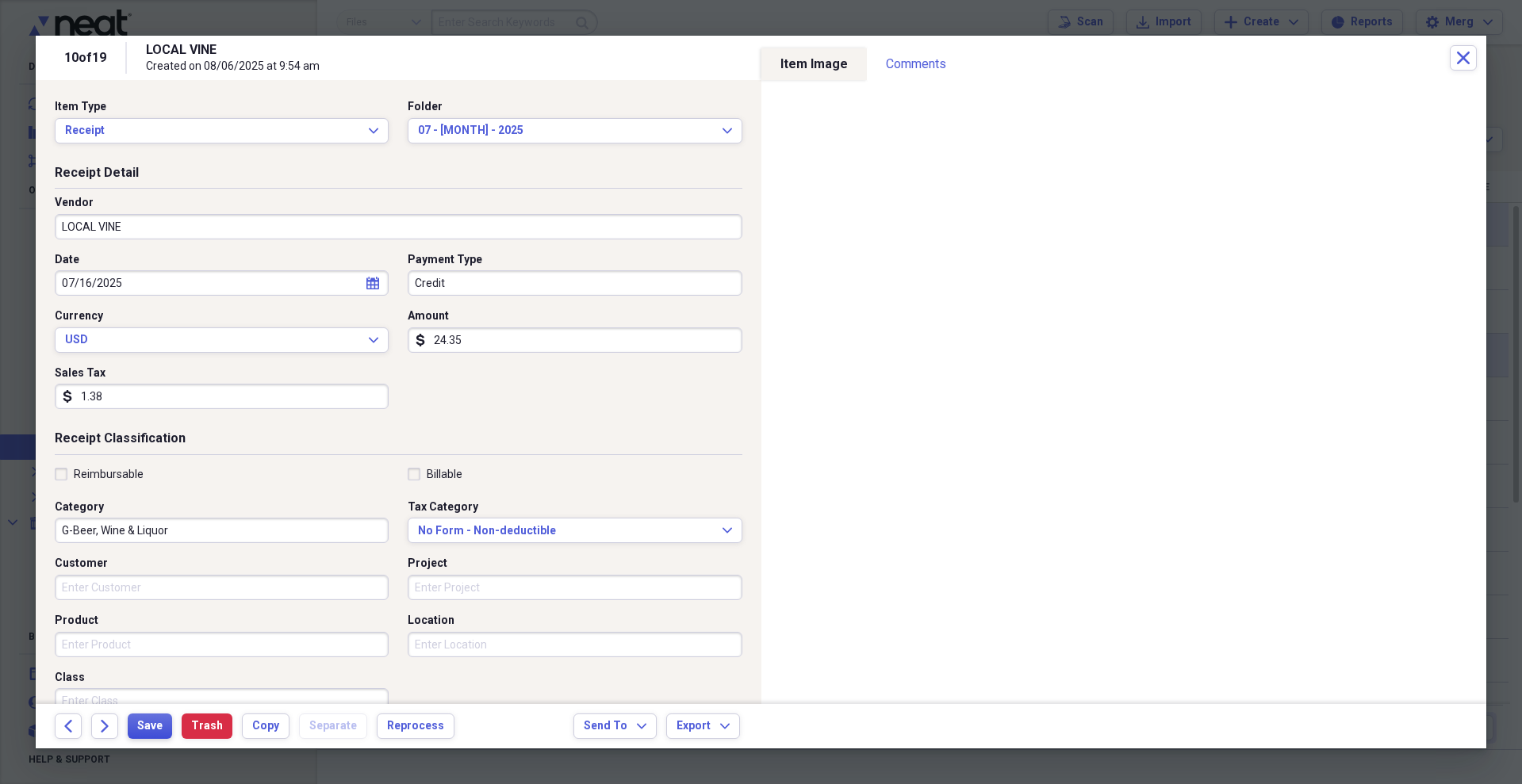 click on "Save" at bounding box center [150, 726] 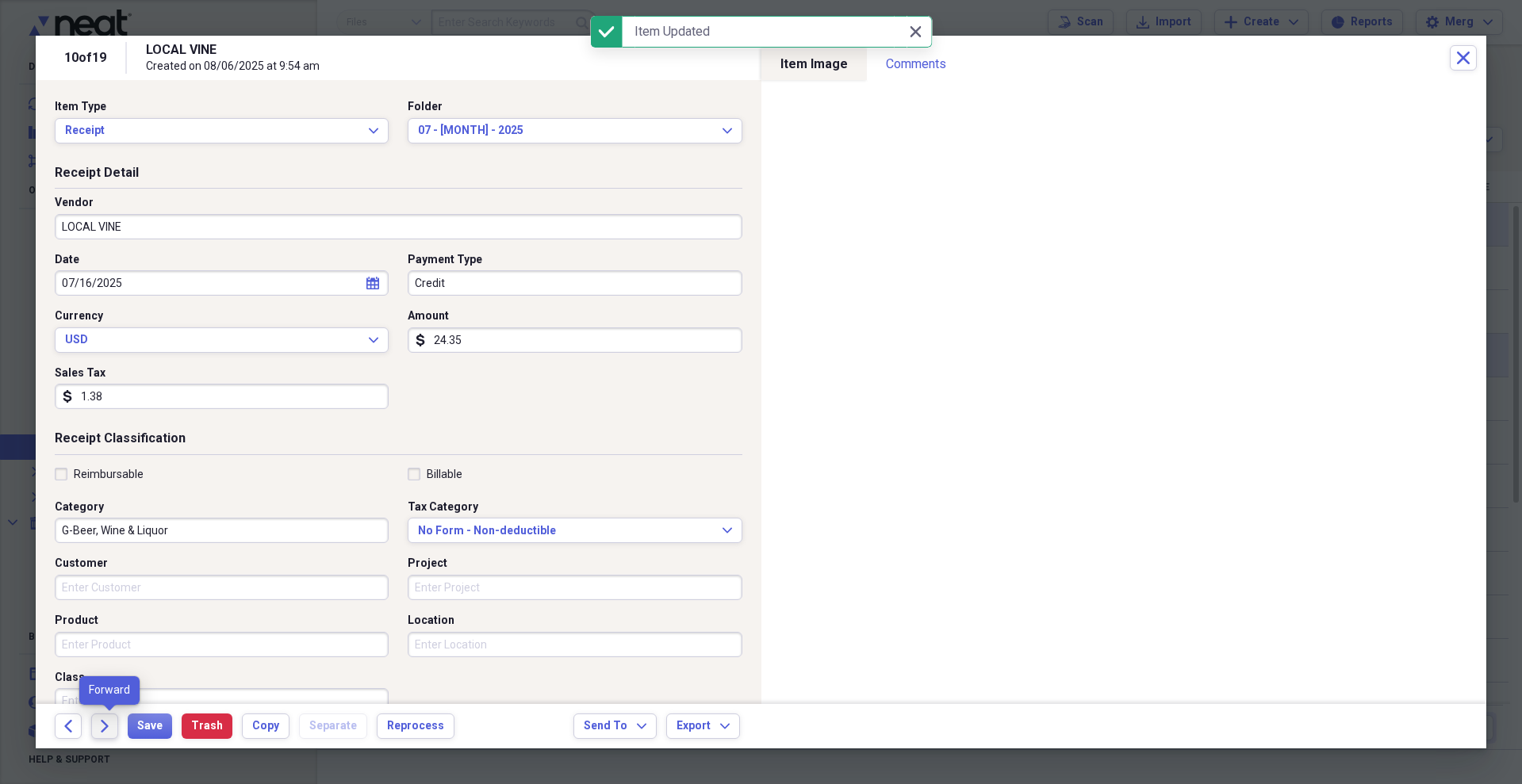 click on "Forward" 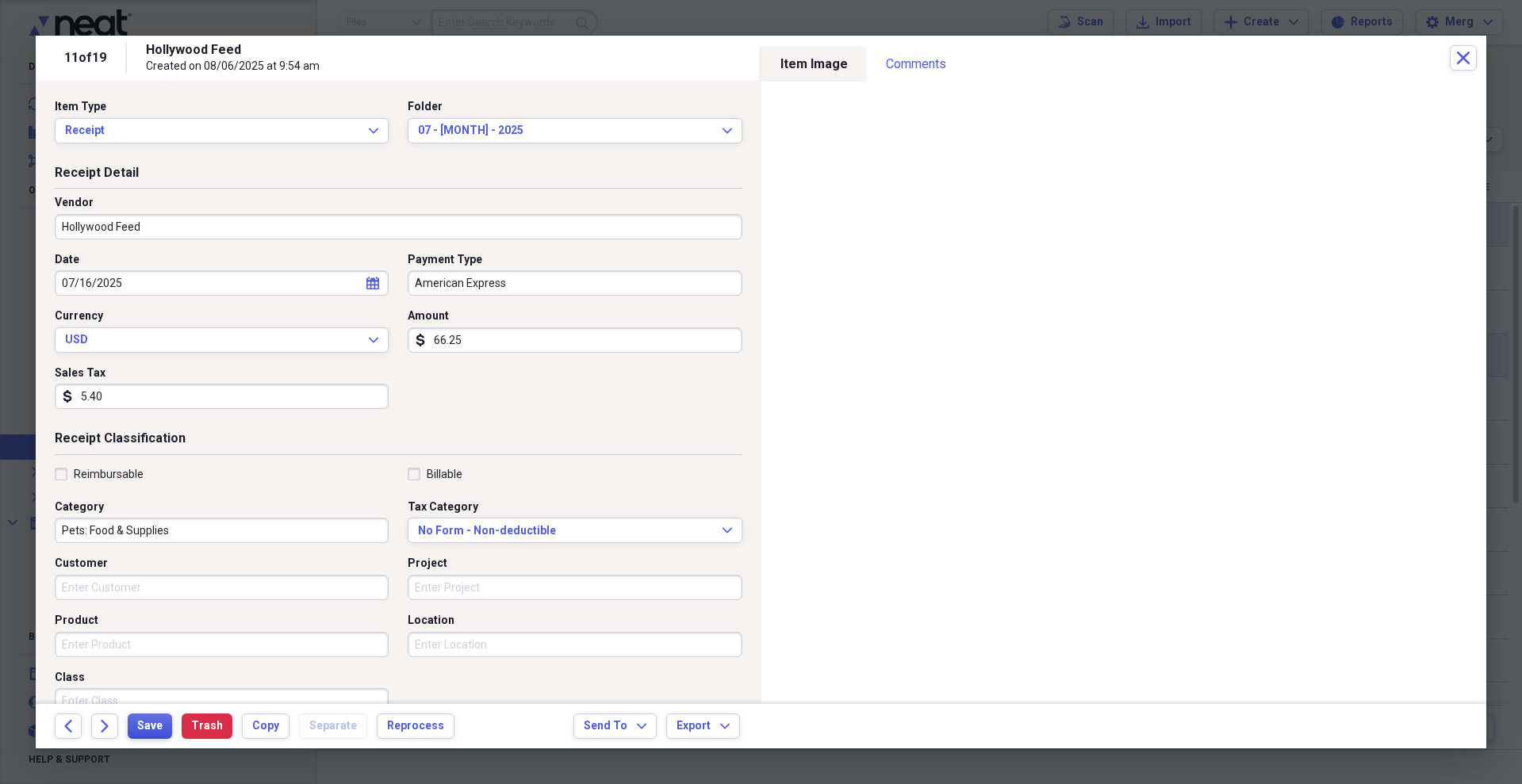 click on "Save" at bounding box center [150, 726] 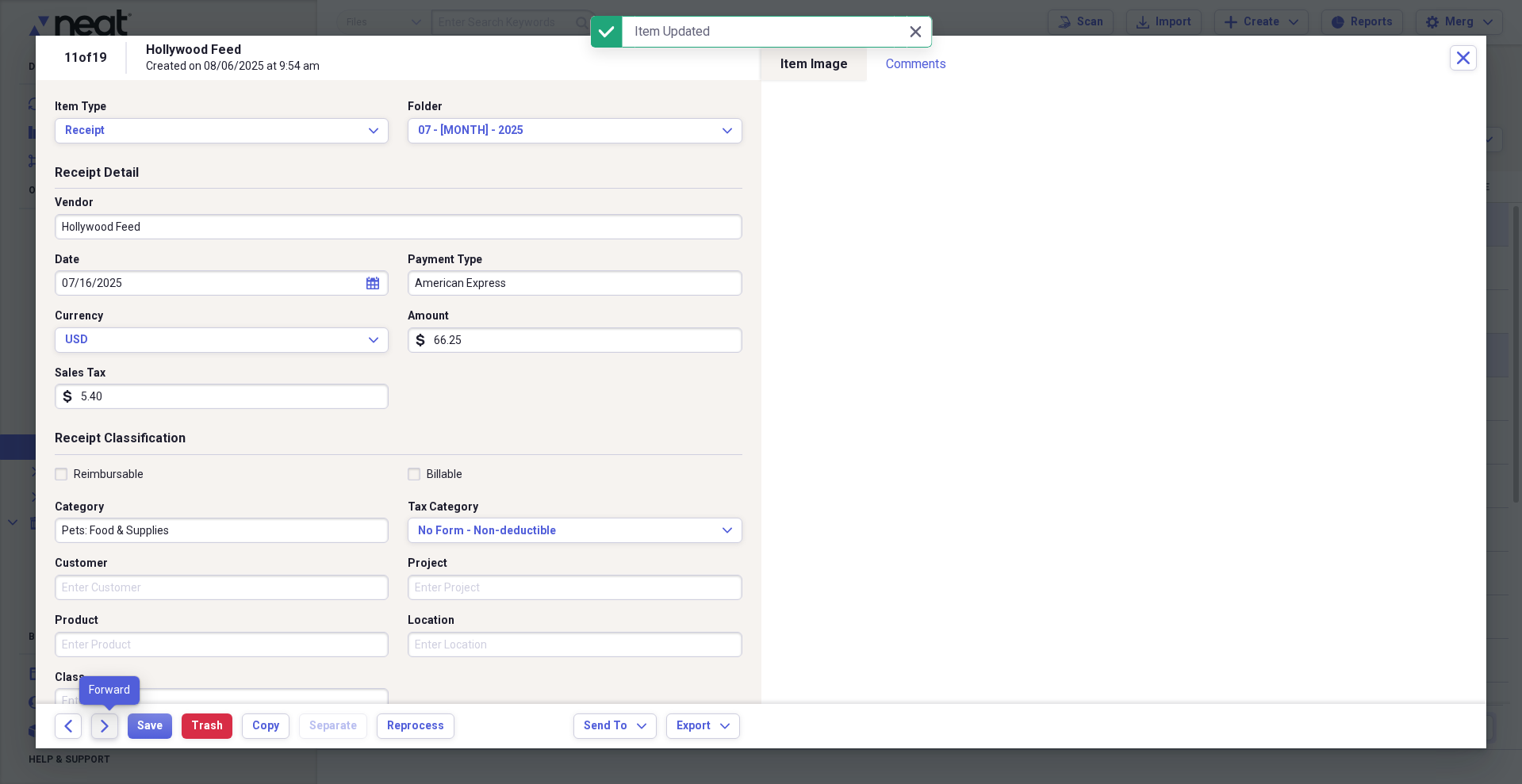 click on "Forward" 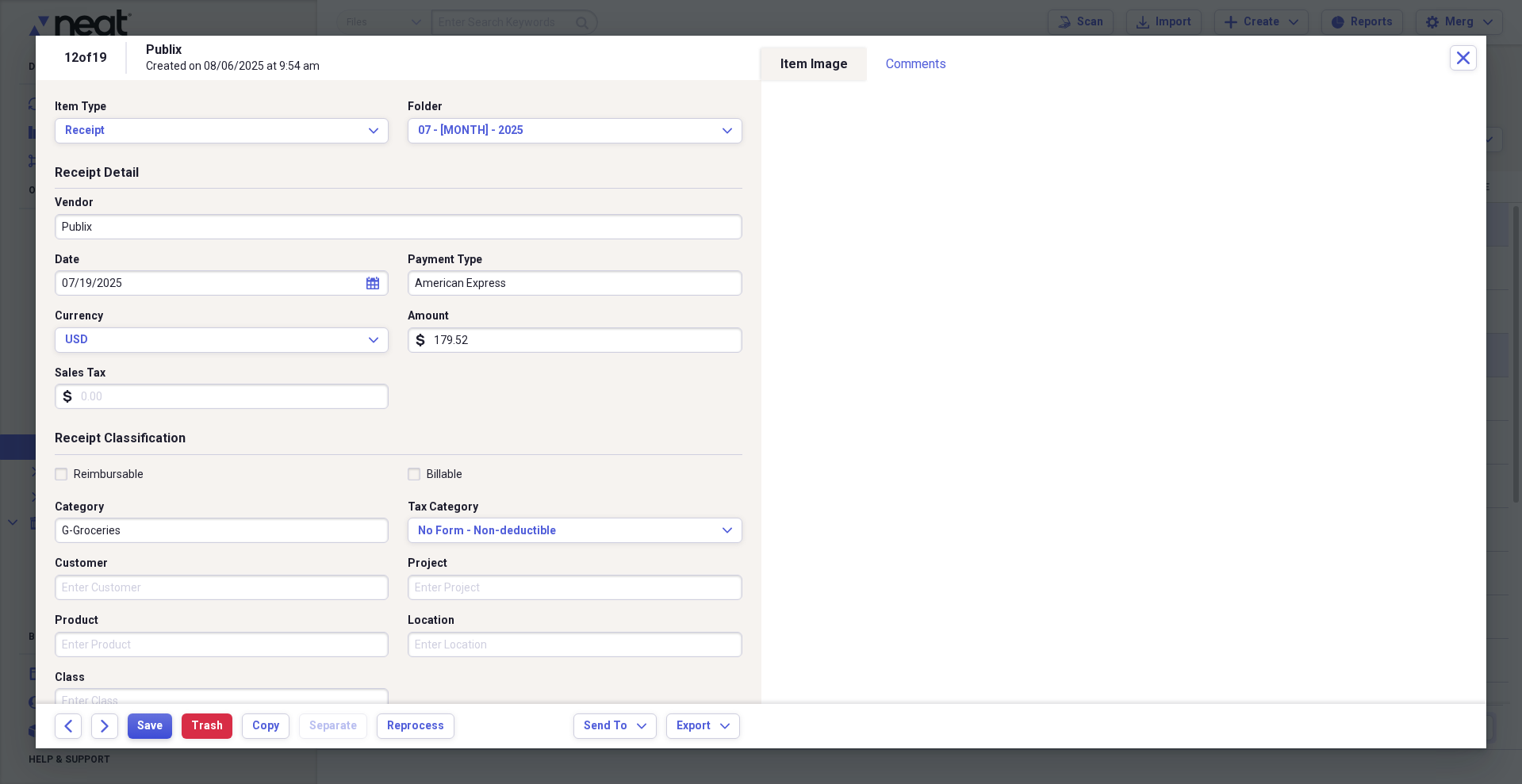 click on "Save" at bounding box center (150, 726) 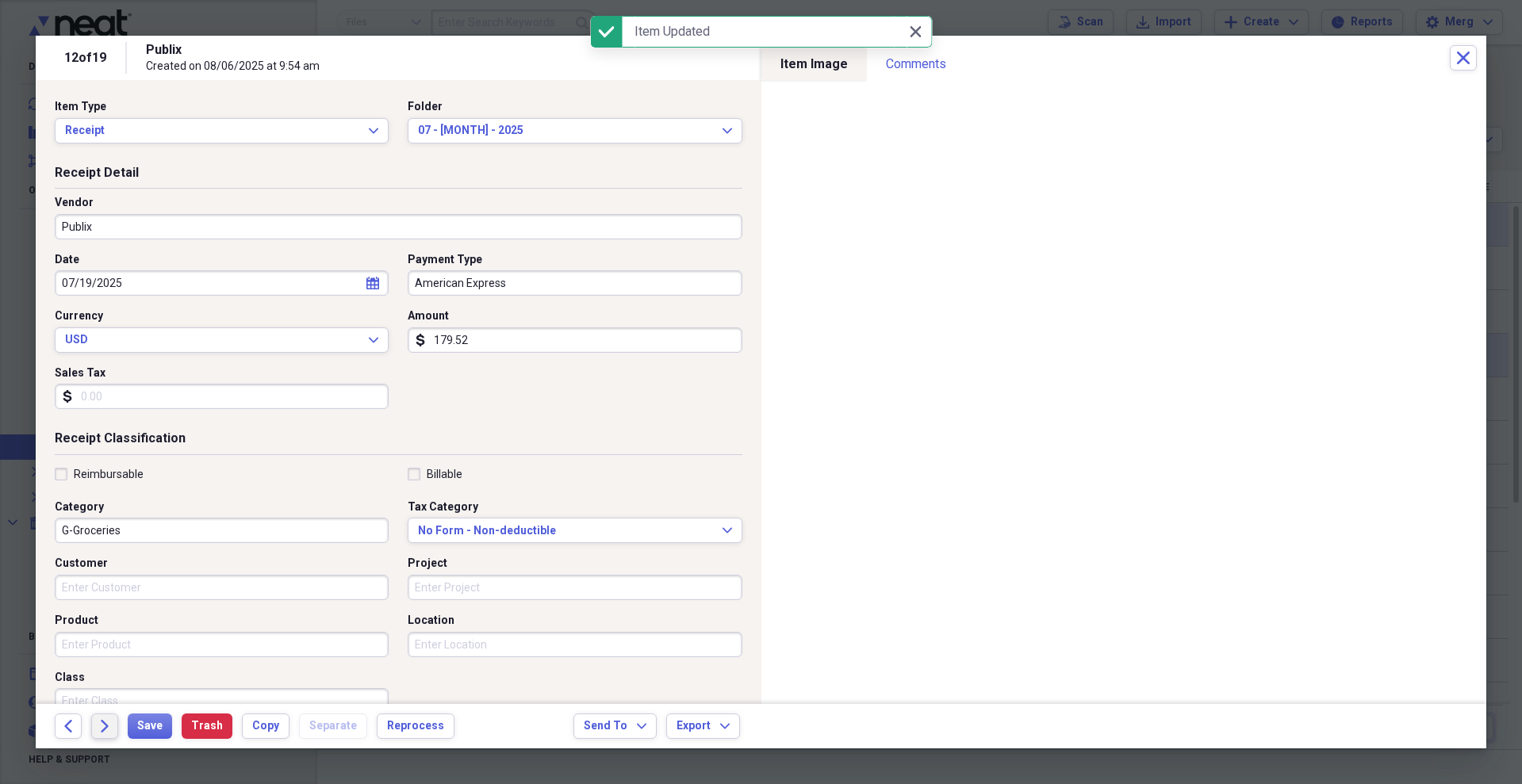 click 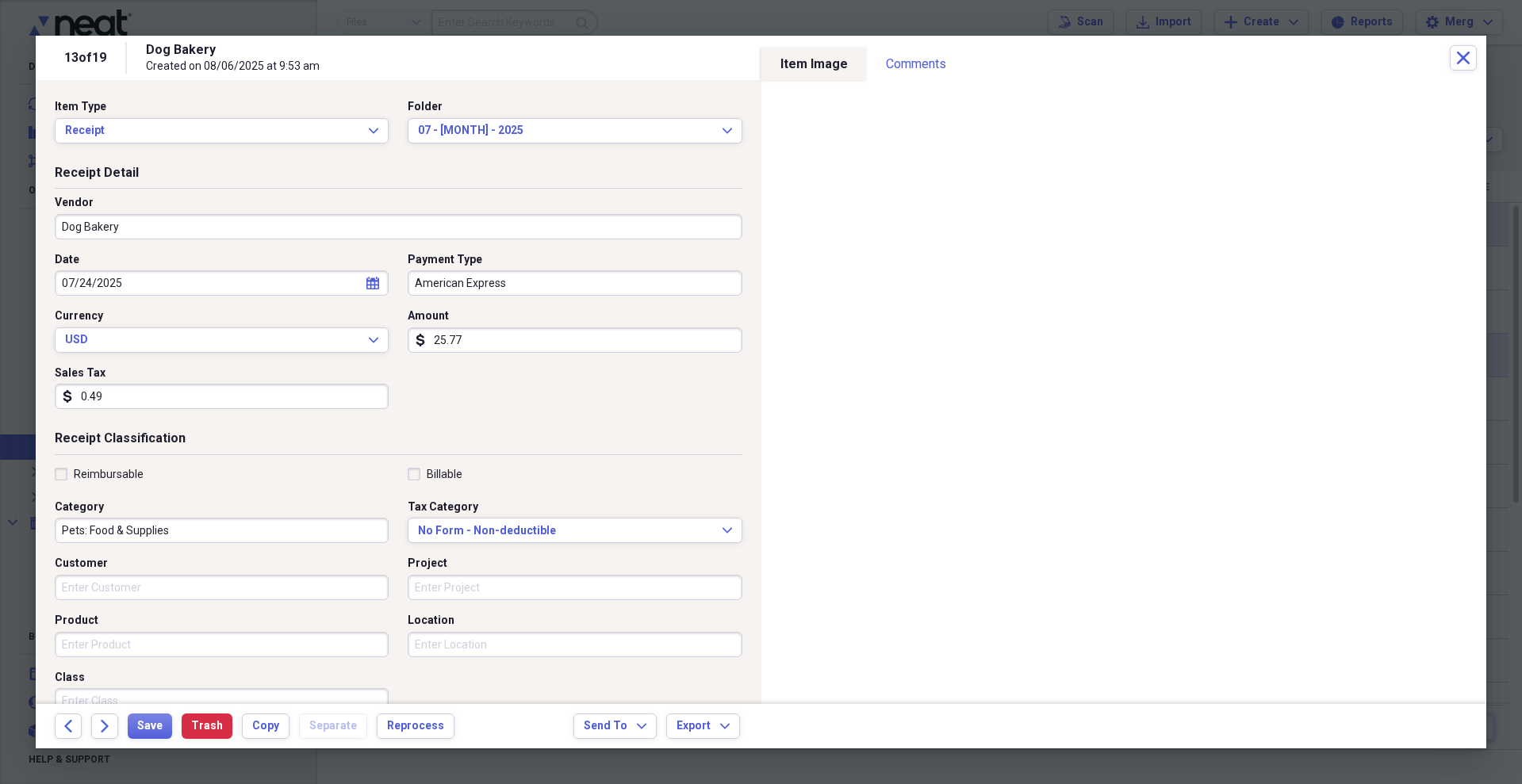 click on "Dog Bakery" at bounding box center [398, 227] 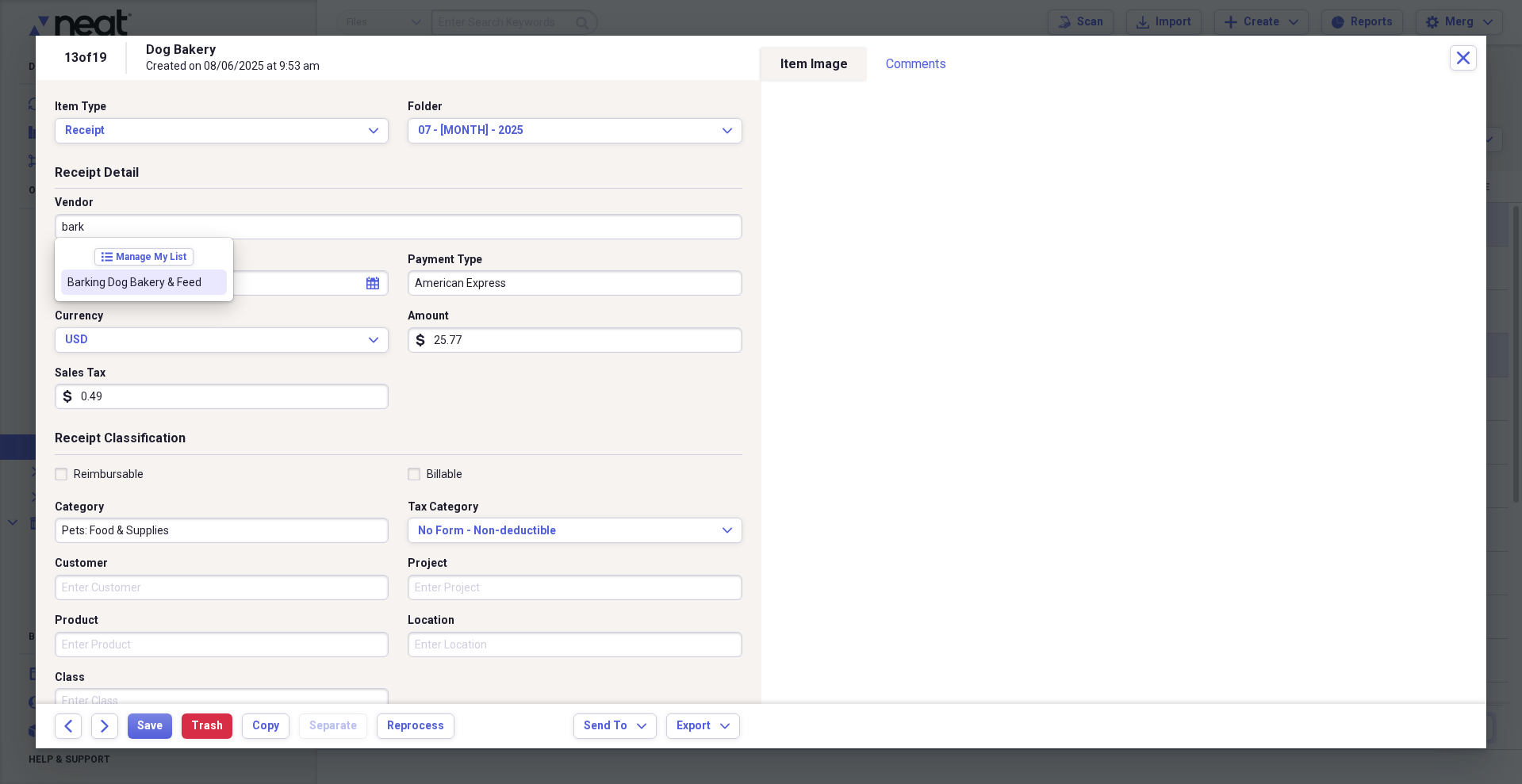 click on "Barking Dog Bakery & Feed" at bounding box center (134, 282) 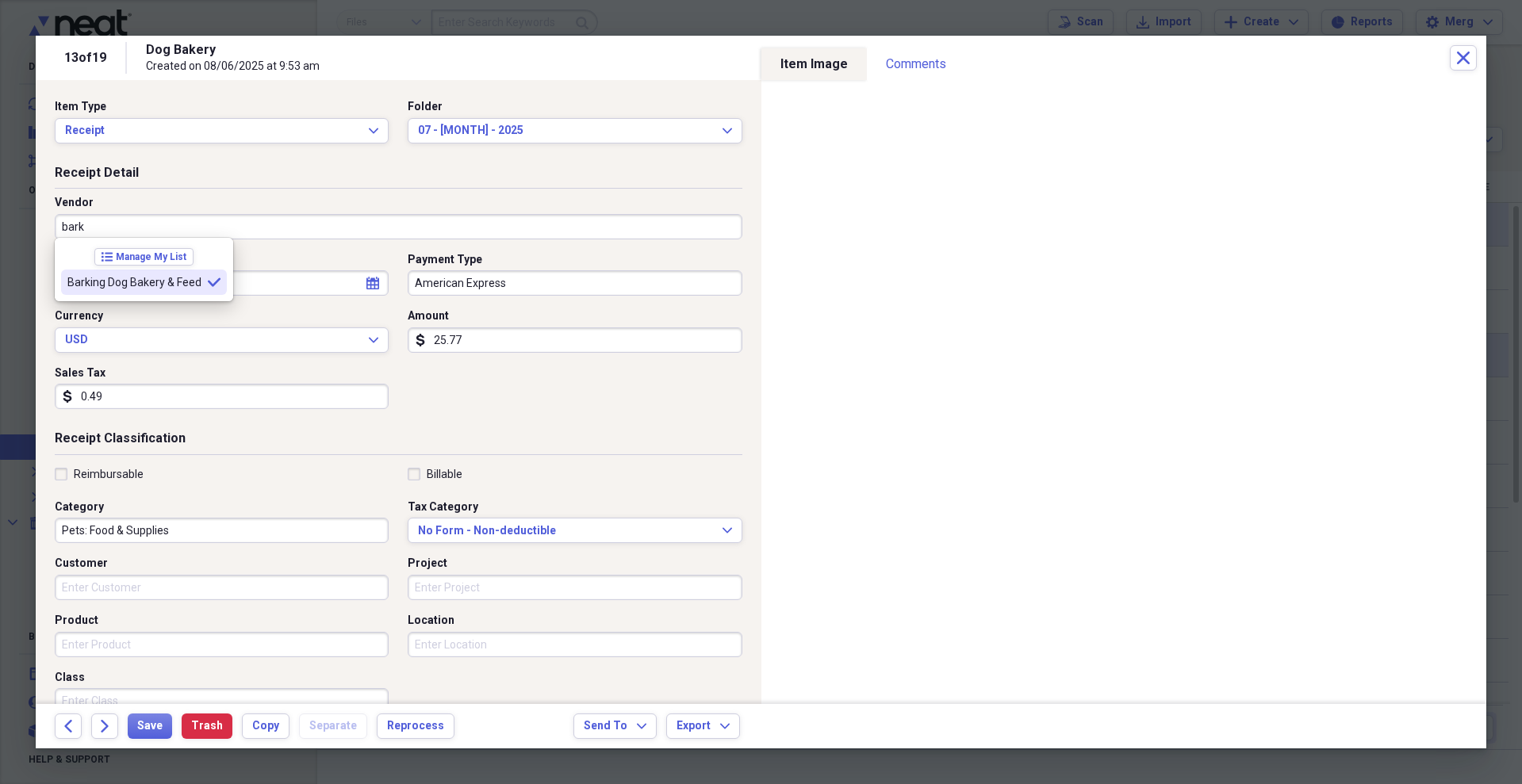 type on "Barking Dog Bakery & Feed" 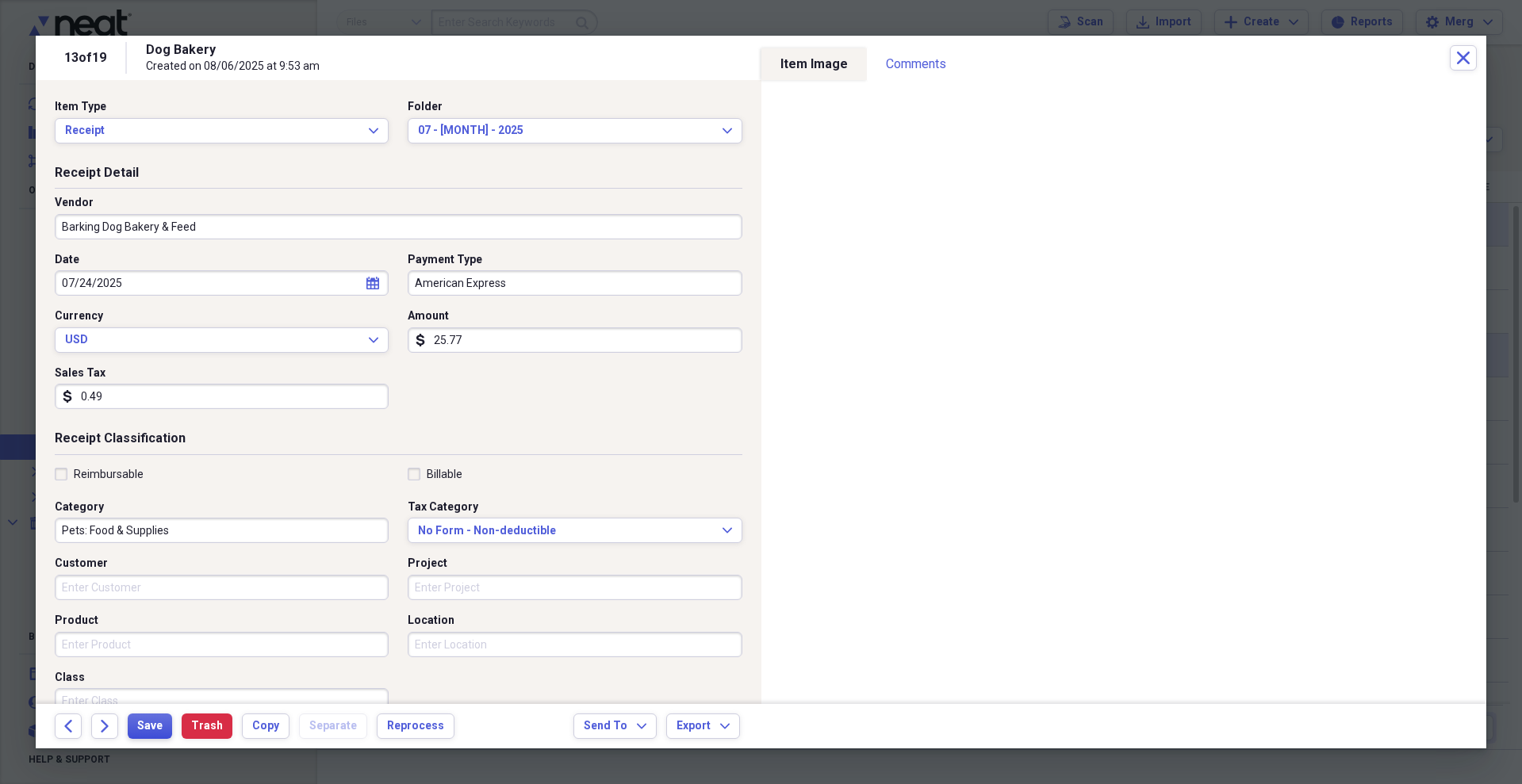 click on "Save" at bounding box center [150, 726] 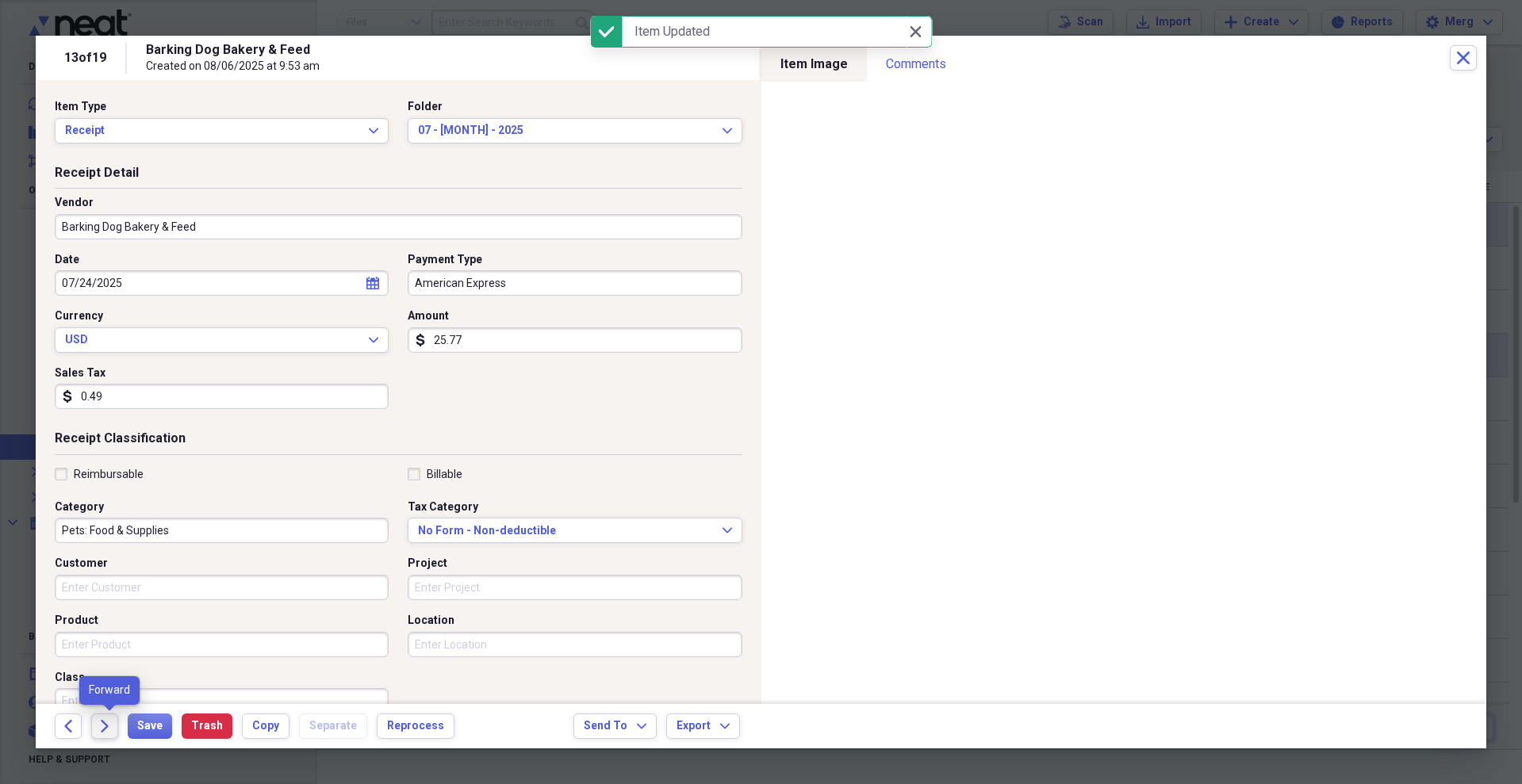 click on "Forward" 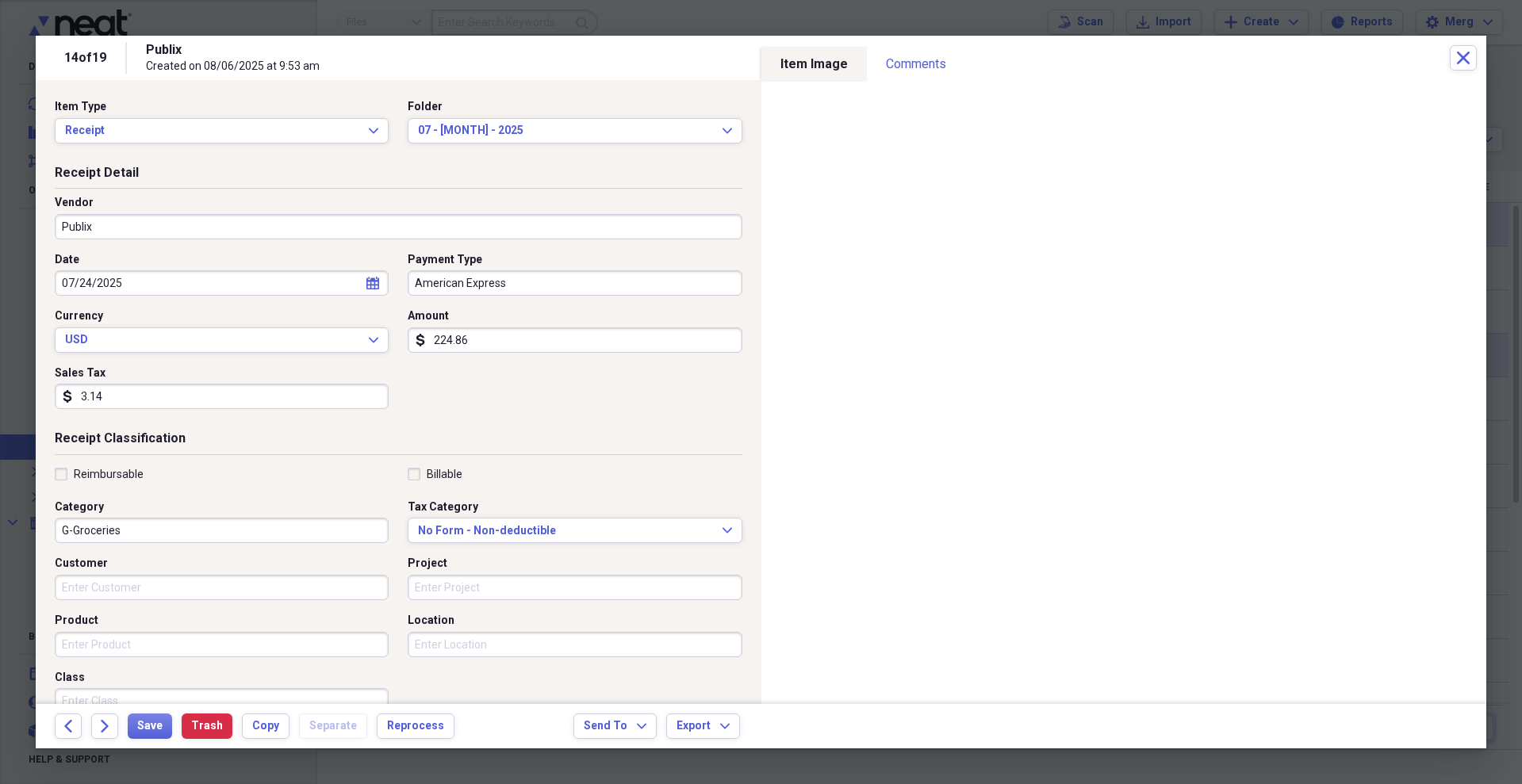 type on "224.86" 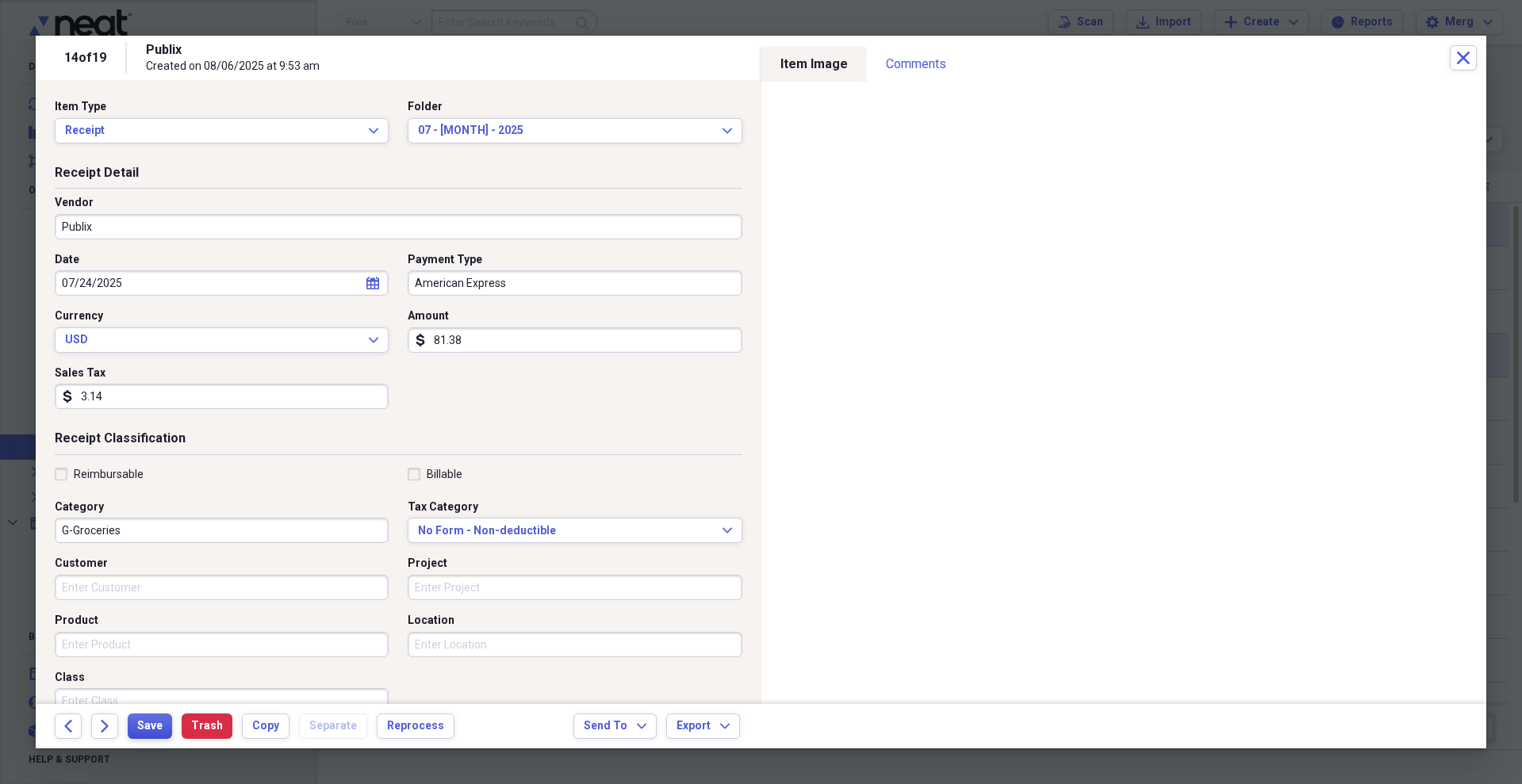 type on "81.38" 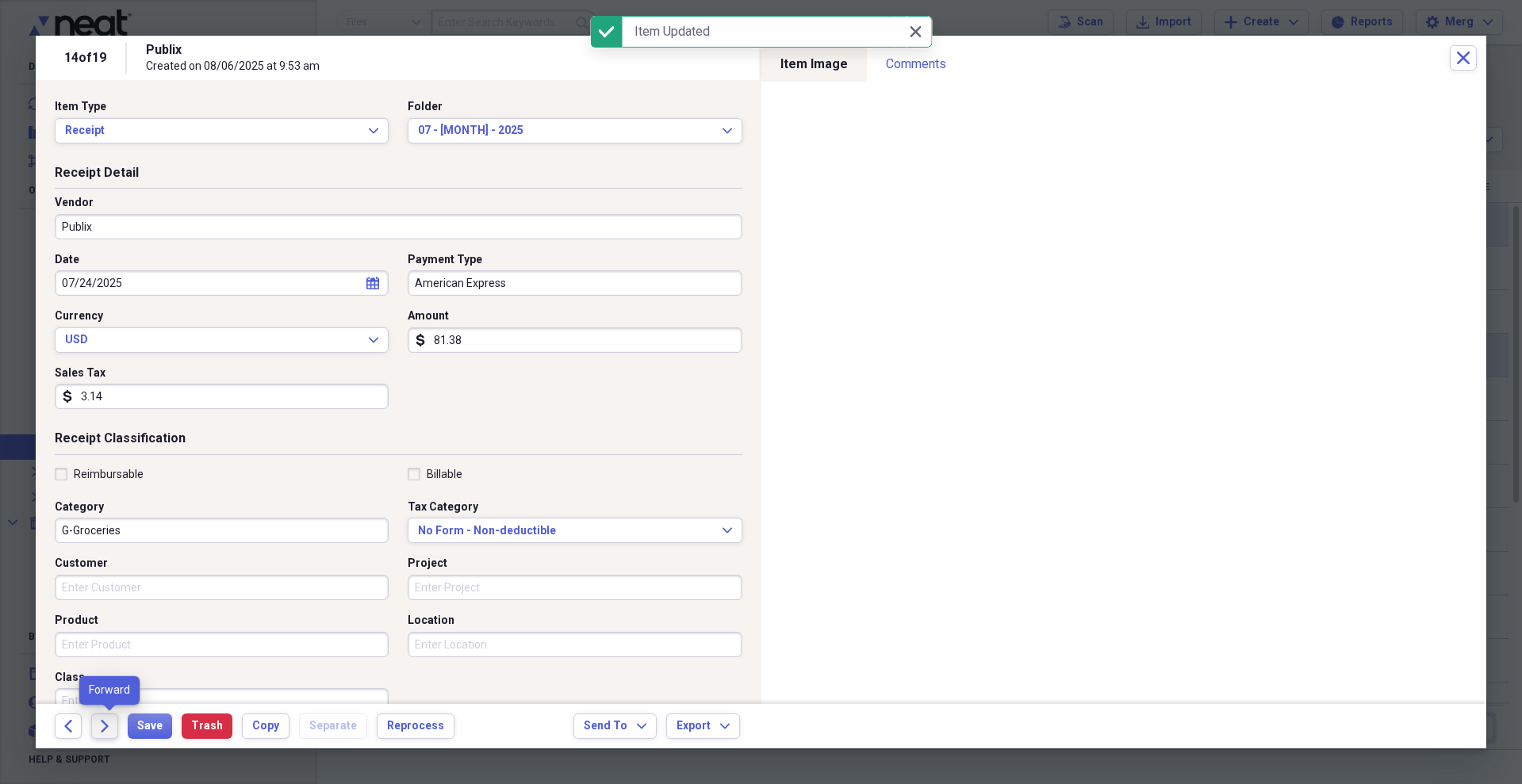 click on "Forward" 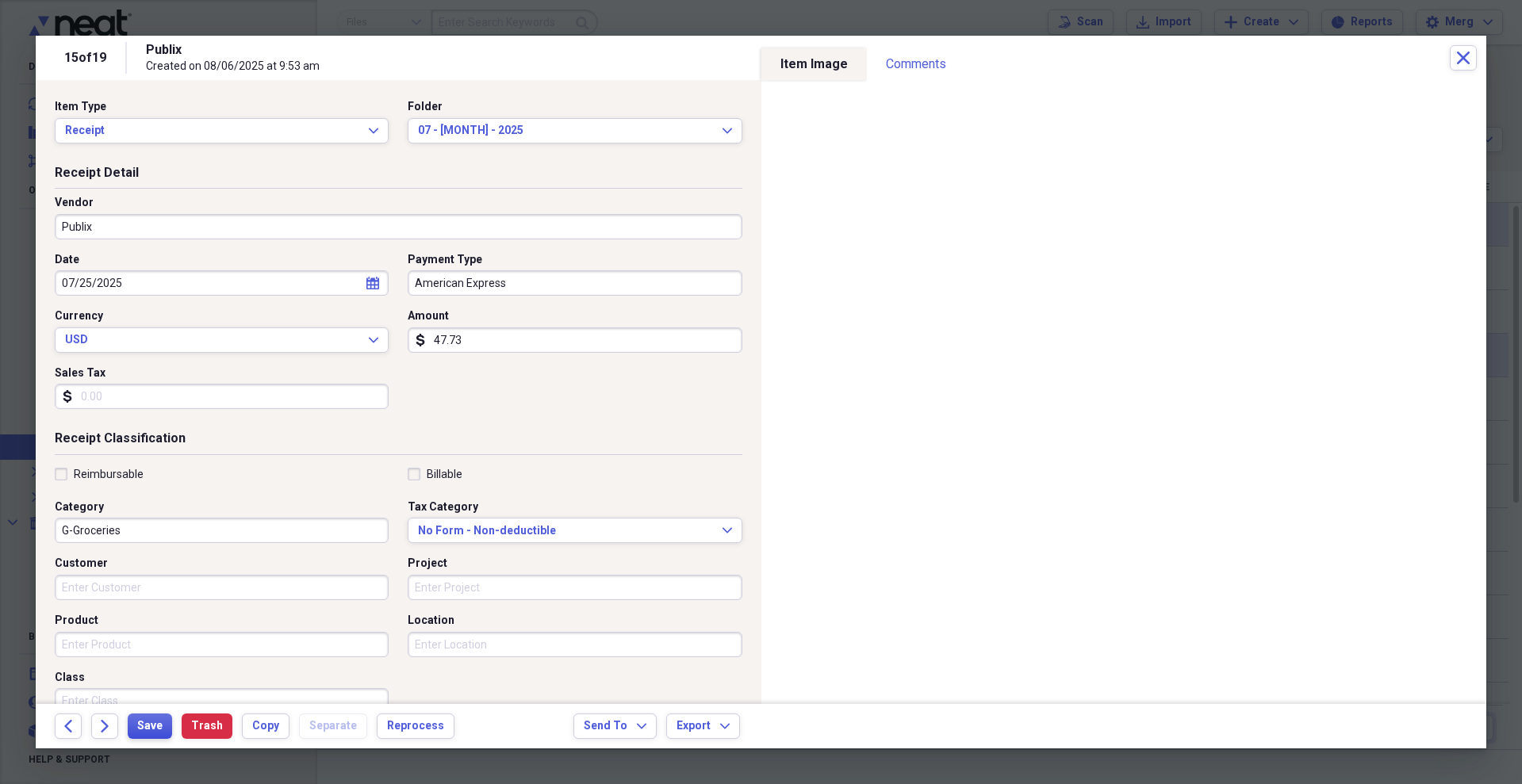 click on "Save" at bounding box center (150, 726) 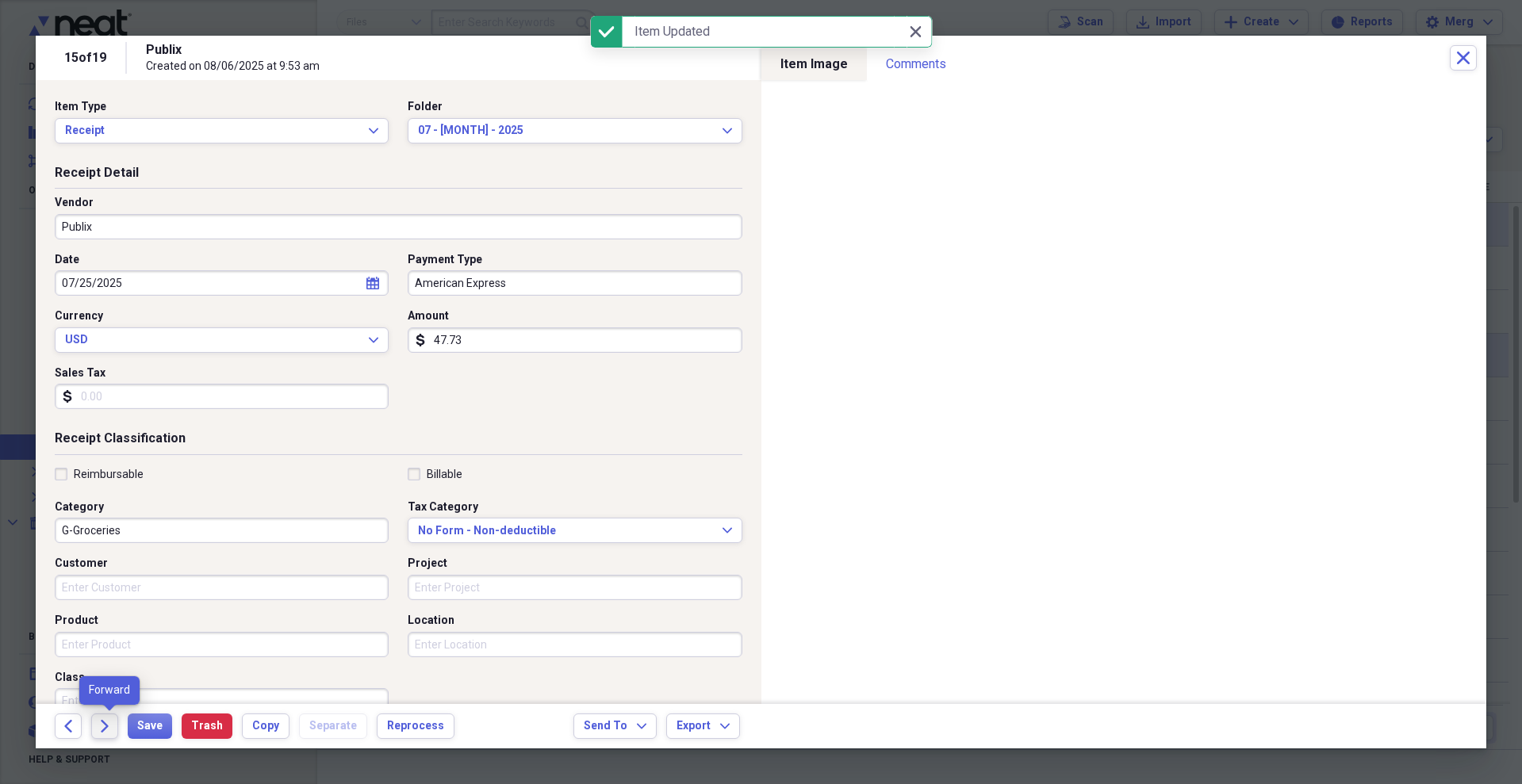 click on "Forward" at bounding box center (105, 726) 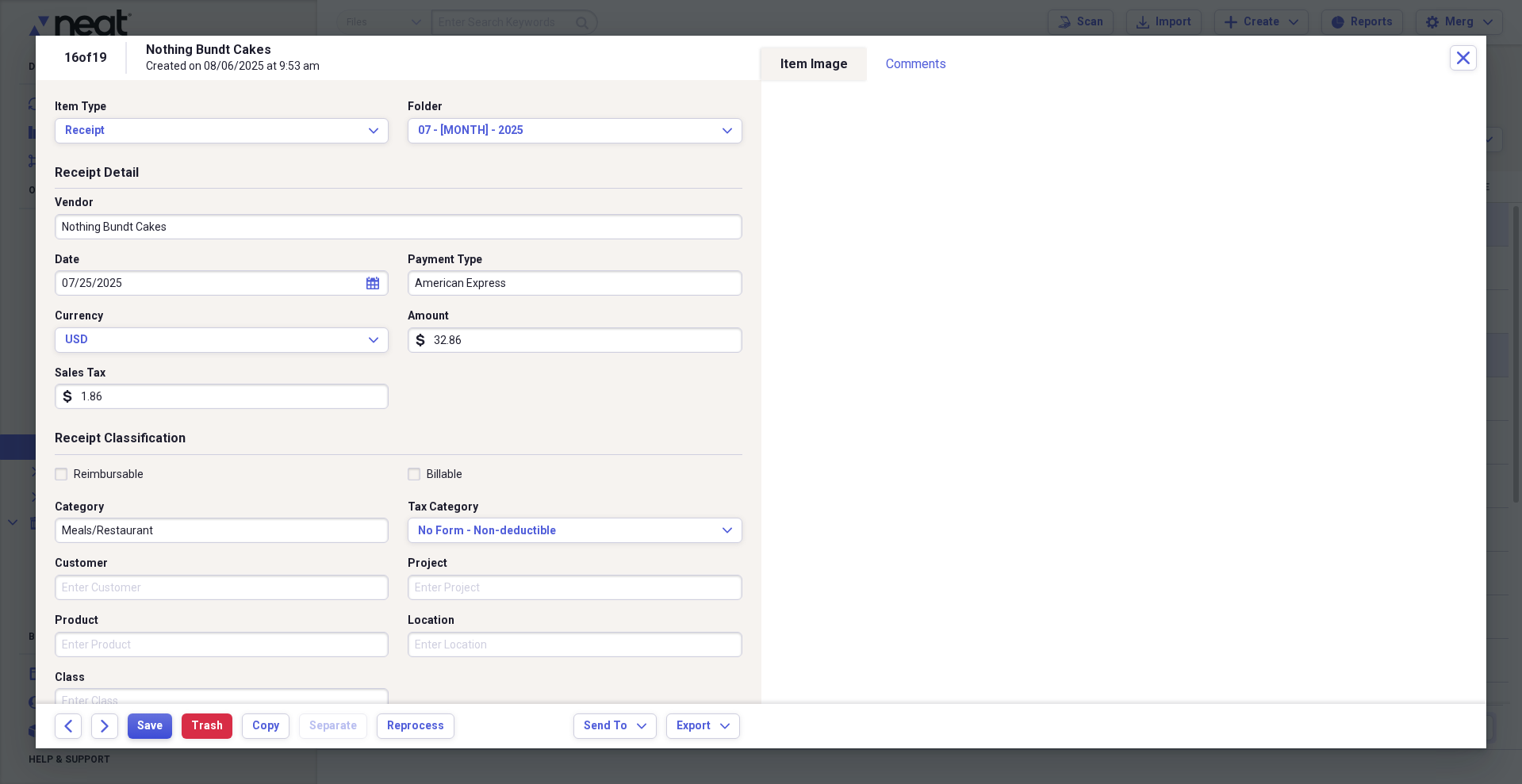 click on "Save" at bounding box center (150, 726) 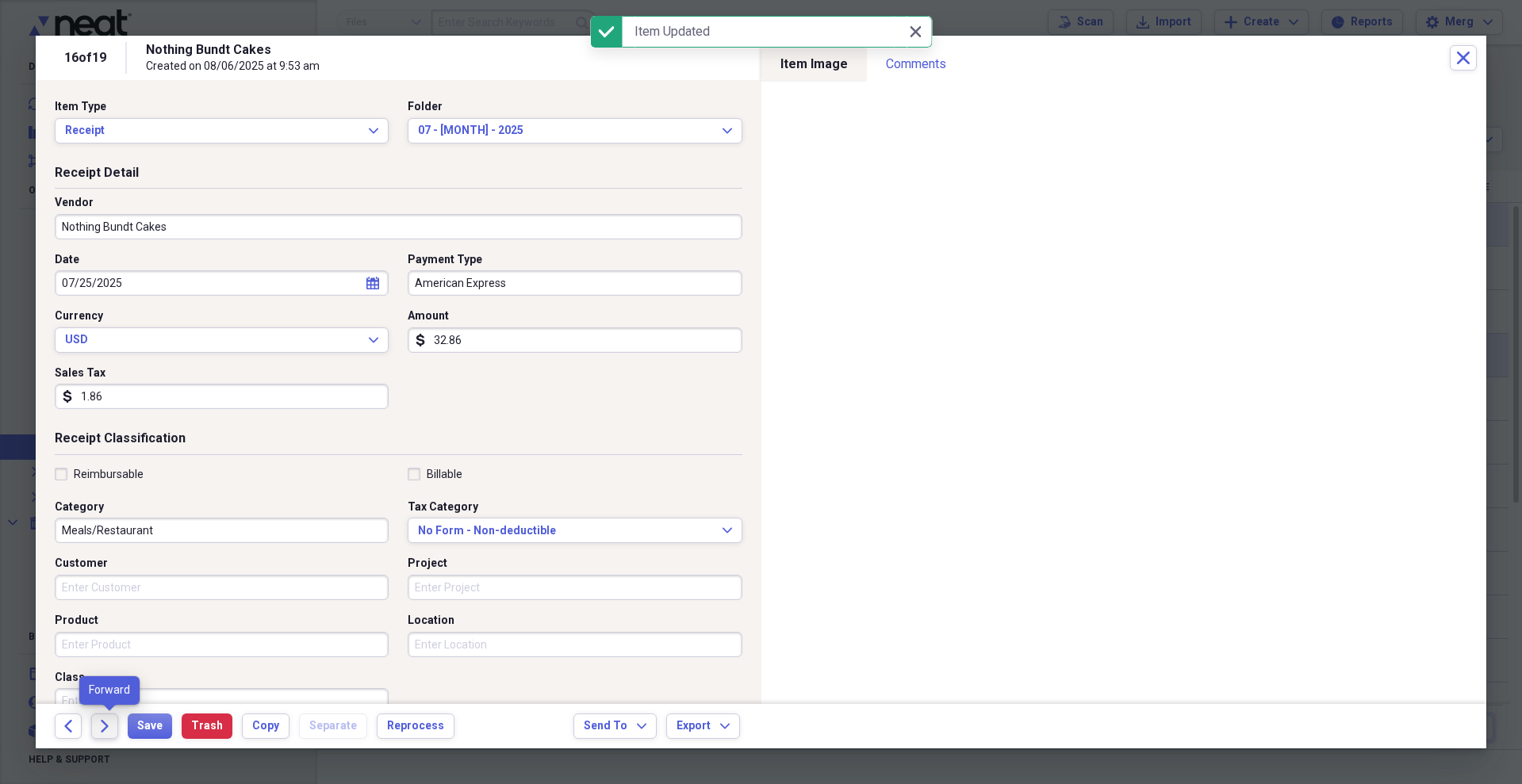 click on "Forward" at bounding box center (105, 726) 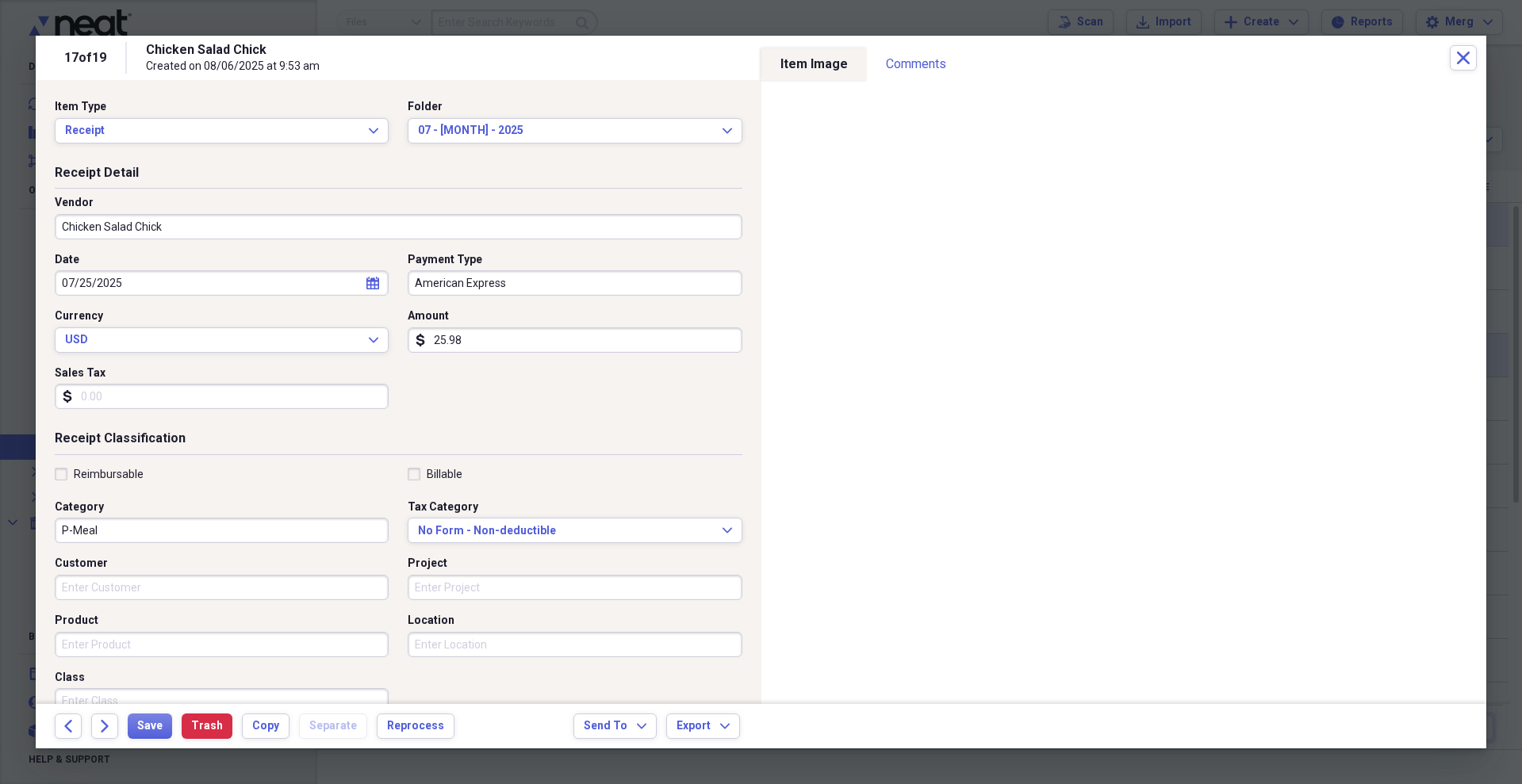 type on "25.98" 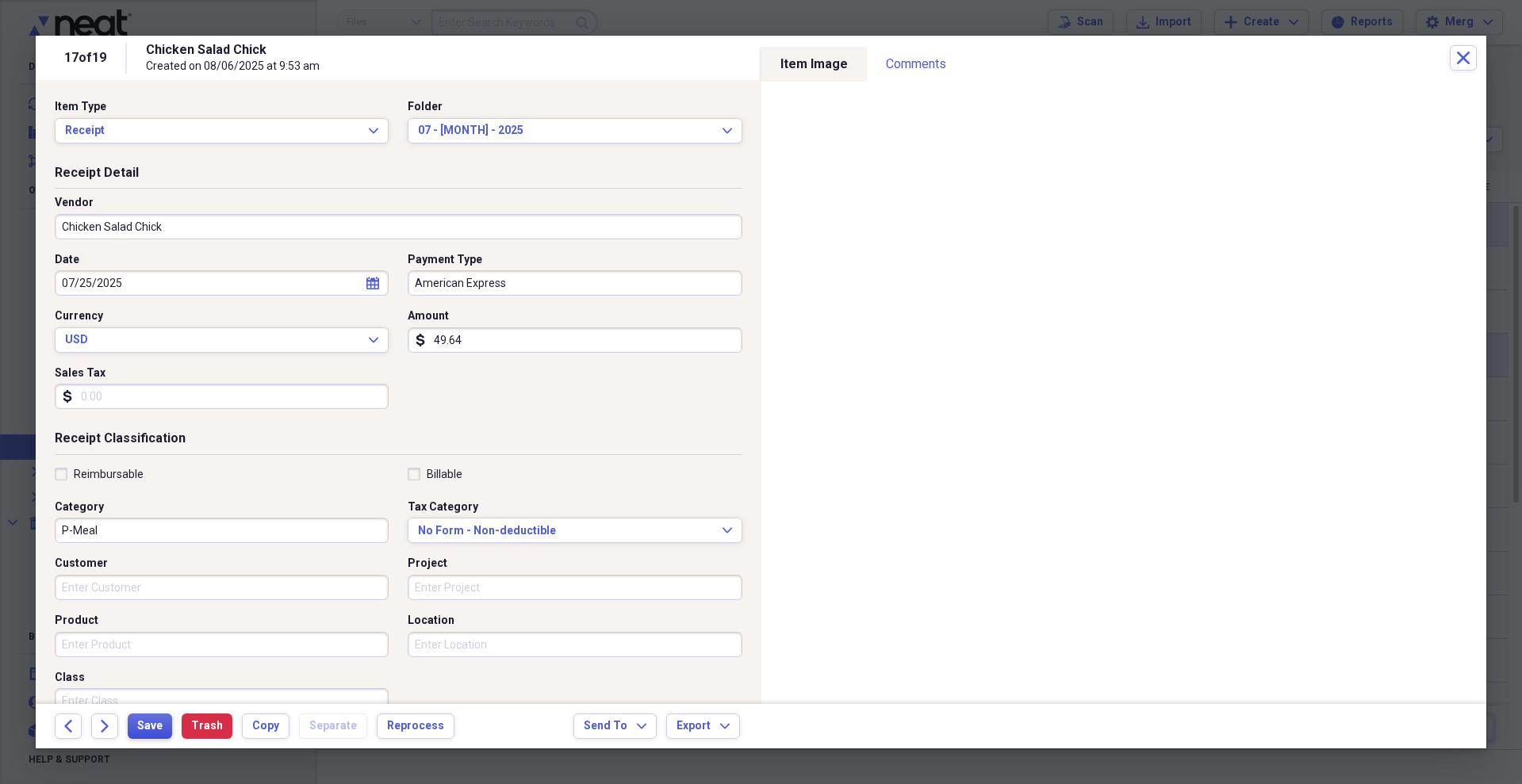 type on "49.64" 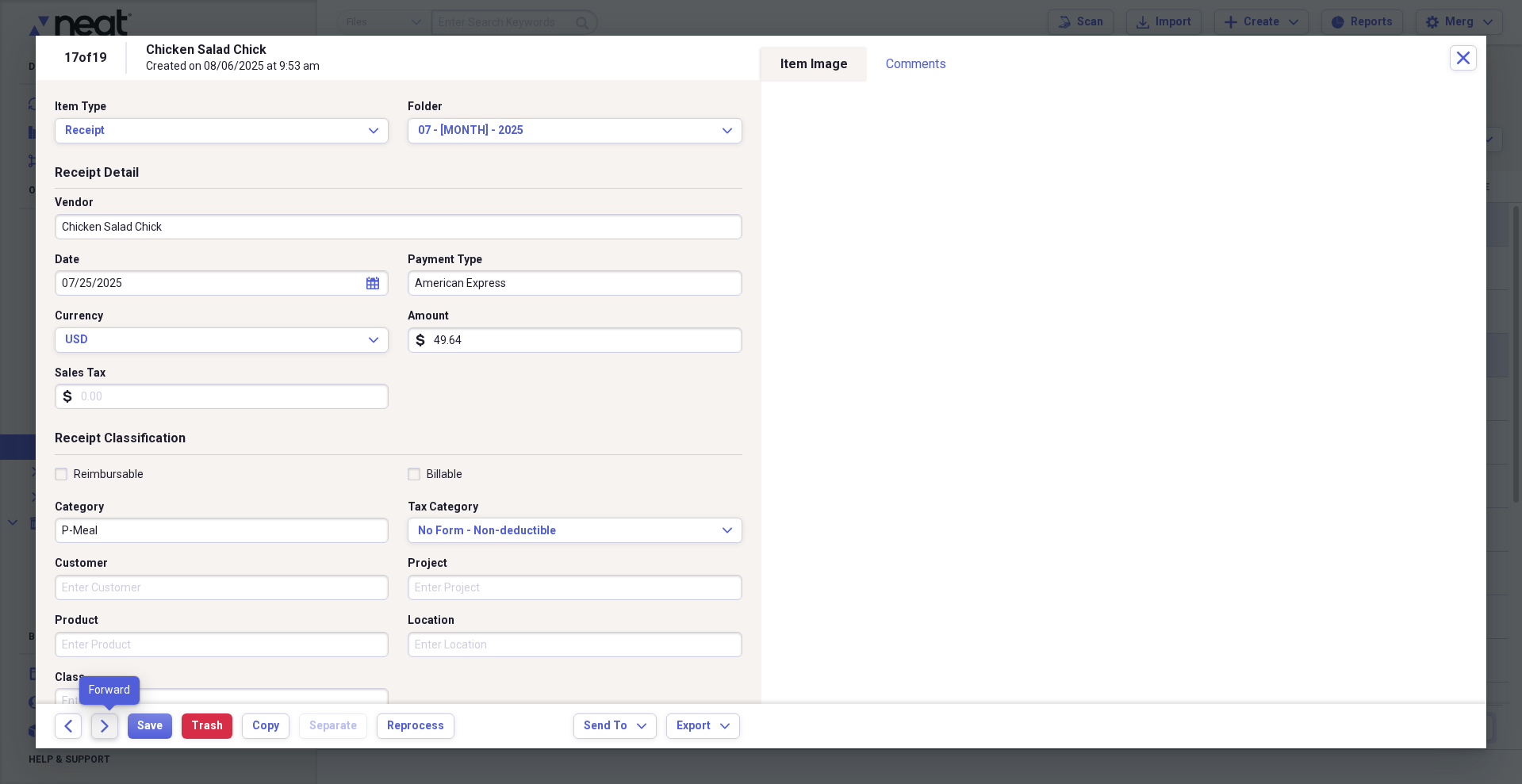 click 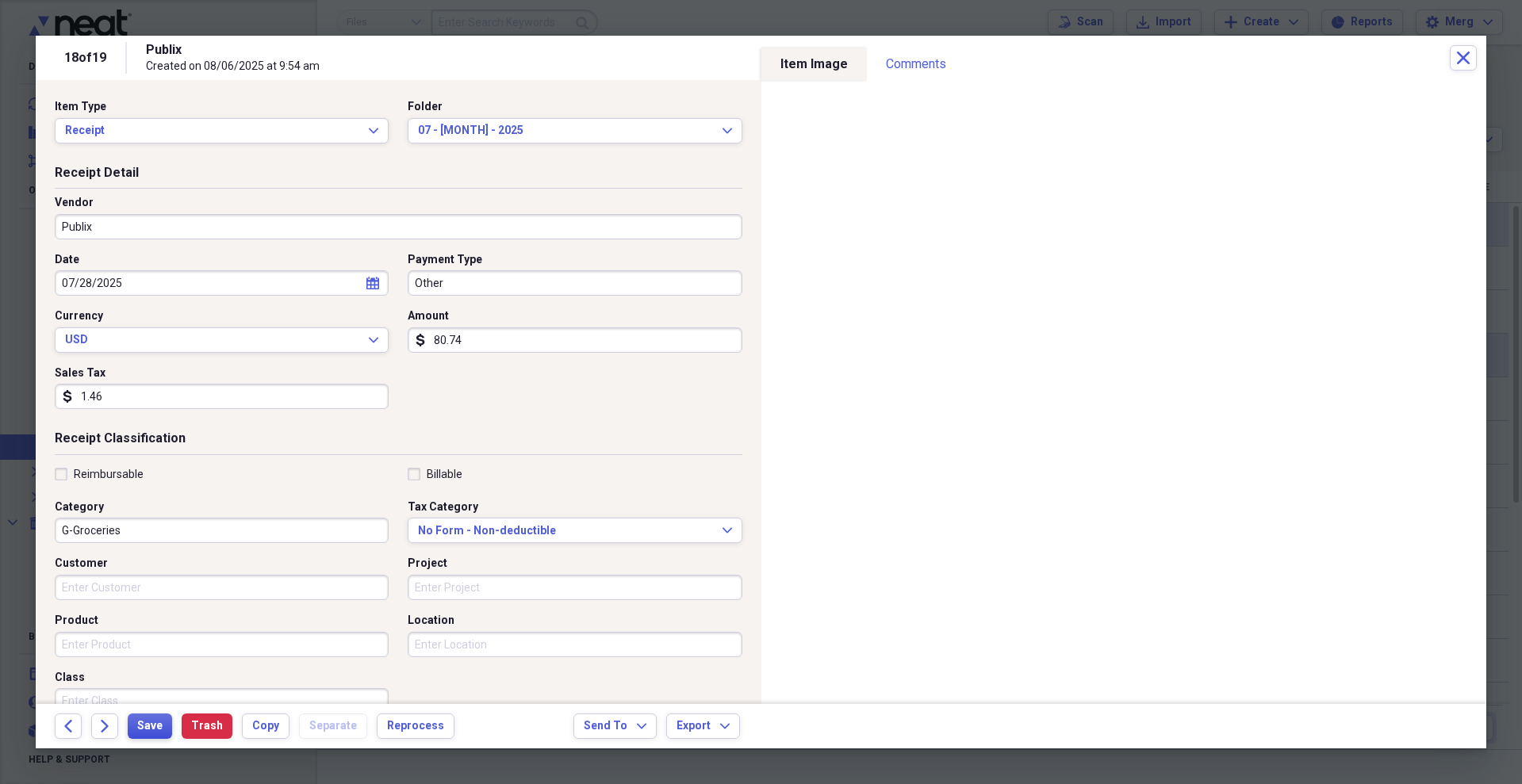 click on "Save" at bounding box center [150, 726] 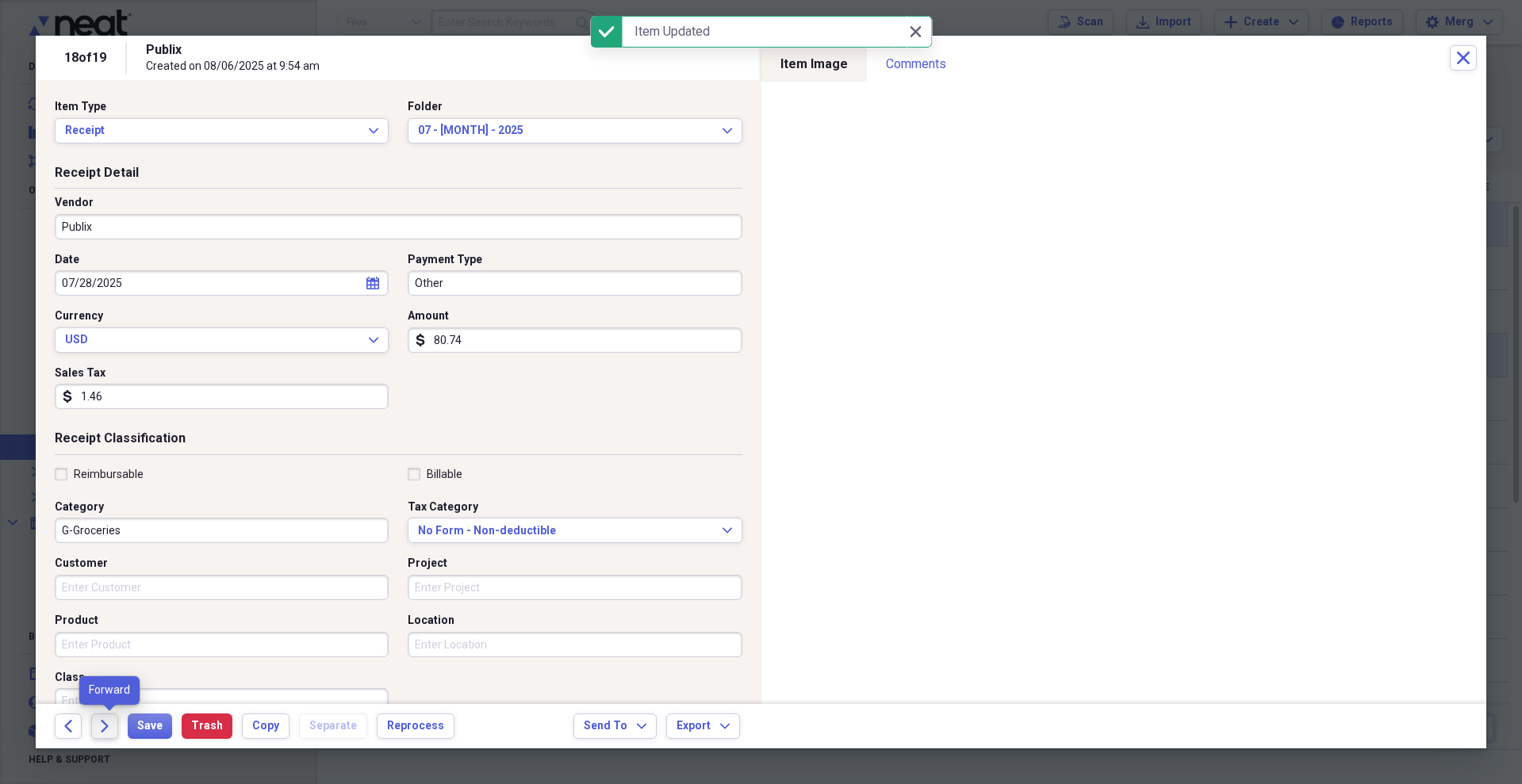 click on "Forward" 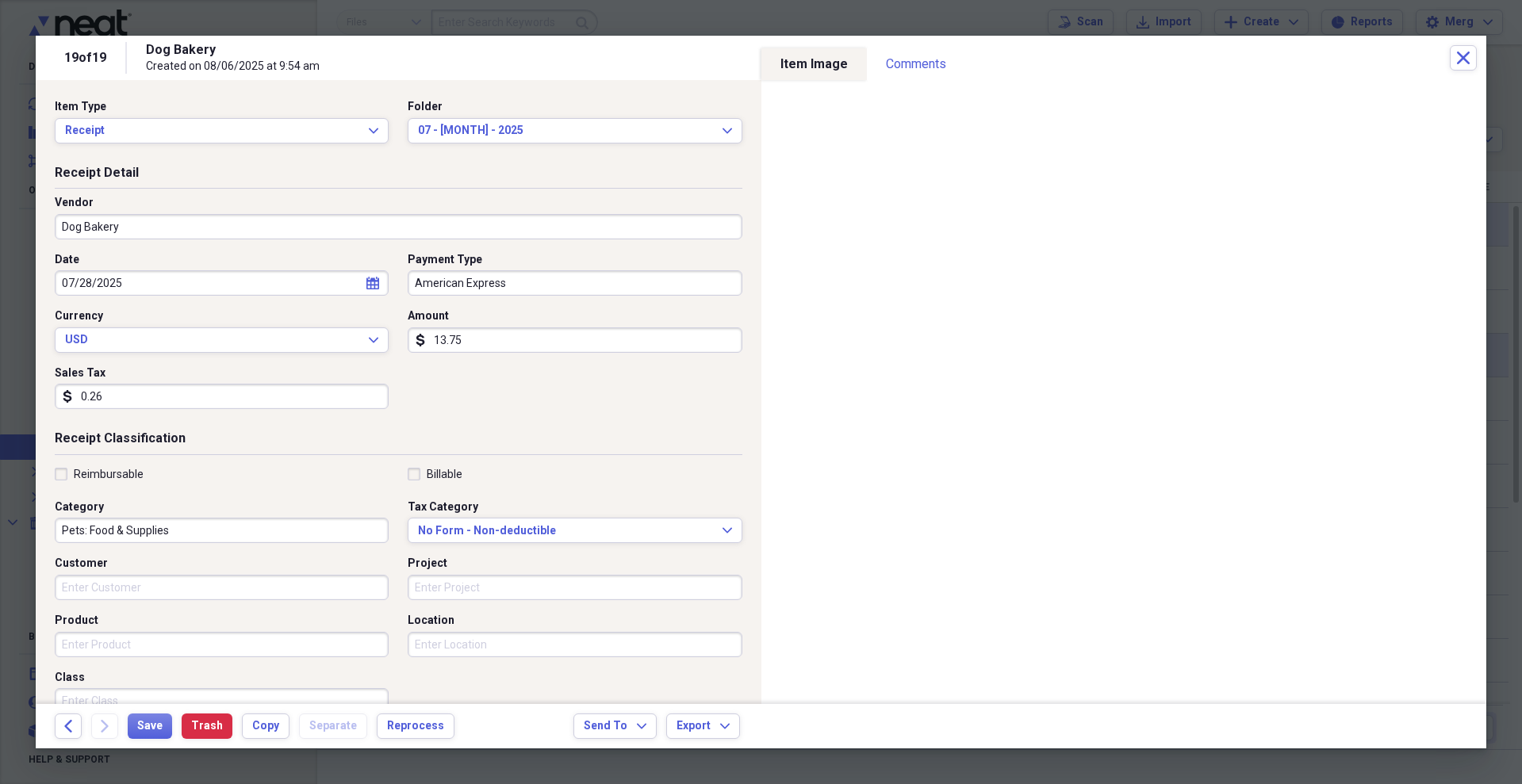 click on "Dog Bakery" at bounding box center (398, 227) 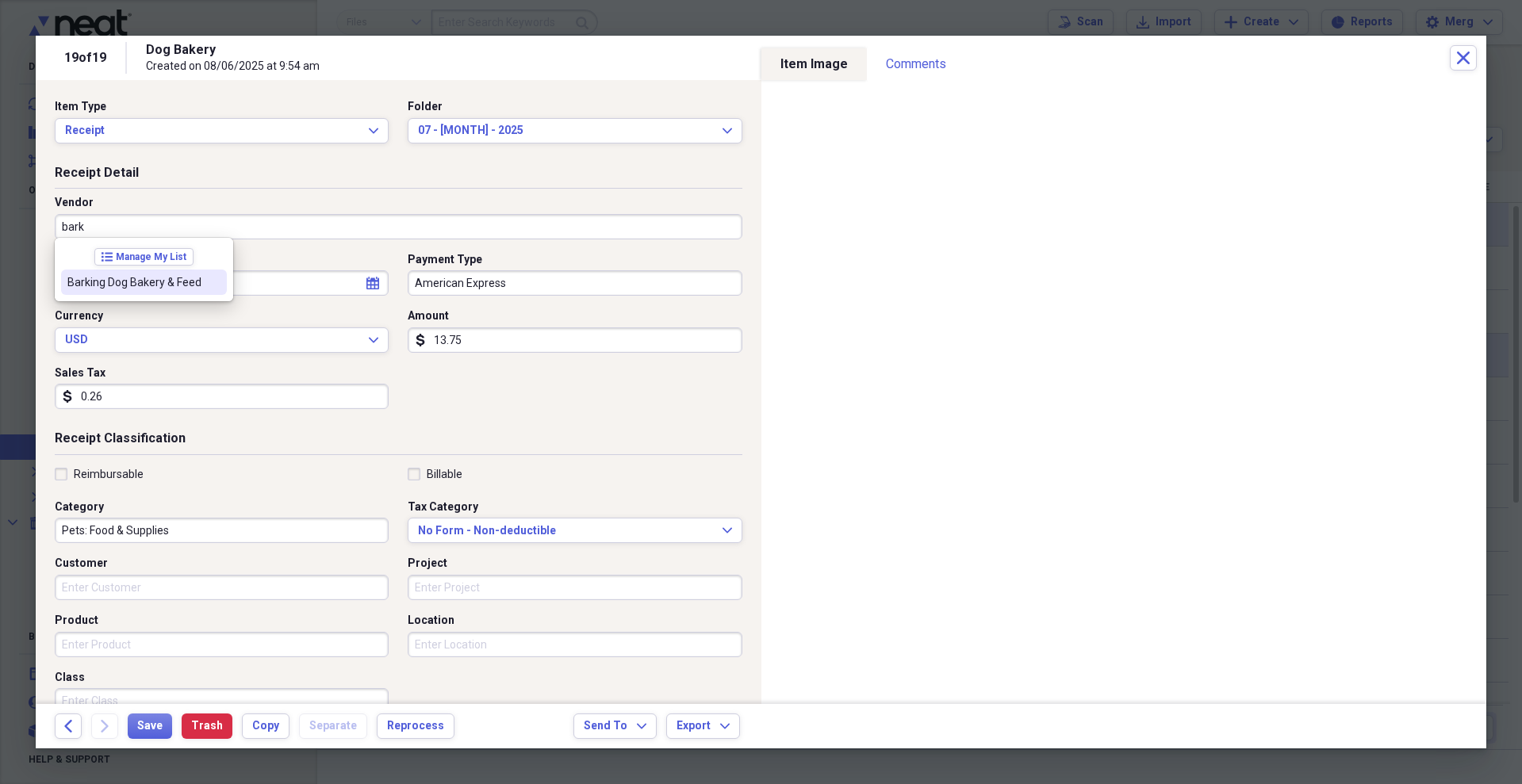 click on "Barking Dog Bakery & Feed" at bounding box center [134, 282] 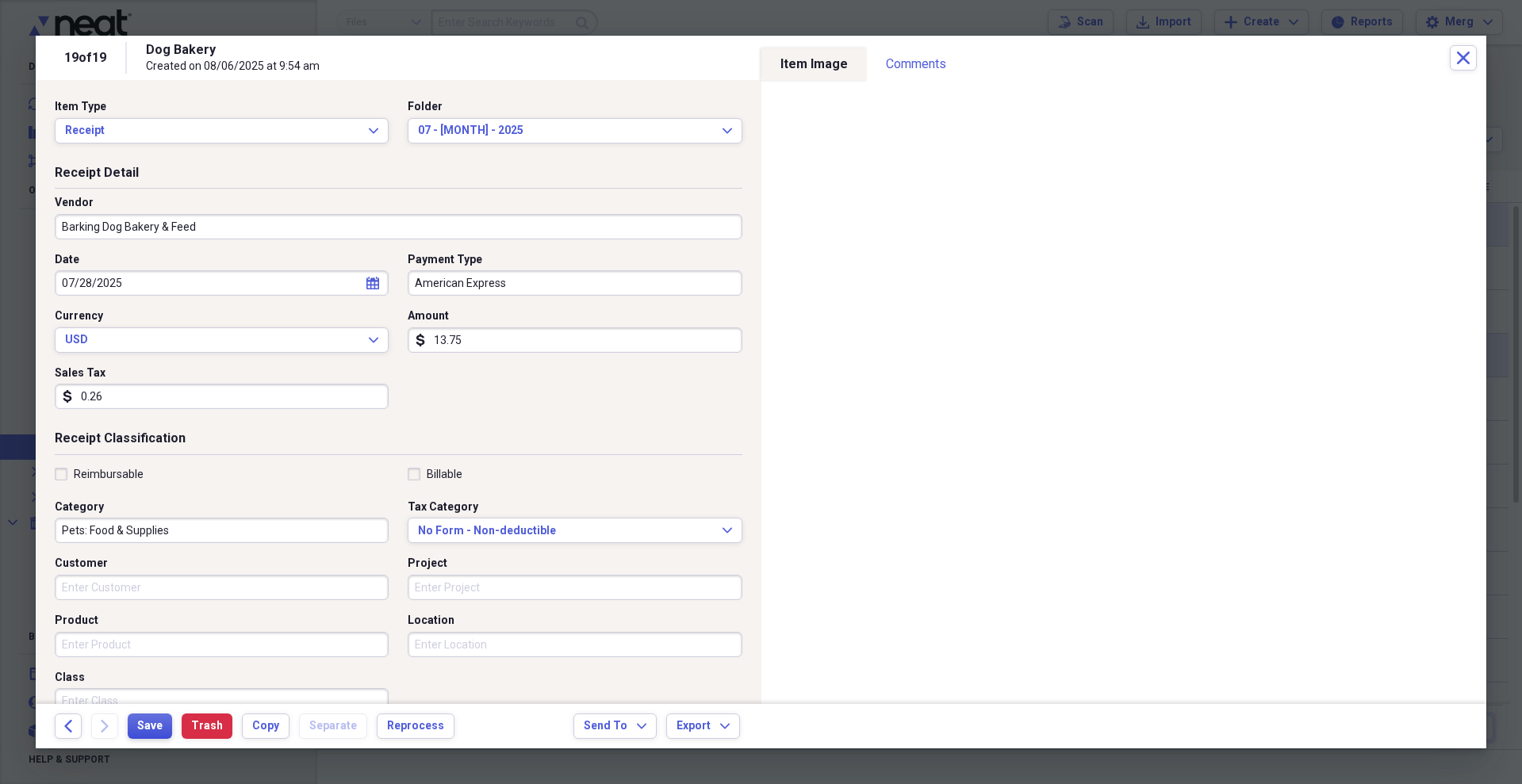 click on "Save" at bounding box center (150, 726) 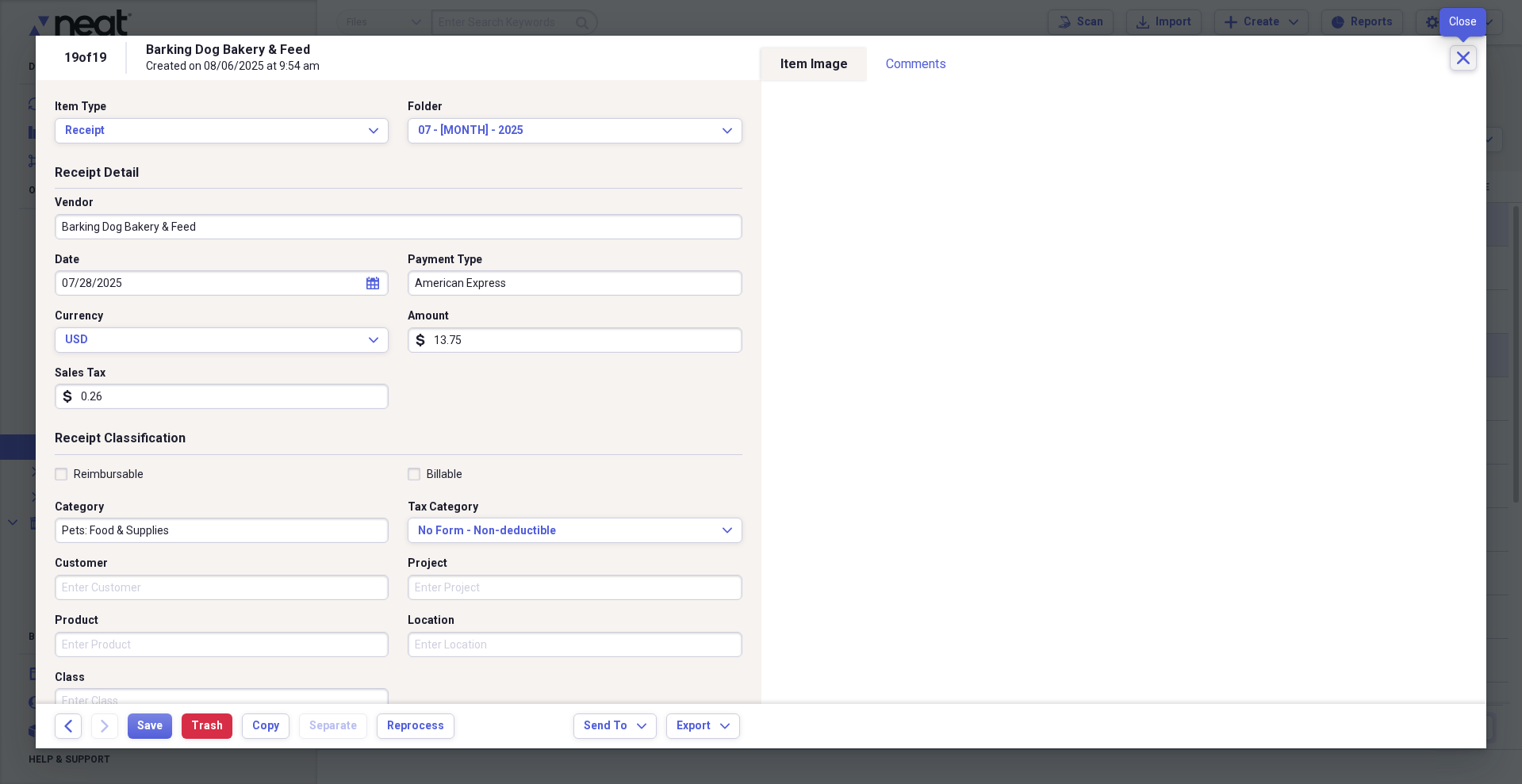 click on "Close" 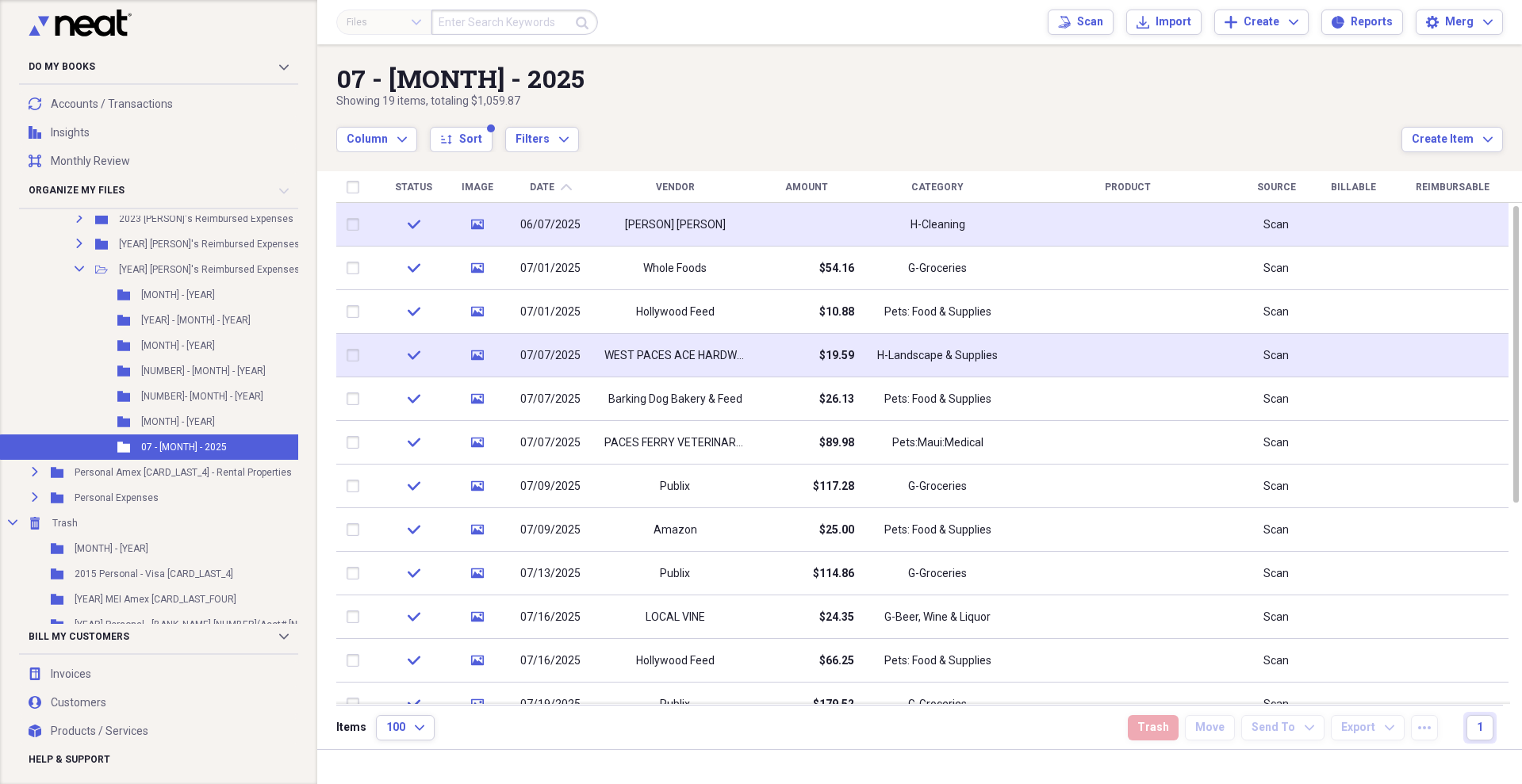 click at bounding box center (806, 224) 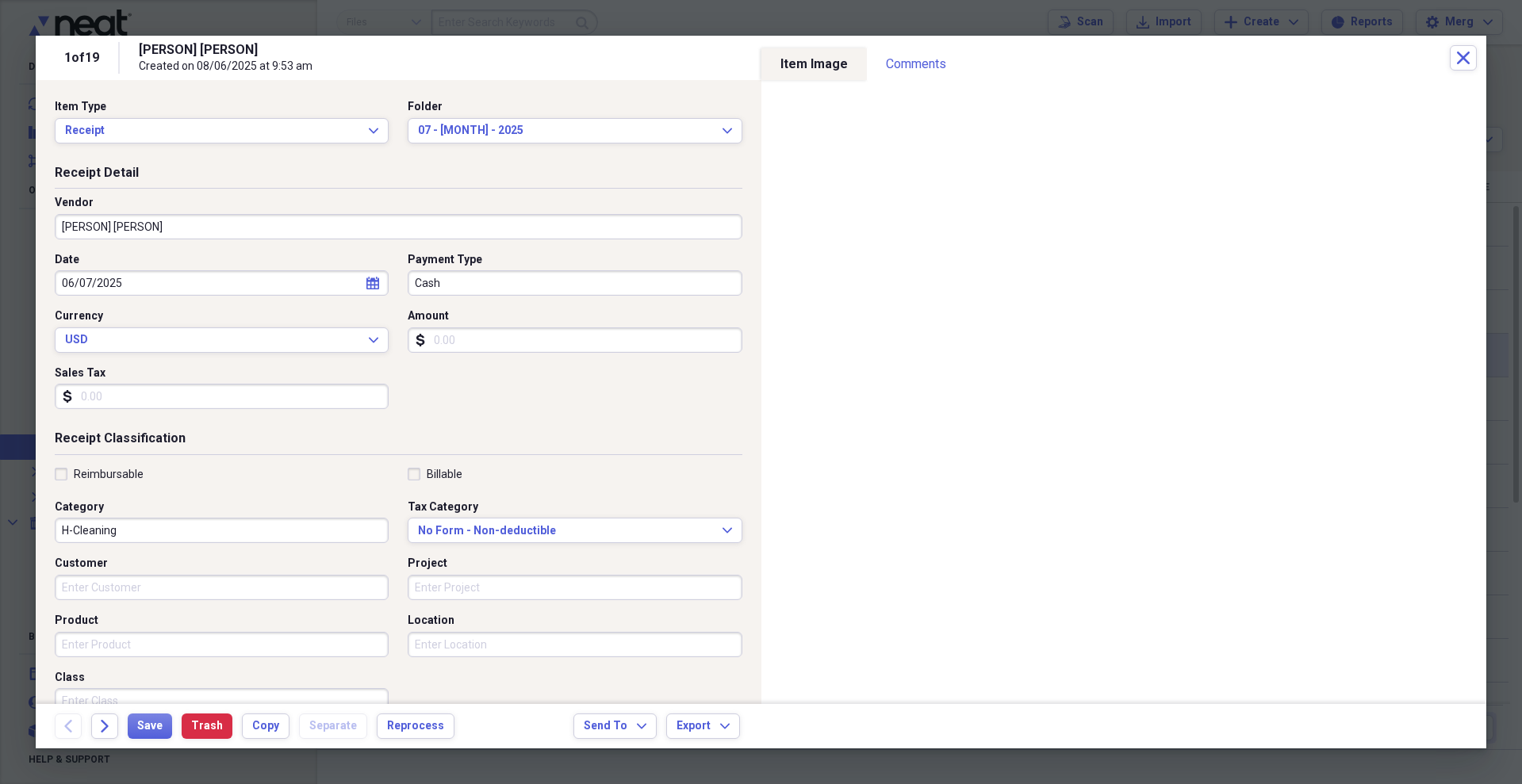 click on "Amount" at bounding box center (574, 340) 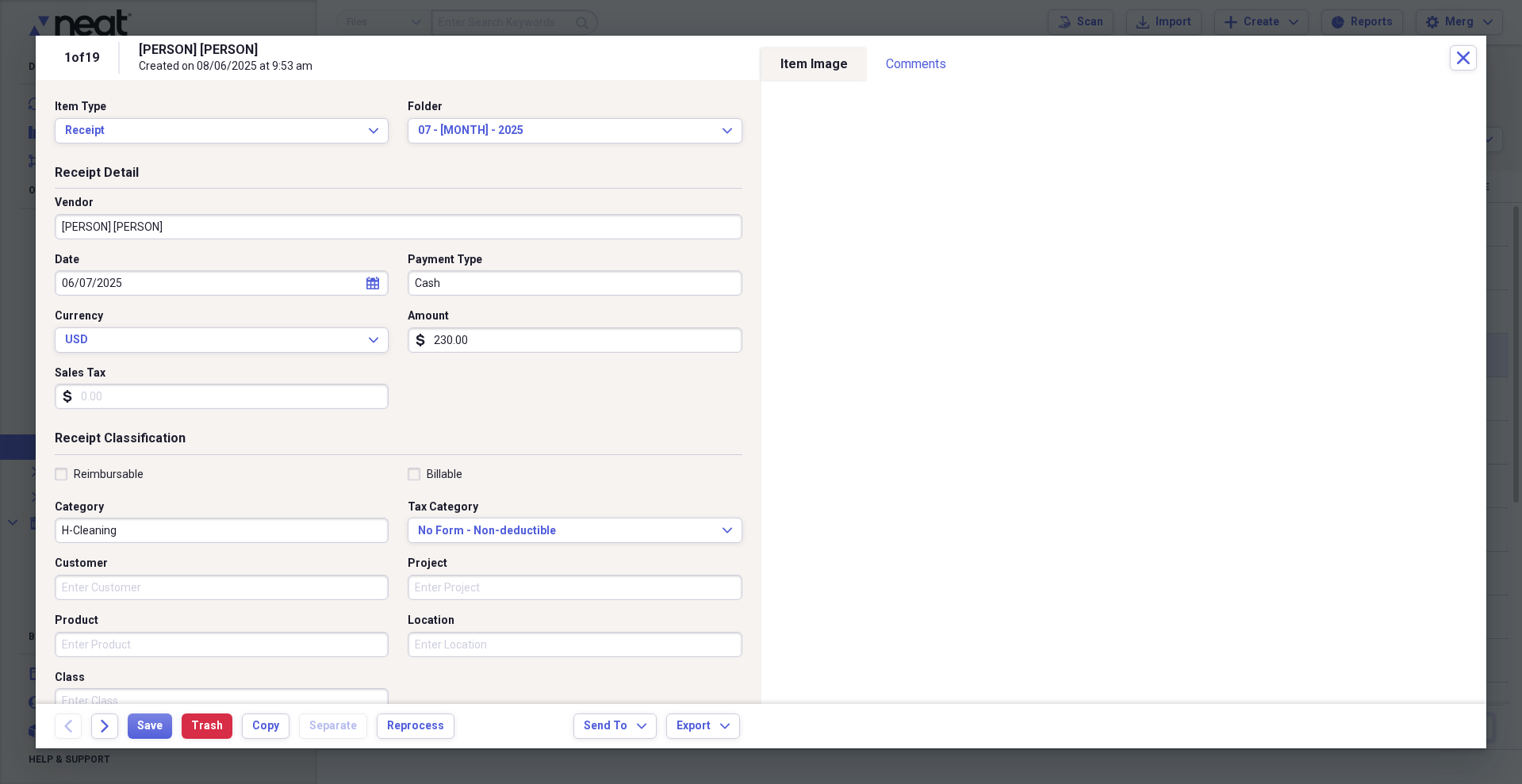 type on "230.00" 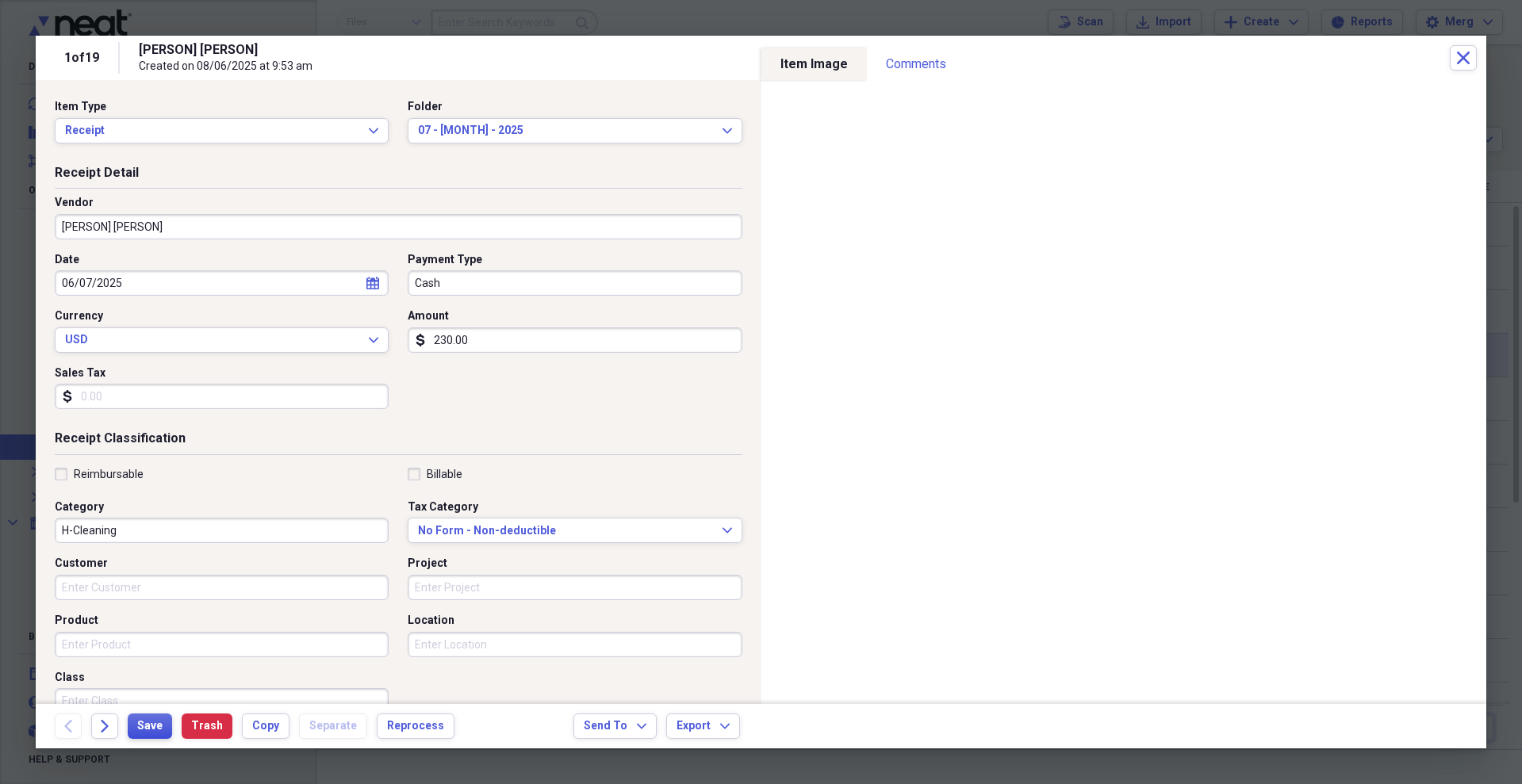 click on "Save" at bounding box center [150, 726] 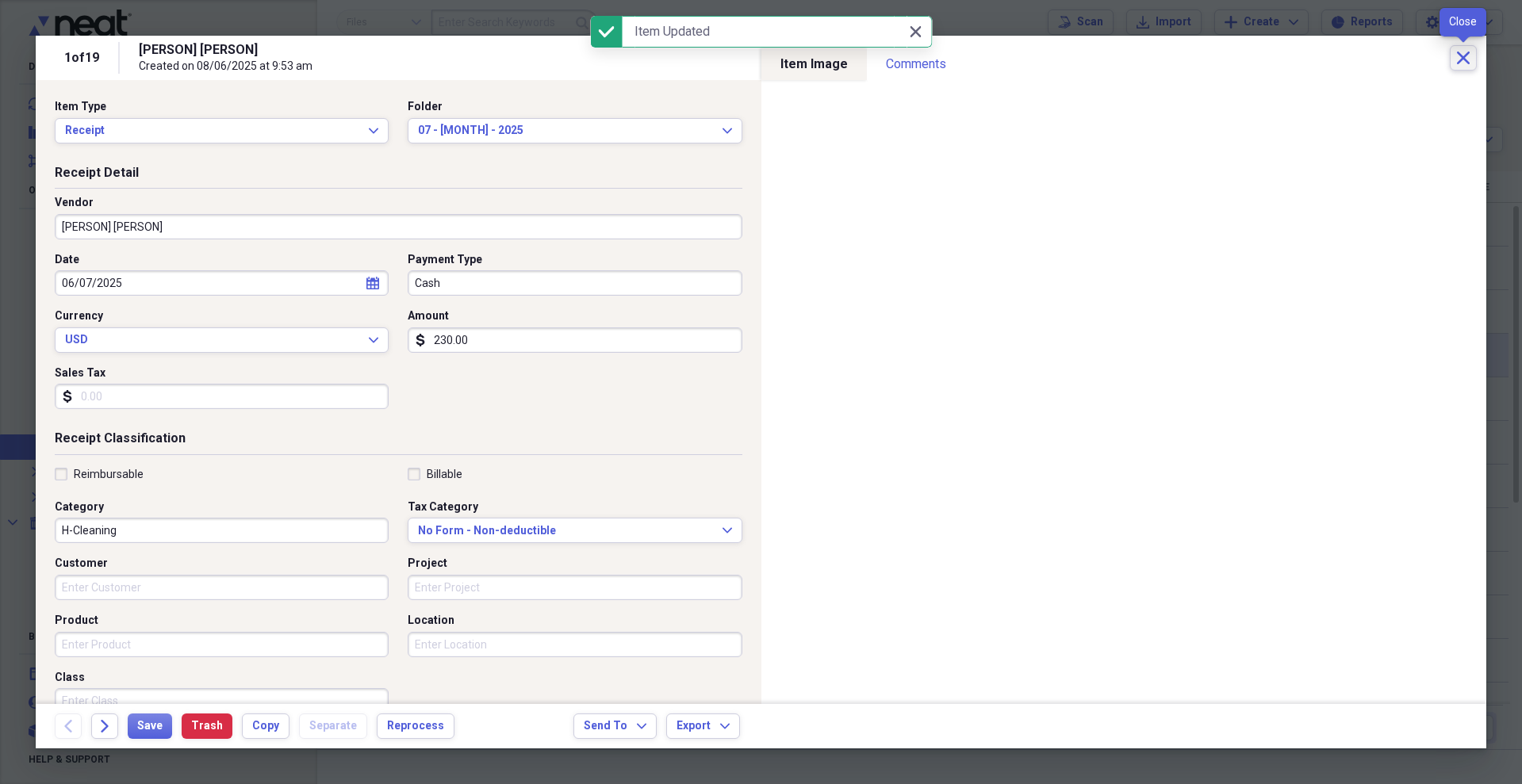 click on "Close" 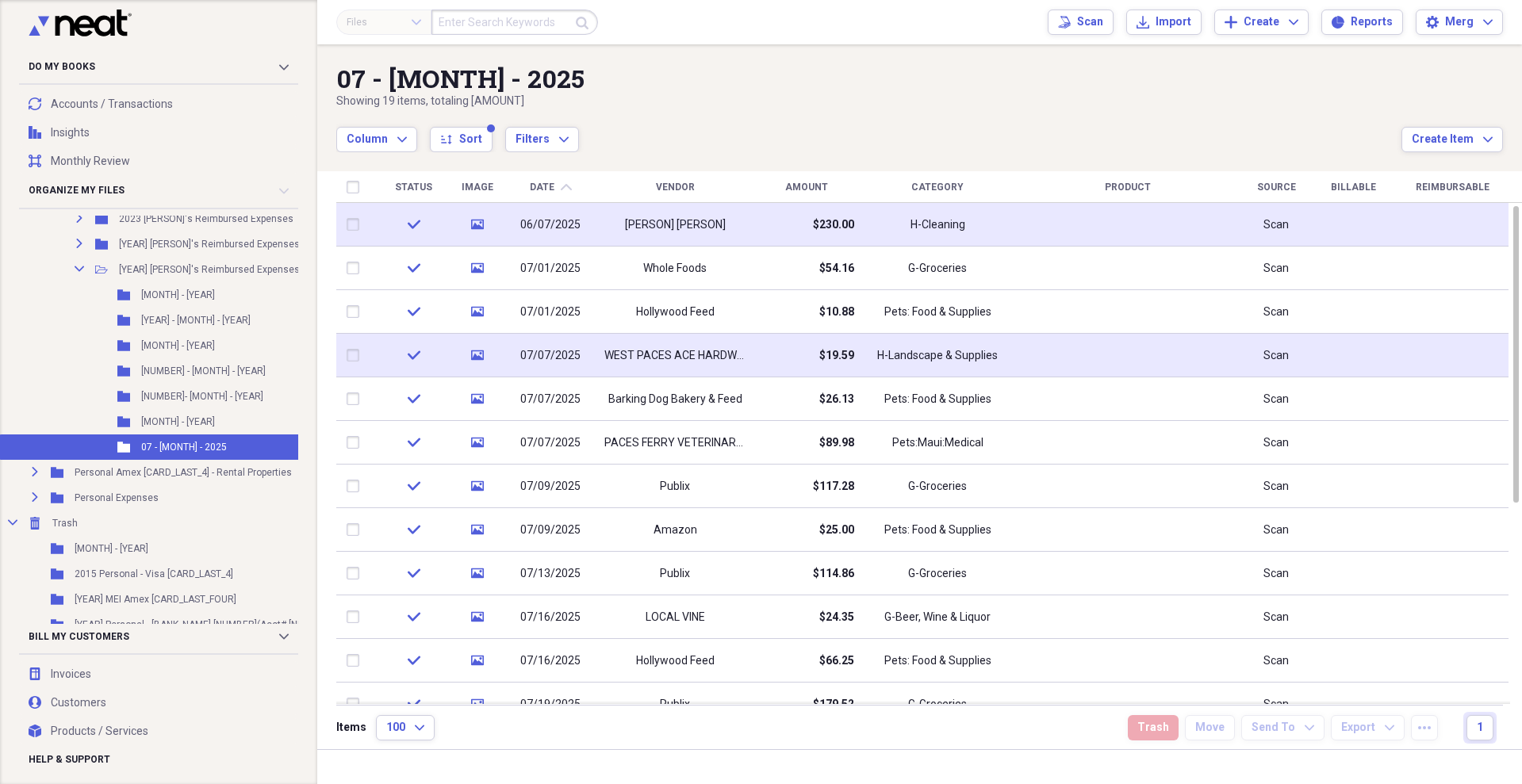 click on "06/07/2025" at bounding box center [550, 225] 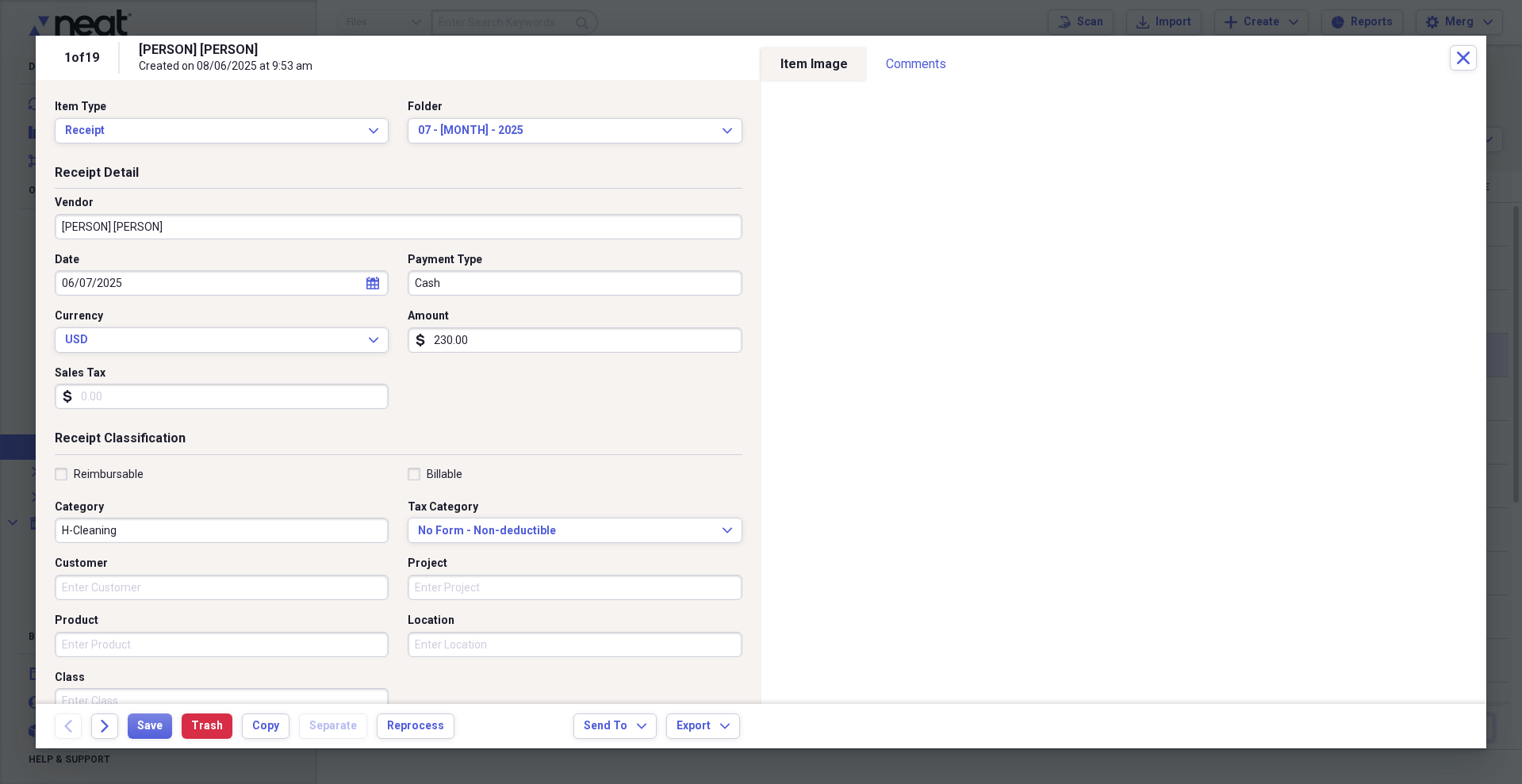 click on "calendar" 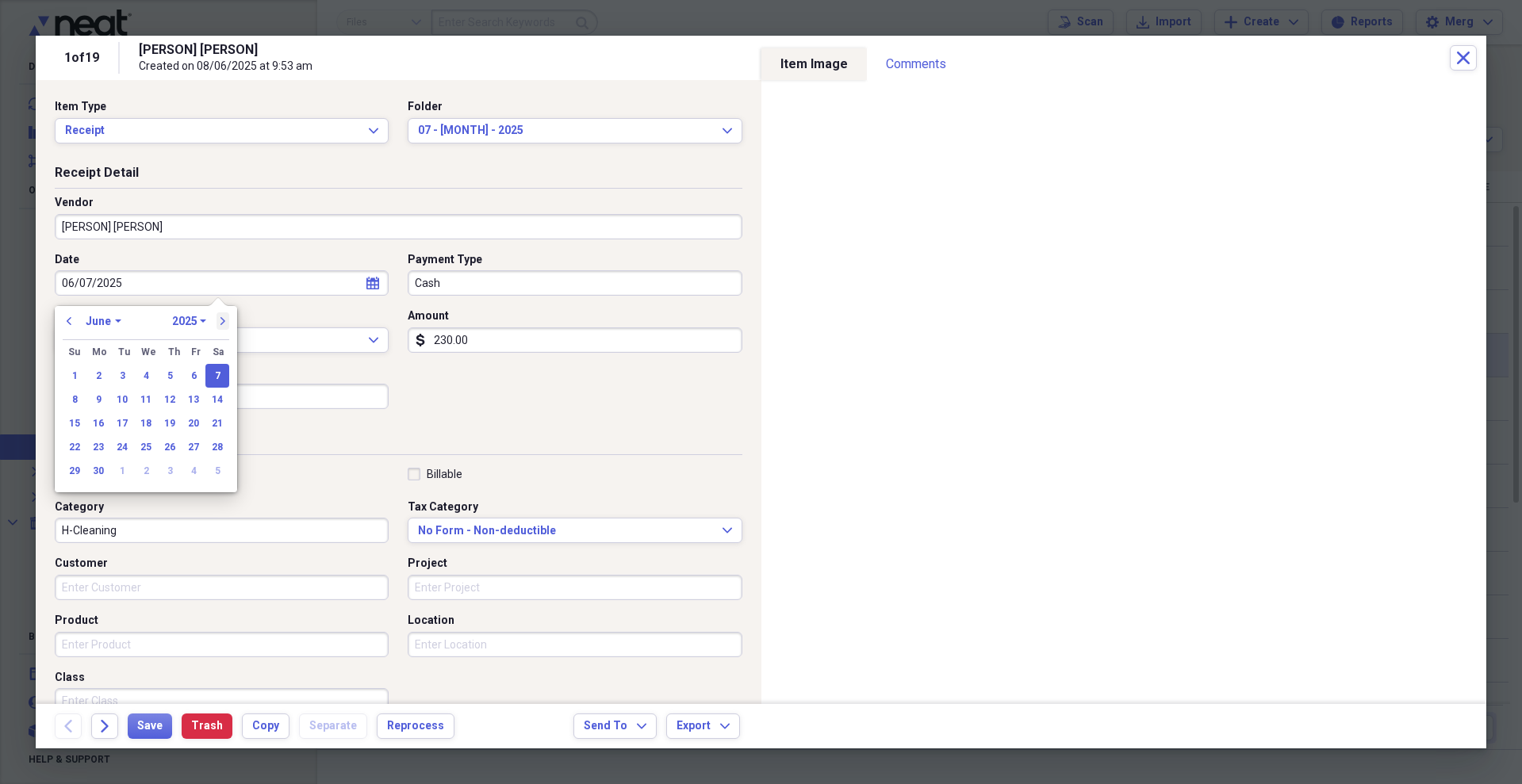 click on "next" at bounding box center [223, 321] 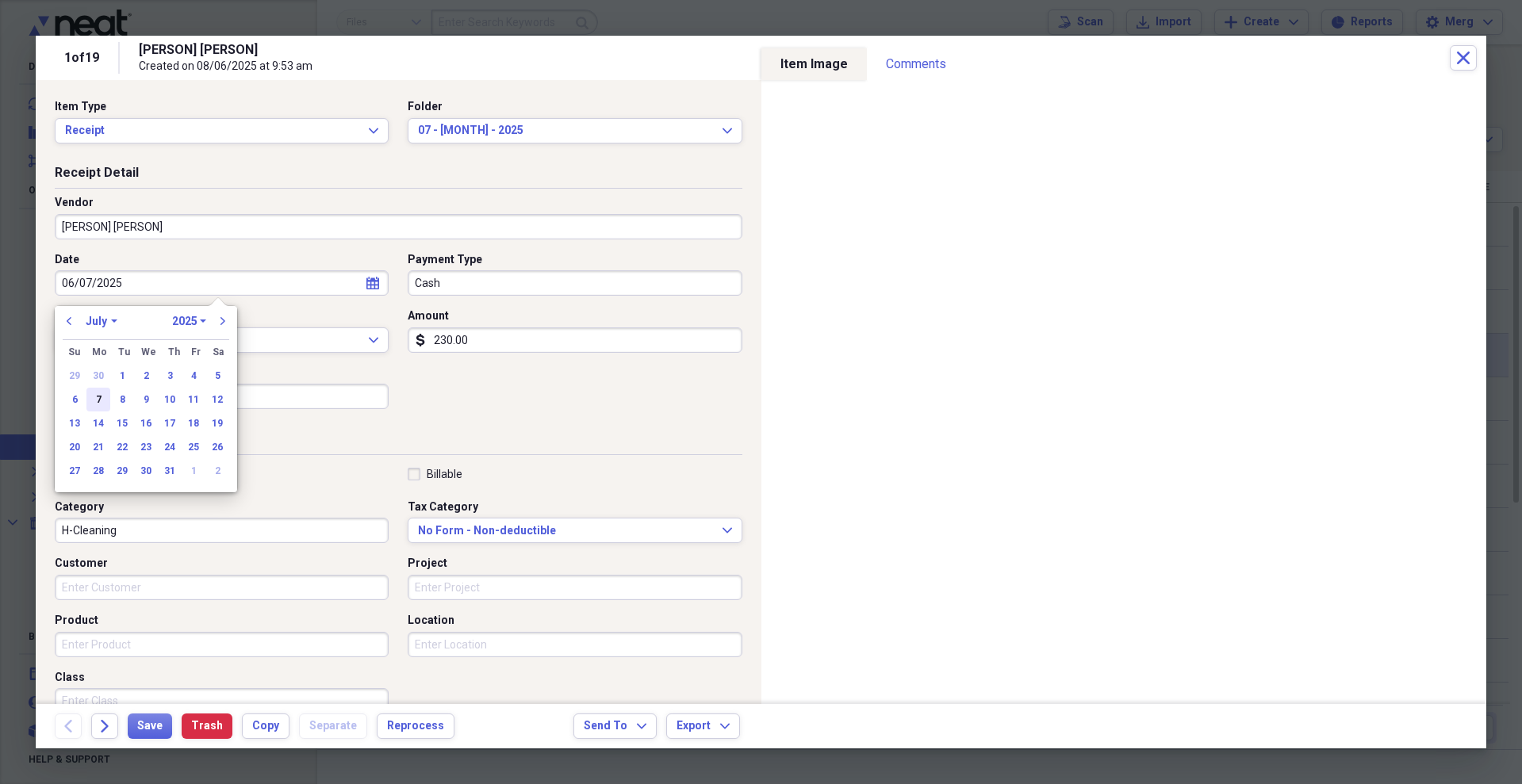 click on "7" at bounding box center (98, 400) 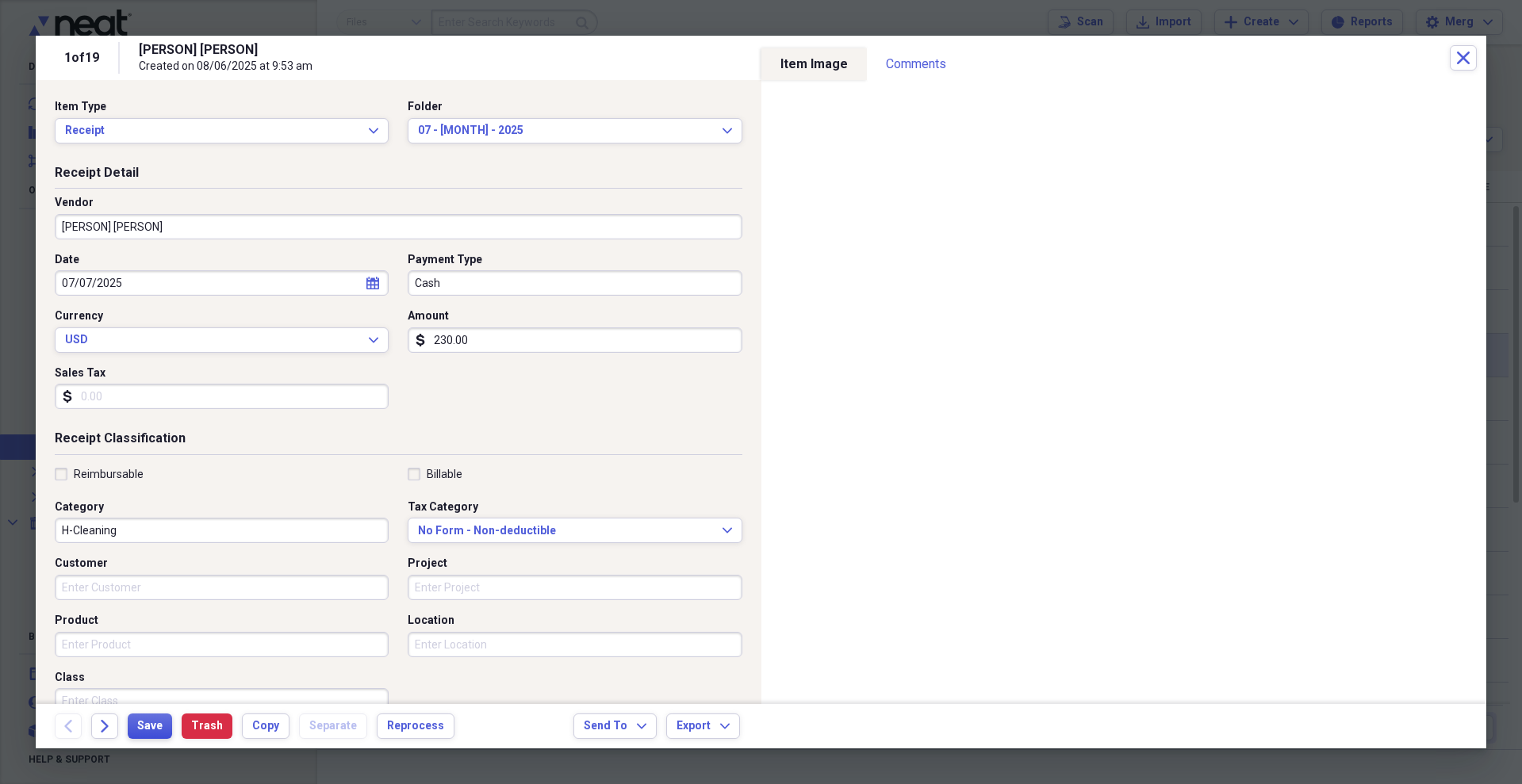click on "Save" at bounding box center (150, 726) 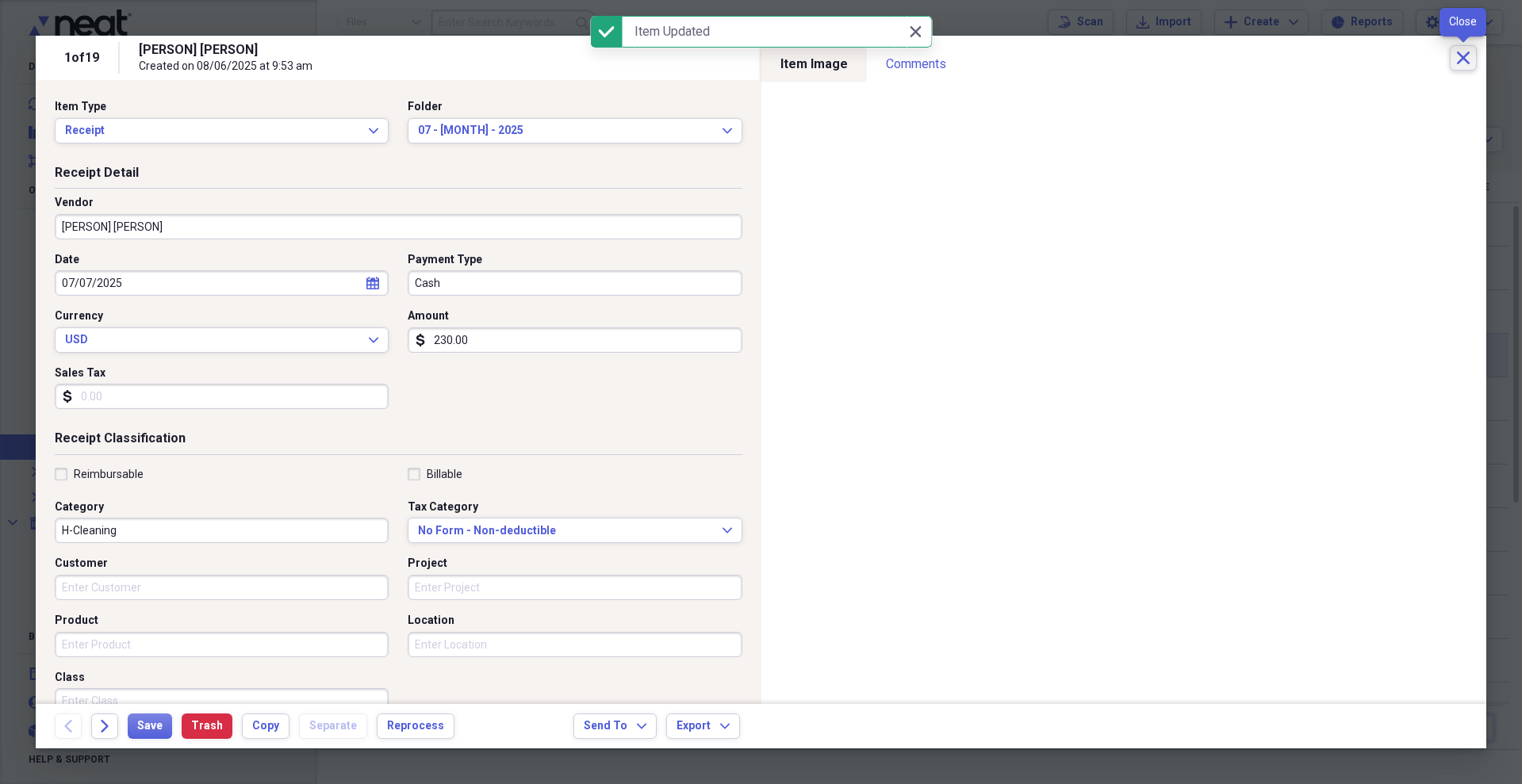 click on "Close" 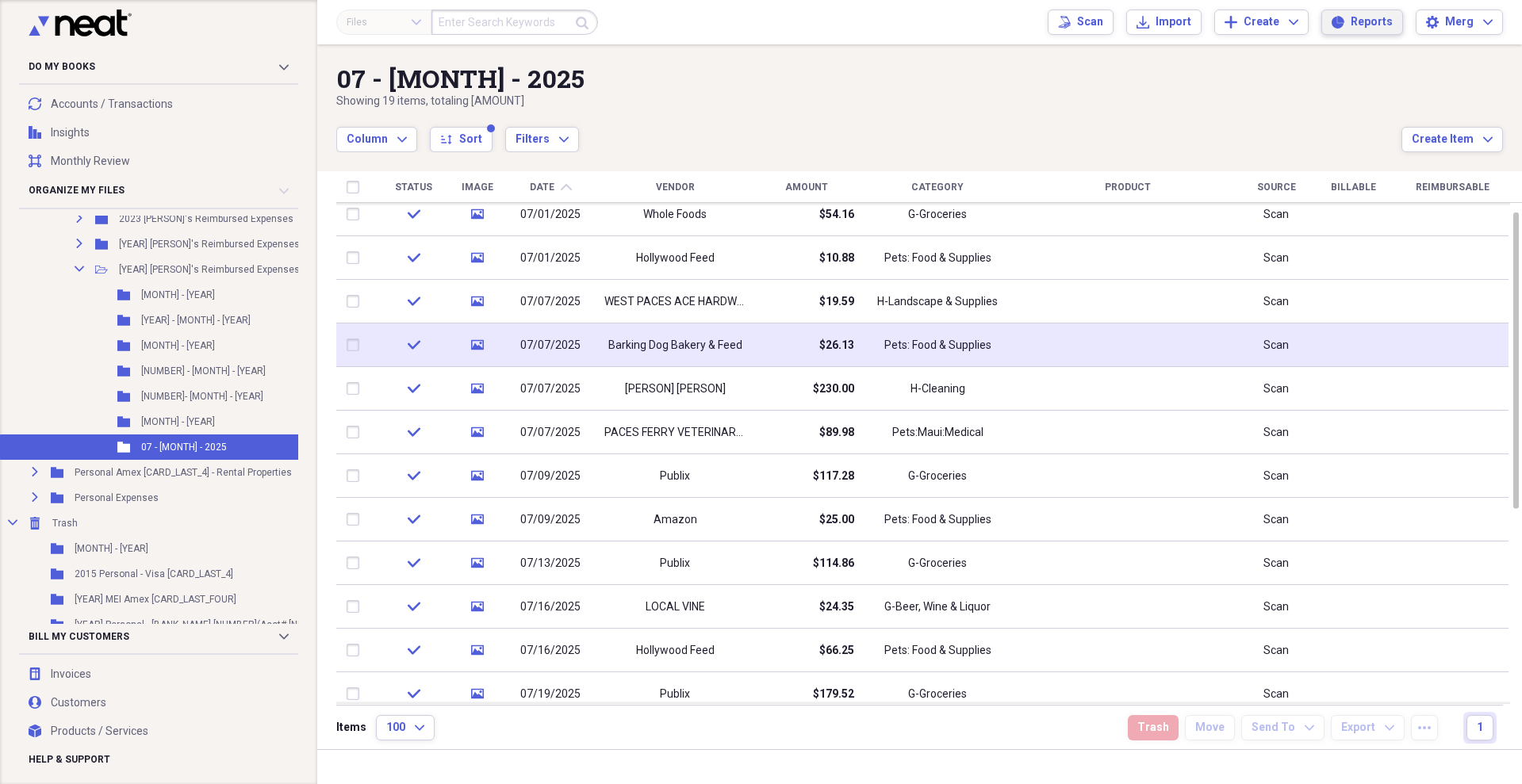 click on "Reports Reports" at bounding box center [1362, 22] 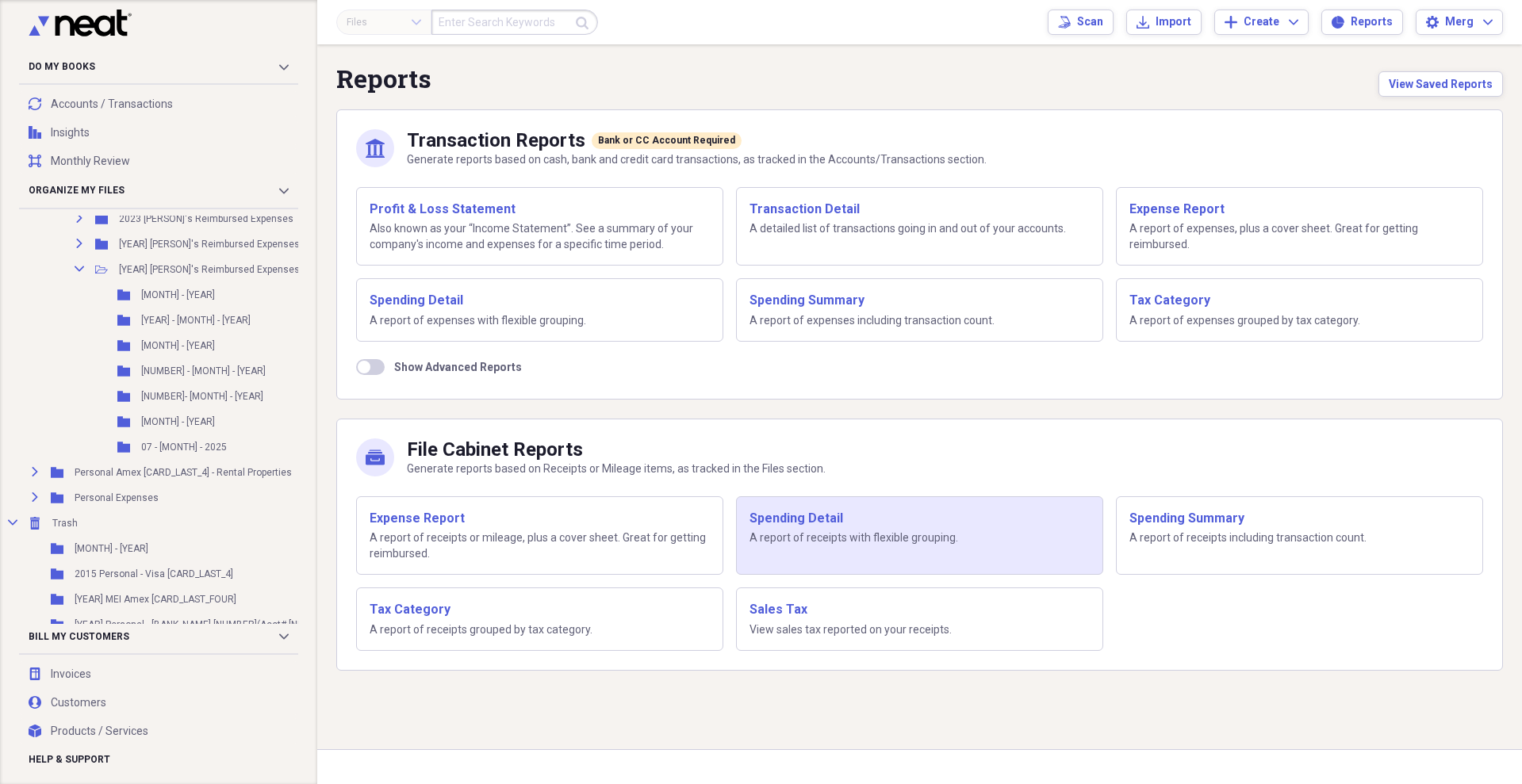 click on "A report of receipts with flexible grouping." at bounding box center [919, 538] 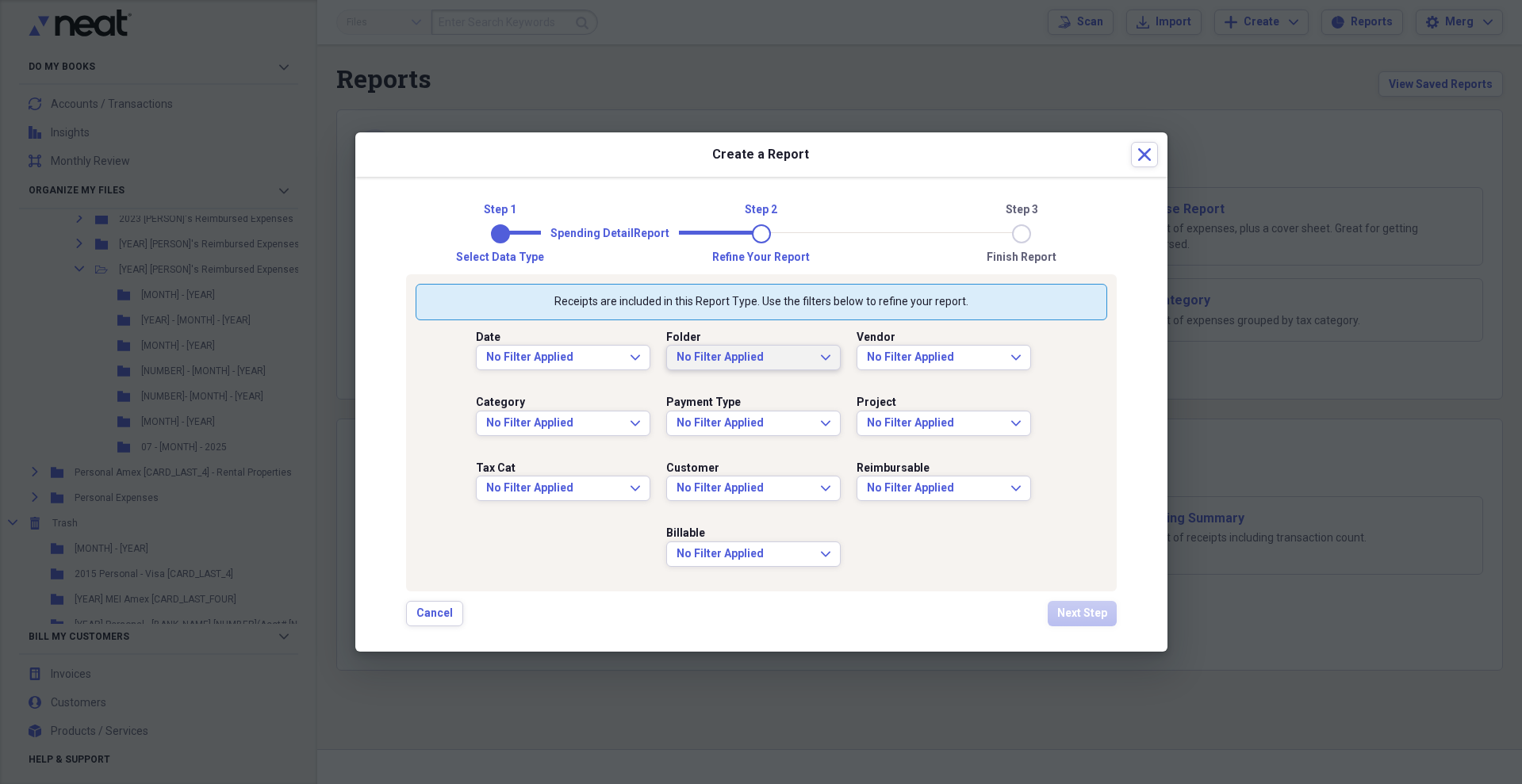 click on "No Filter Applied Expand" at bounding box center (753, 358) 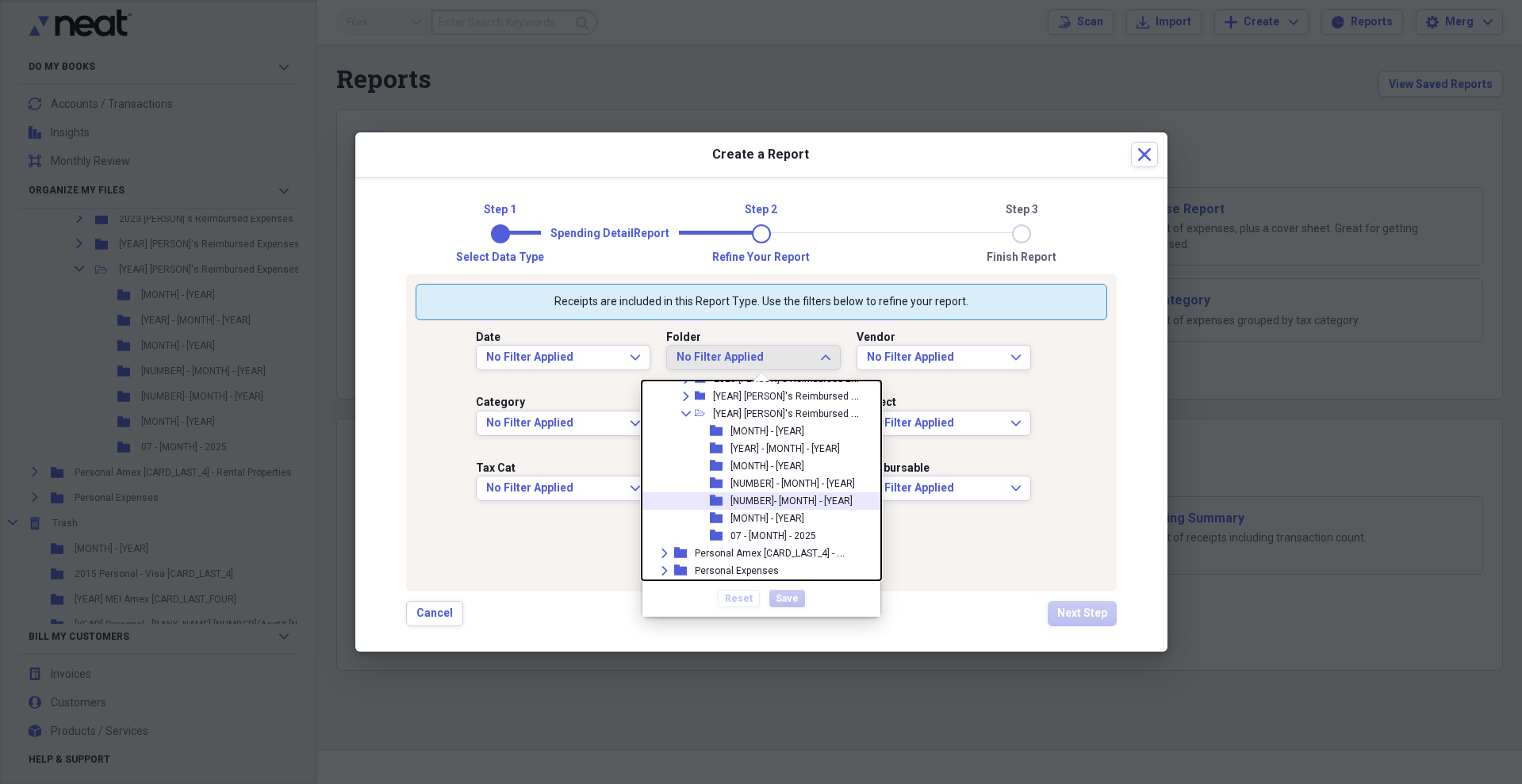 scroll, scrollTop: 577, scrollLeft: 0, axis: vertical 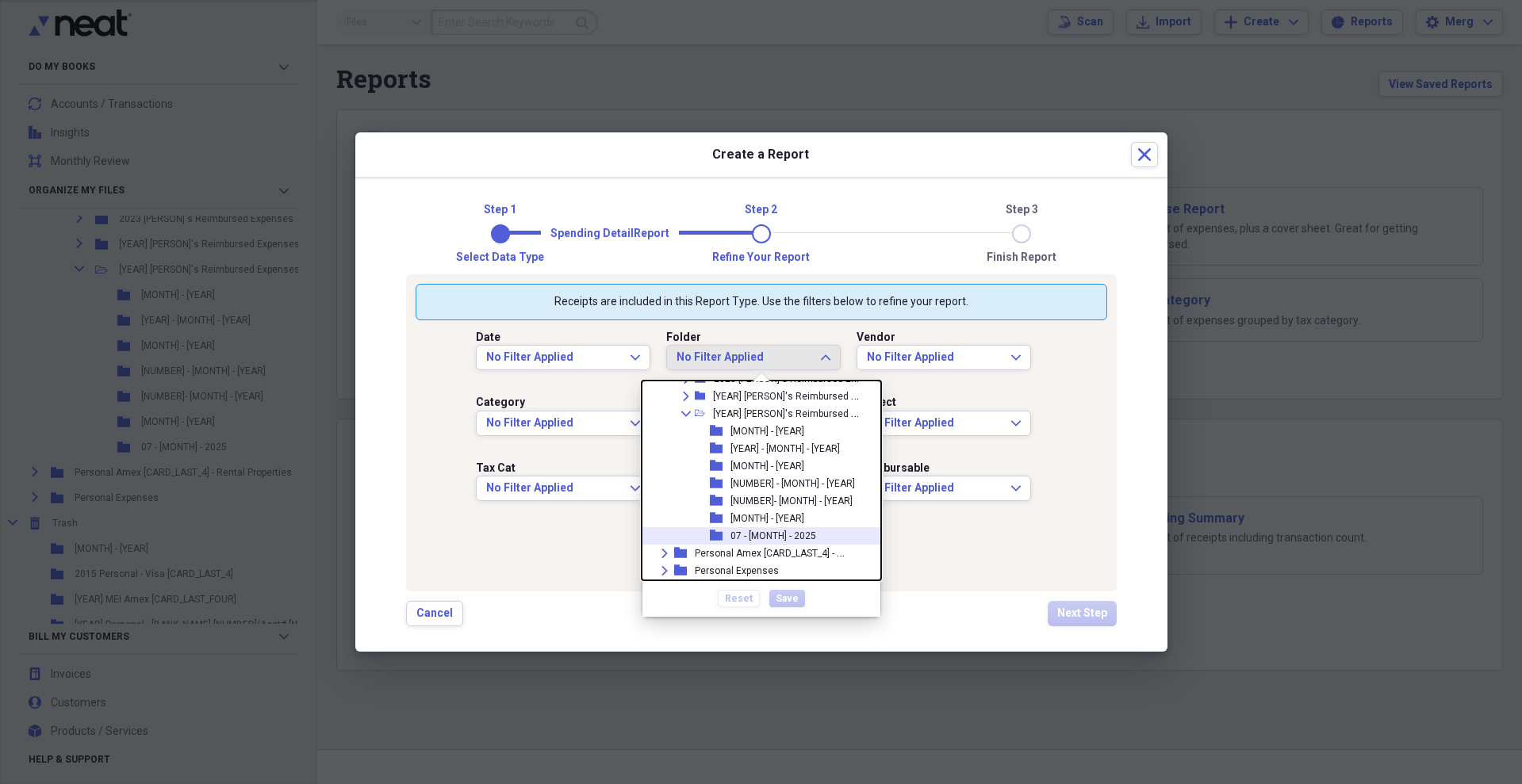 click on "07 - [MONTH] - 2025" at bounding box center (773, 536) 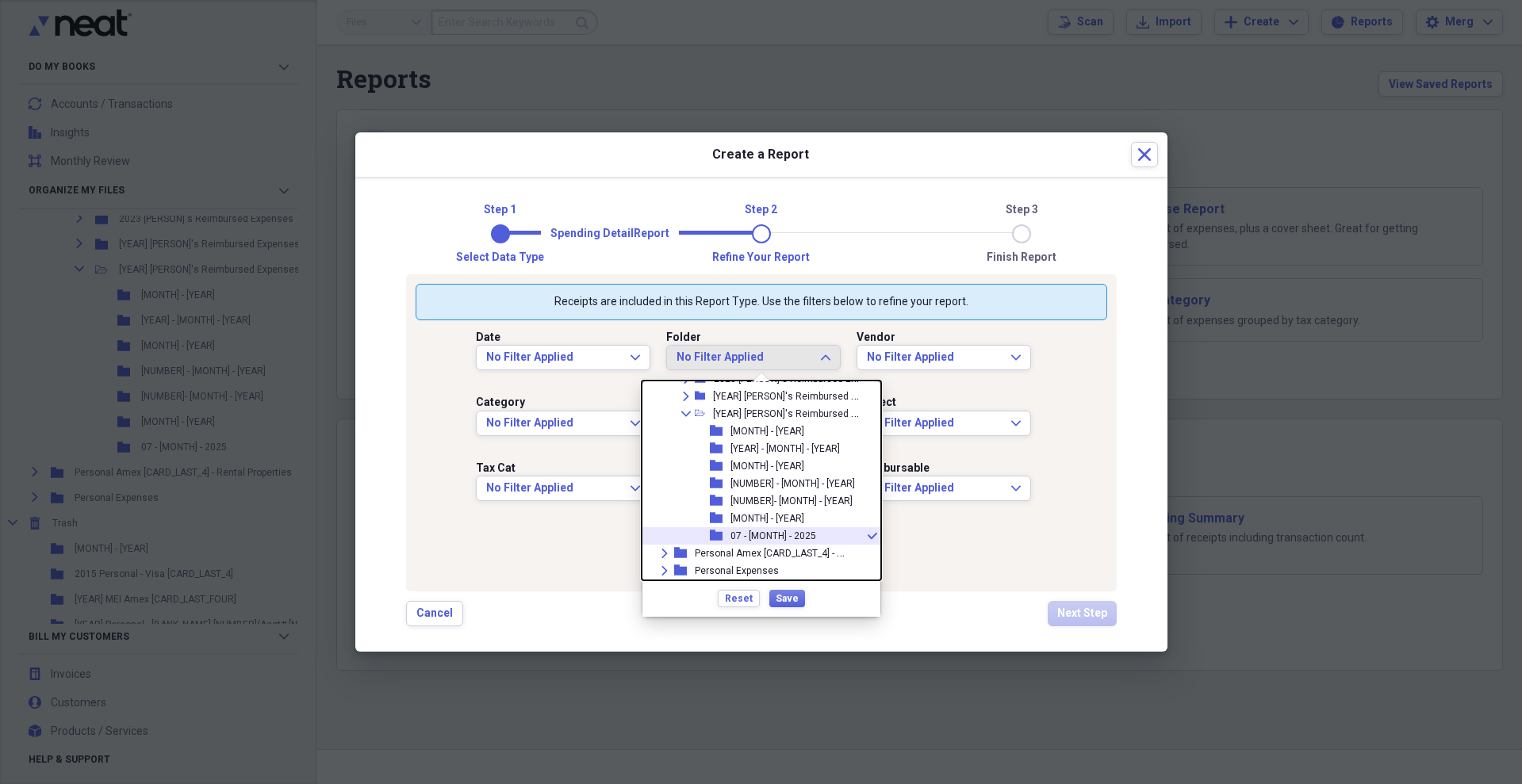 click on "07 - [MONTH] - 2025" at bounding box center [773, 536] 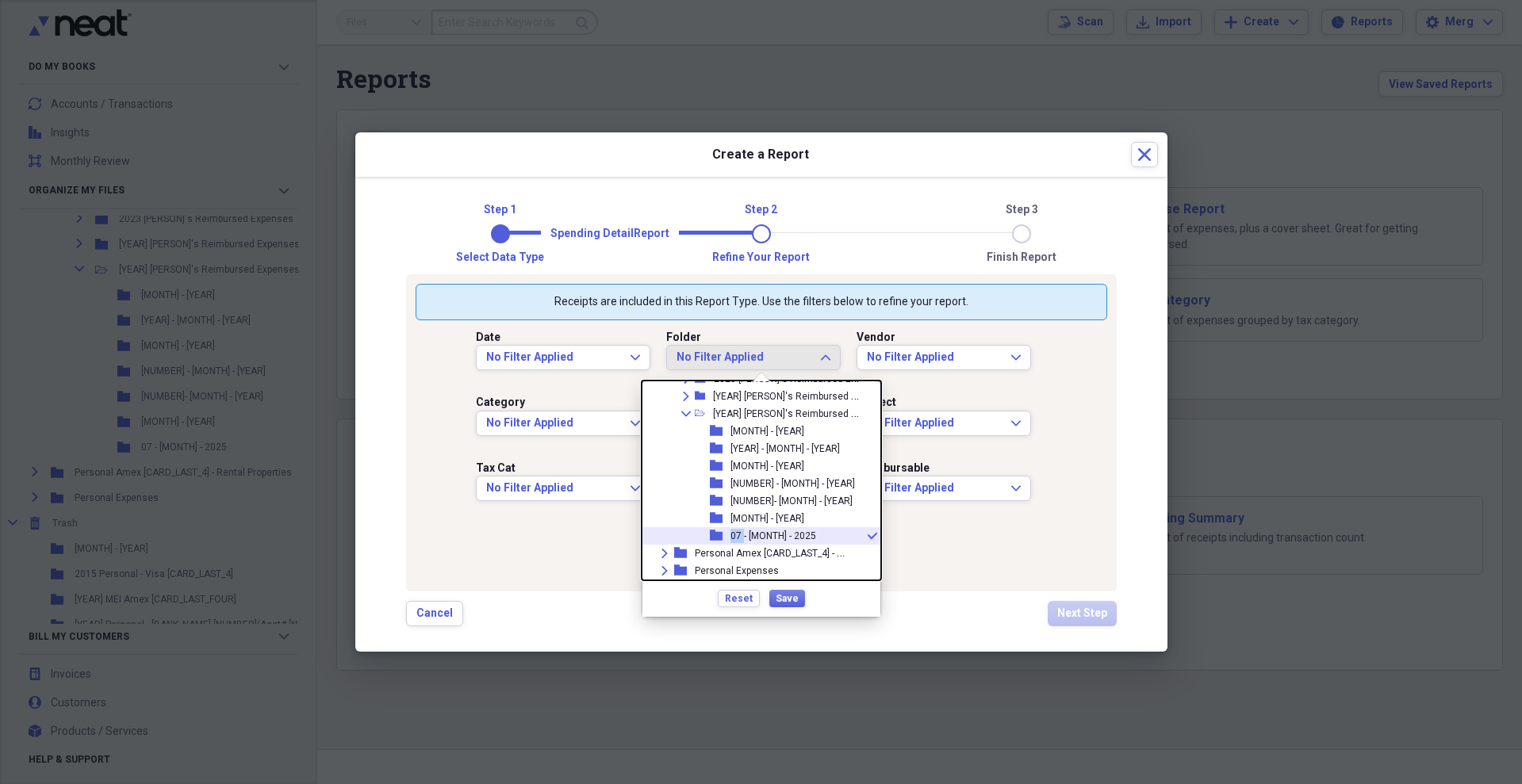 click 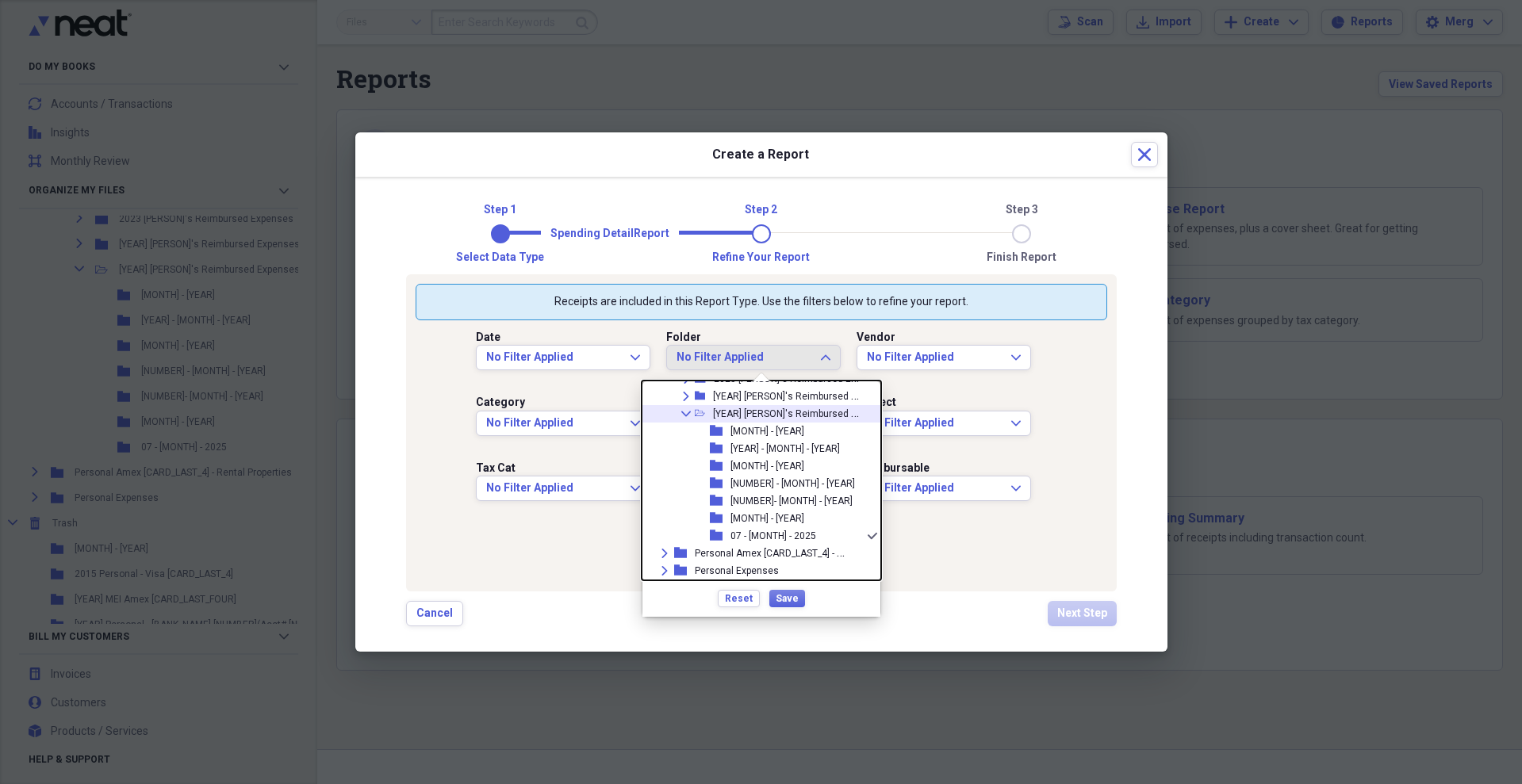 click on "[YEAR] [PERSON]'s Reimbursed Expenses" at bounding box center [803, 412] 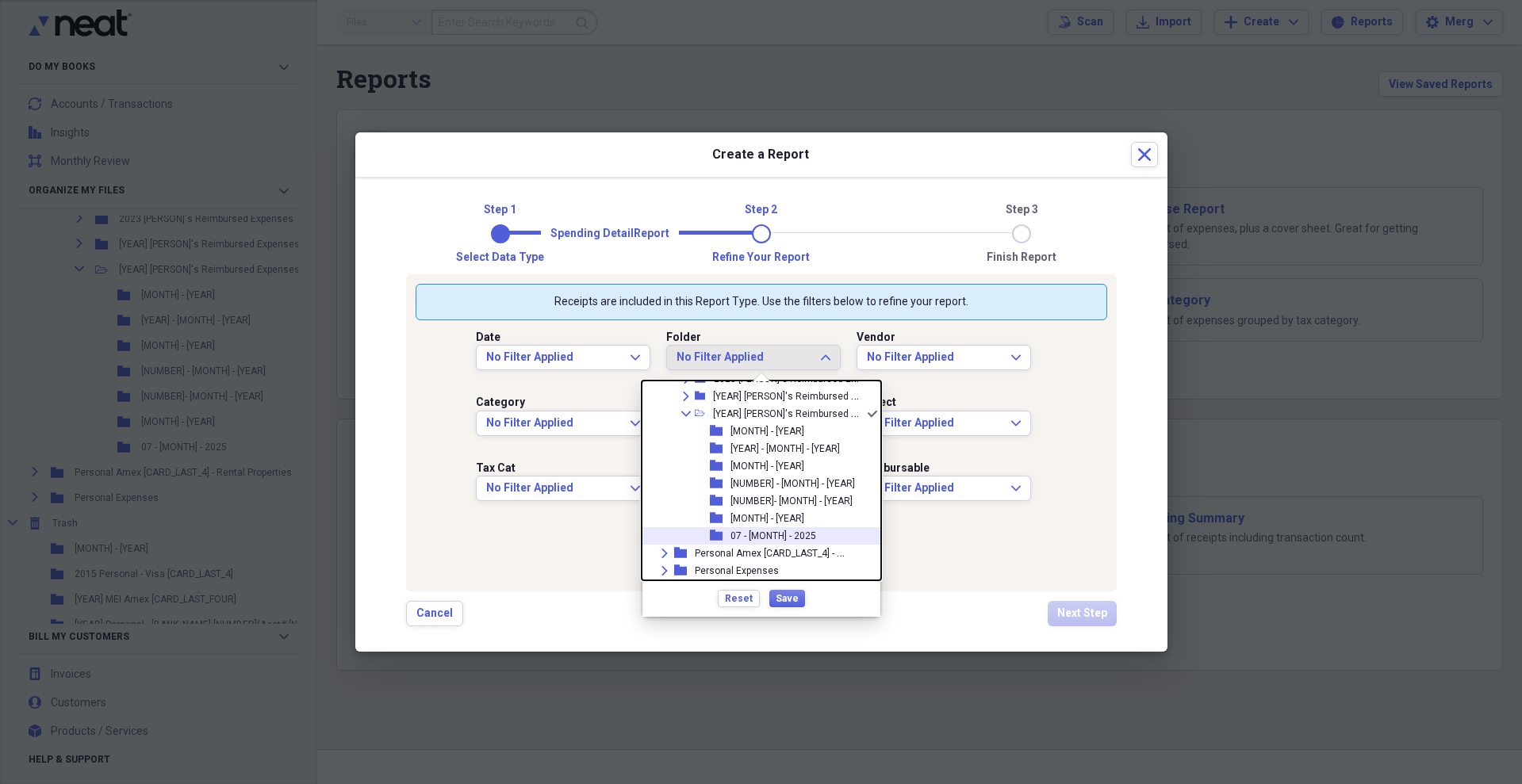 click on "07 - [MONTH] - 2025" at bounding box center [773, 536] 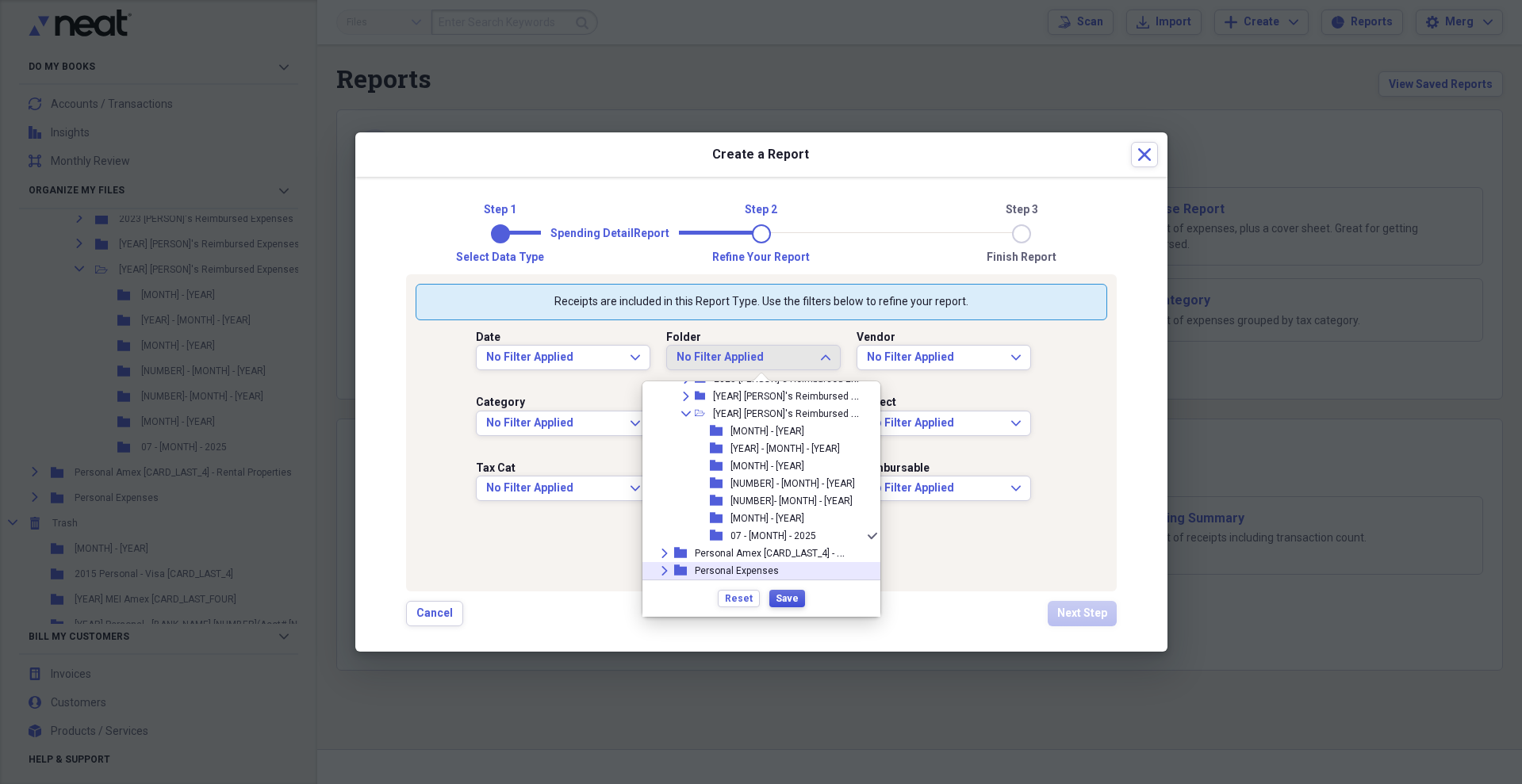 click on "Save" at bounding box center [787, 599] 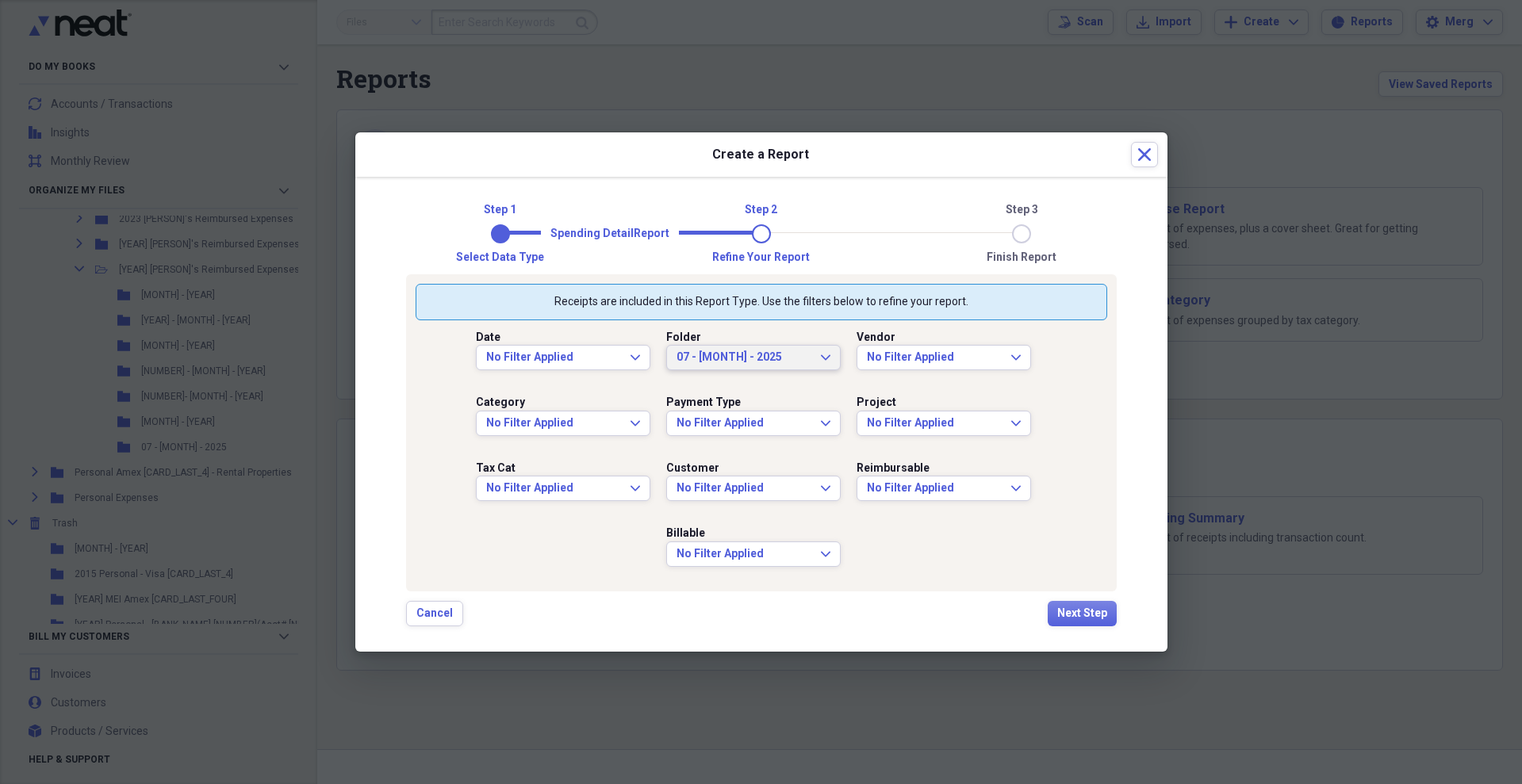 click on "Expand" 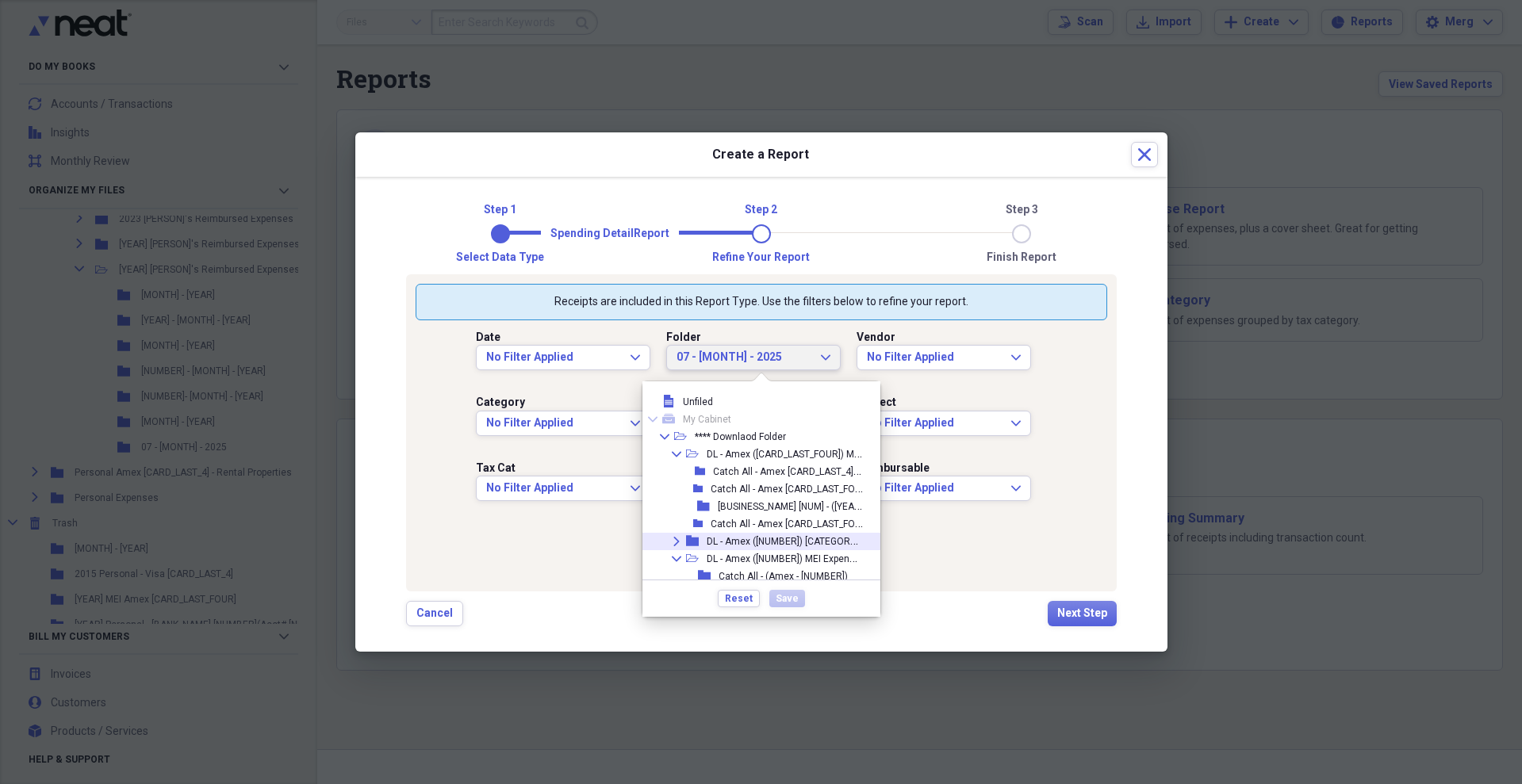 click on "Date No Filter Applied Expand Folder 07 - [MONTH] - 2025 Expand Vendor No Filter Applied Expand Category No Filter Applied Expand Payment Type No Filter Applied Expand Project No Filter Applied Expand Tax Cat No Filter Applied Expand Customer No Filter Applied Expand Reimbursable No Filter Applied Expand Billable No Filter Applied Expand" at bounding box center [761, 451] 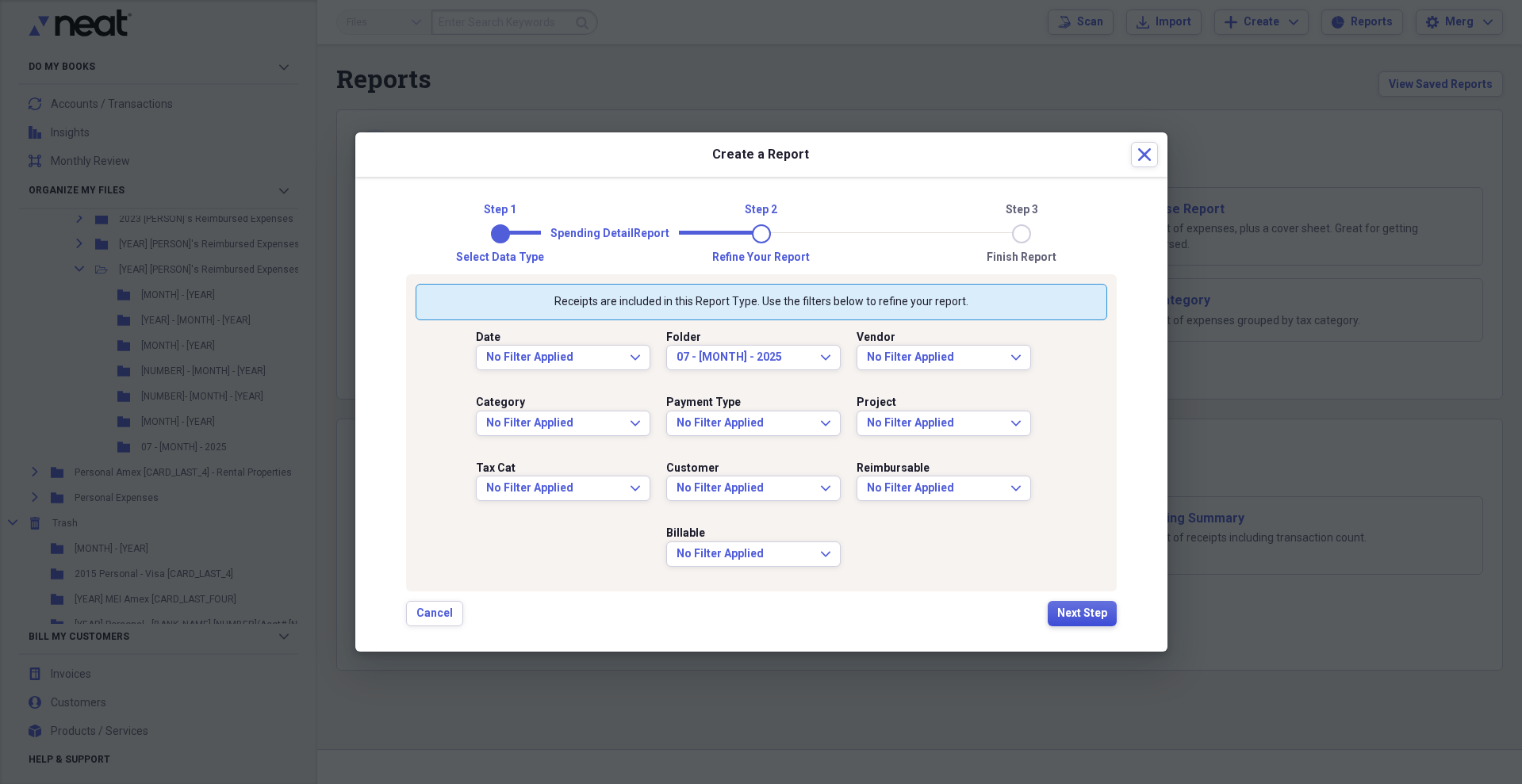 click on "Next Step" at bounding box center (1082, 614) 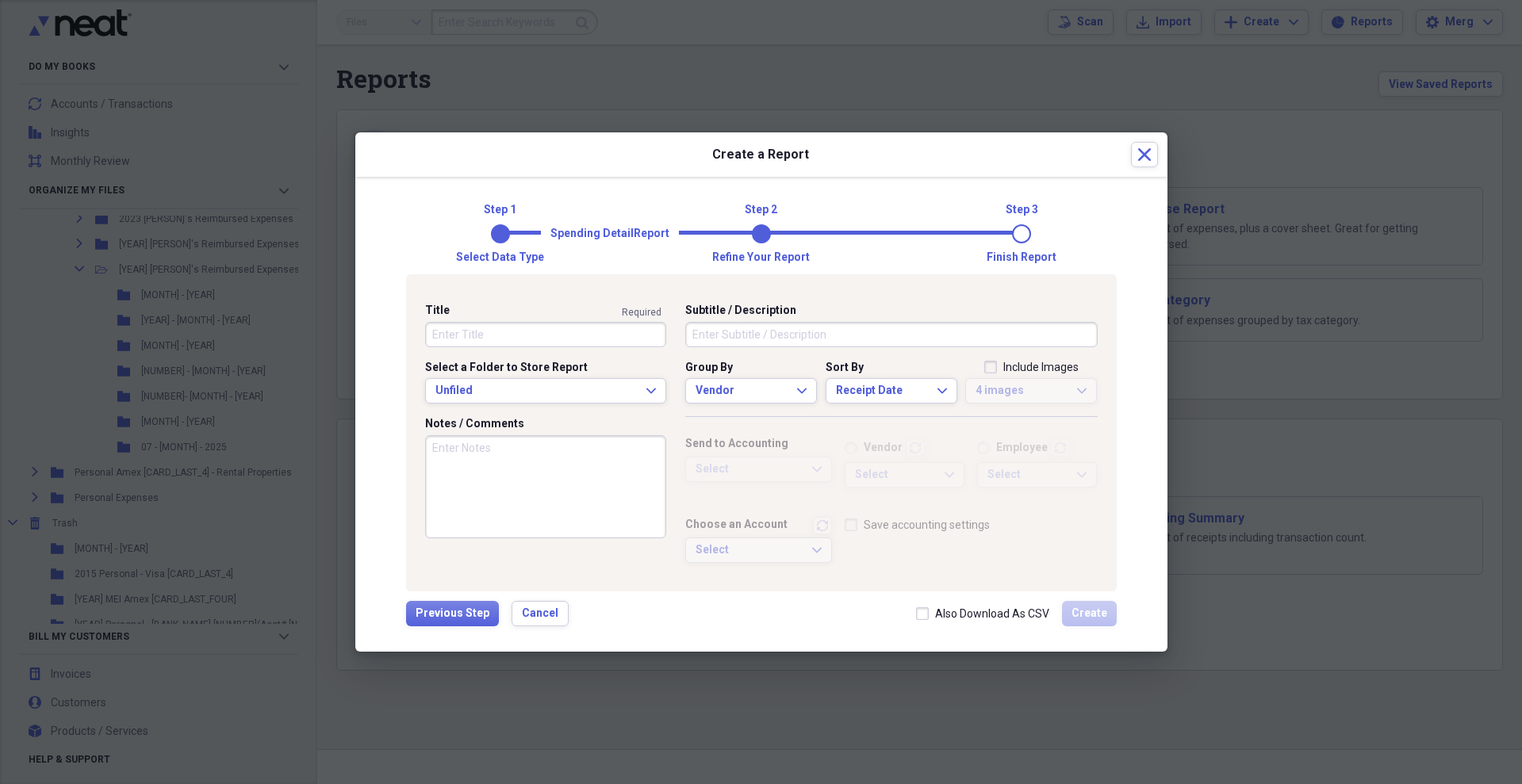 click on "Title" at bounding box center [546, 335] 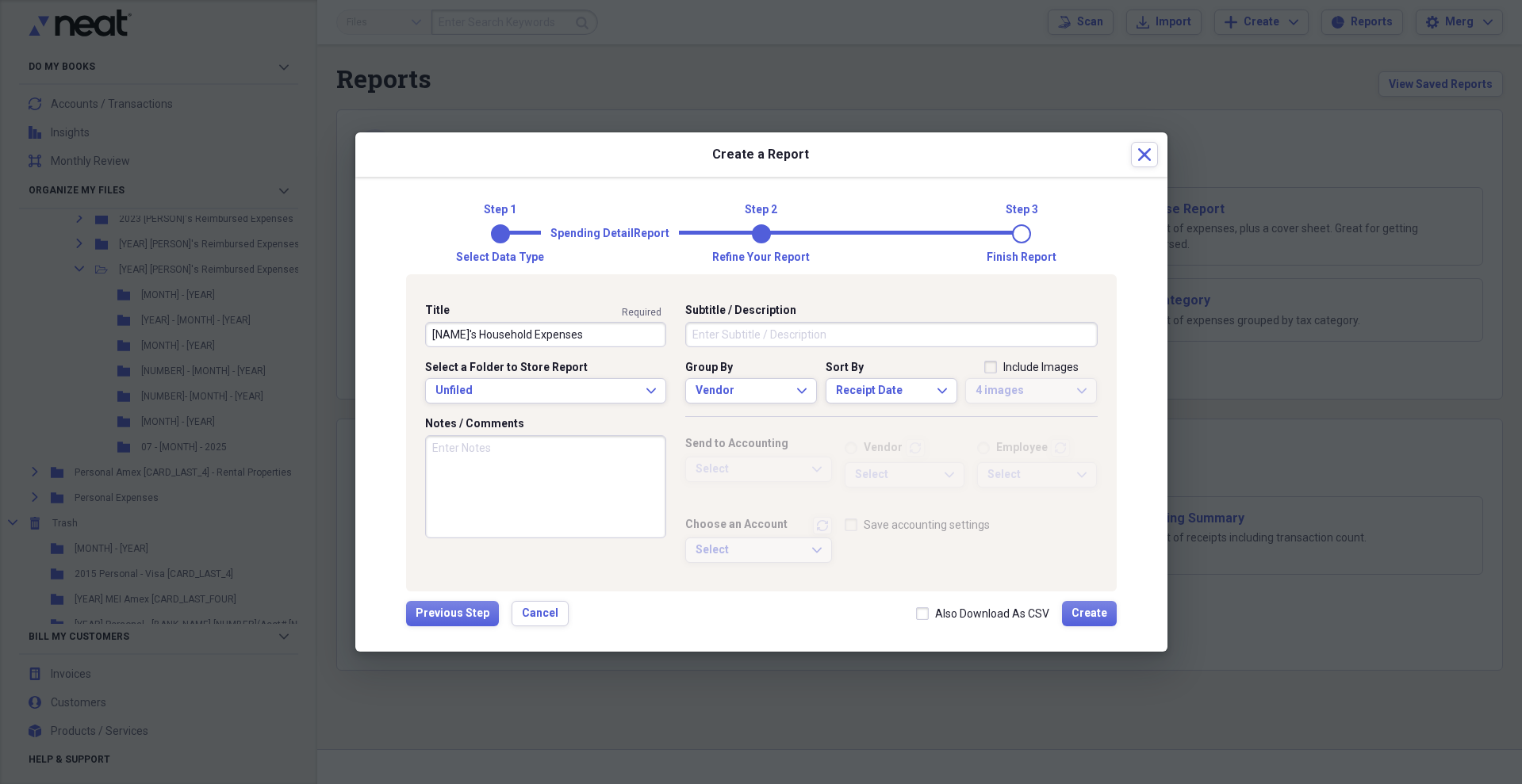 type on "[NAME]'s Household Expenses" 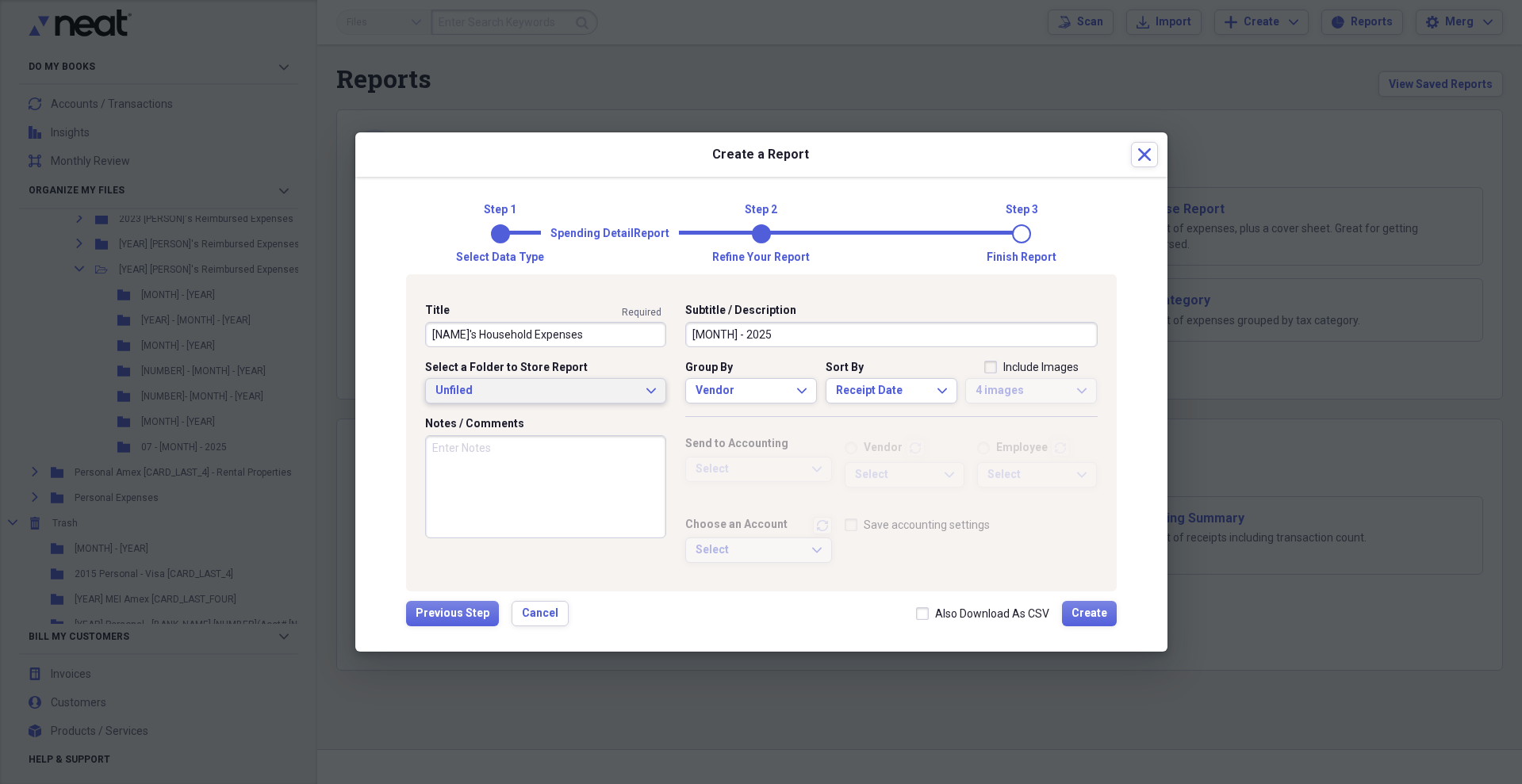 type on "[MONTH] - 2025" 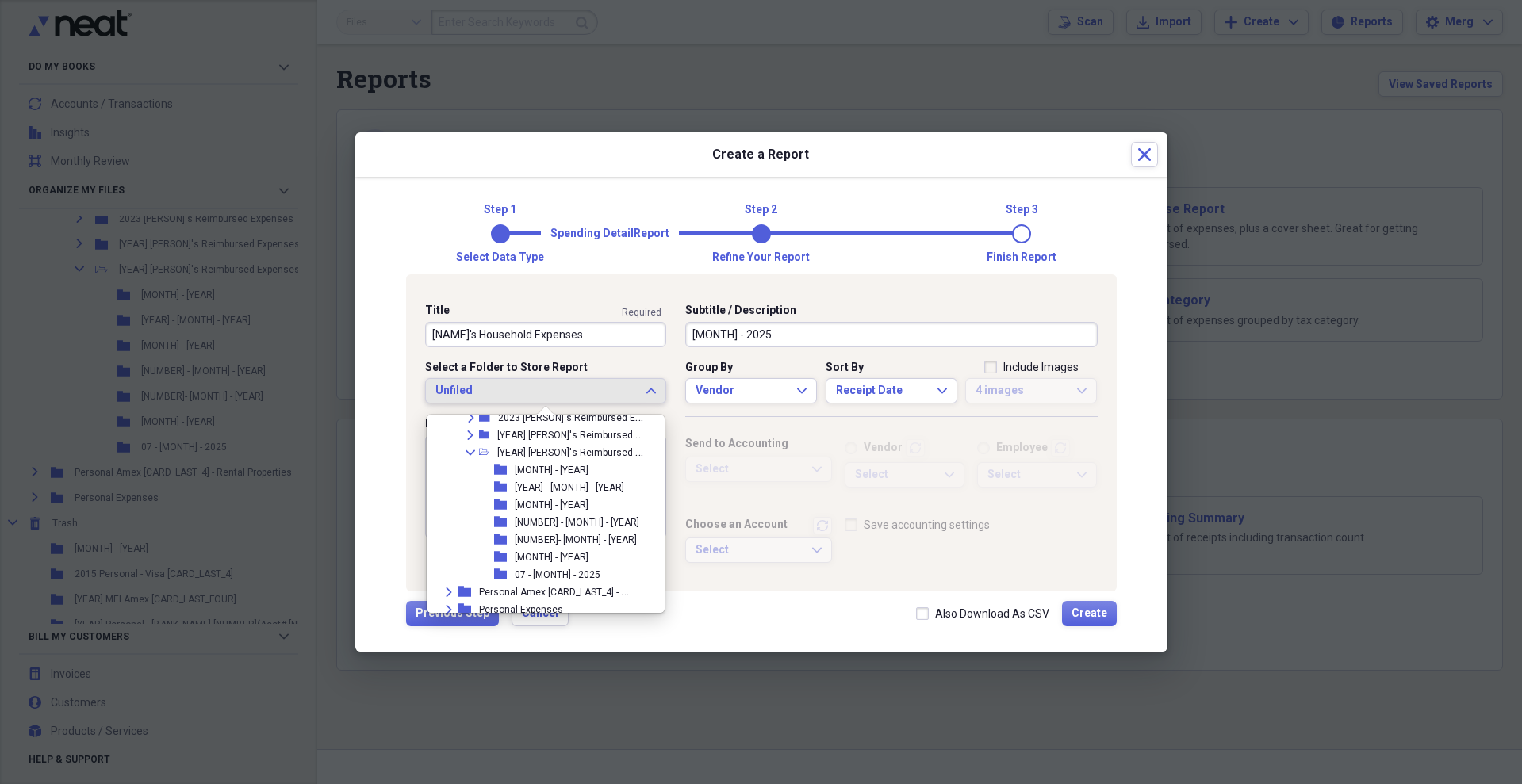 scroll, scrollTop: 564, scrollLeft: 0, axis: vertical 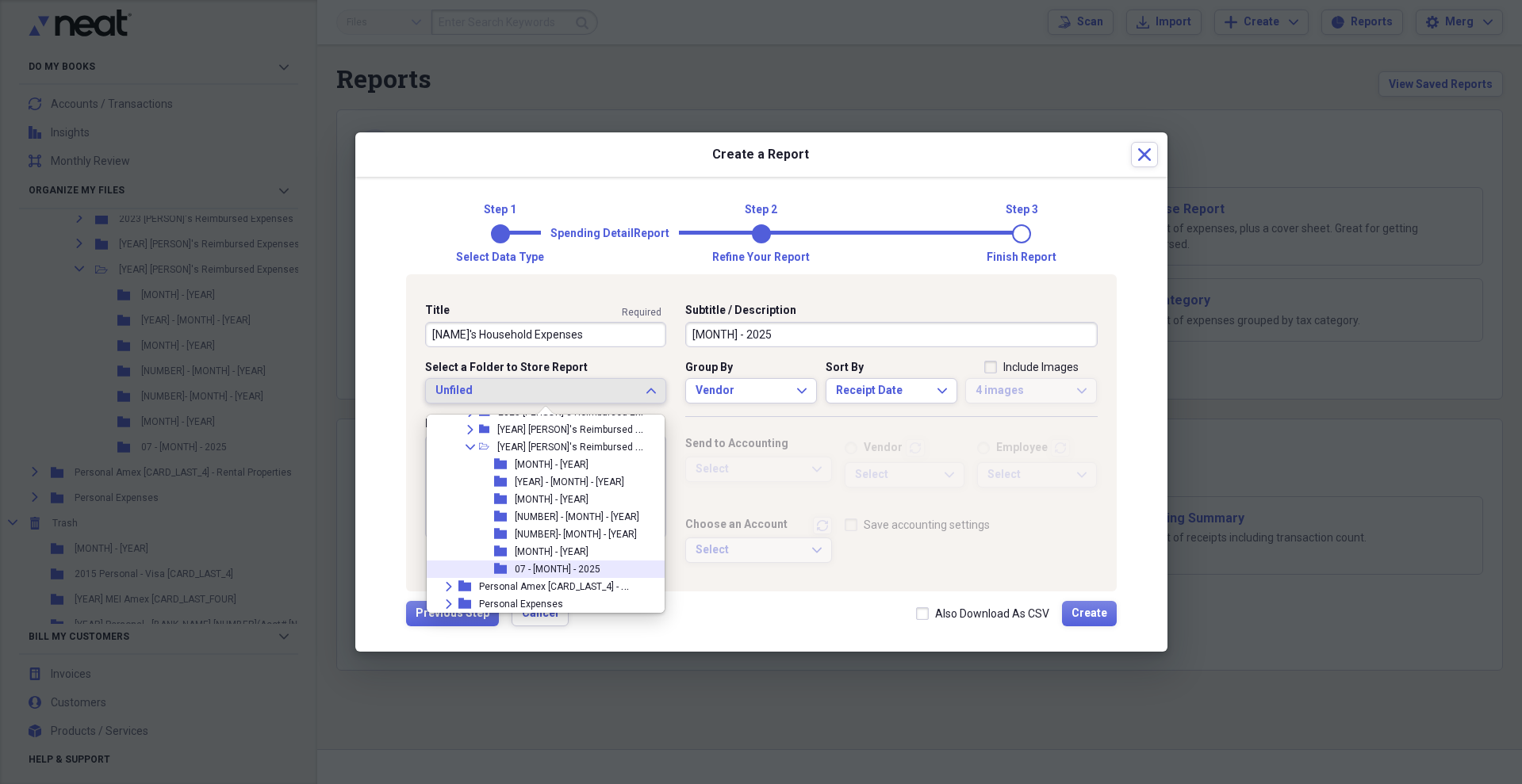click on "07 - [MONTH] - 2025" at bounding box center [558, 569] 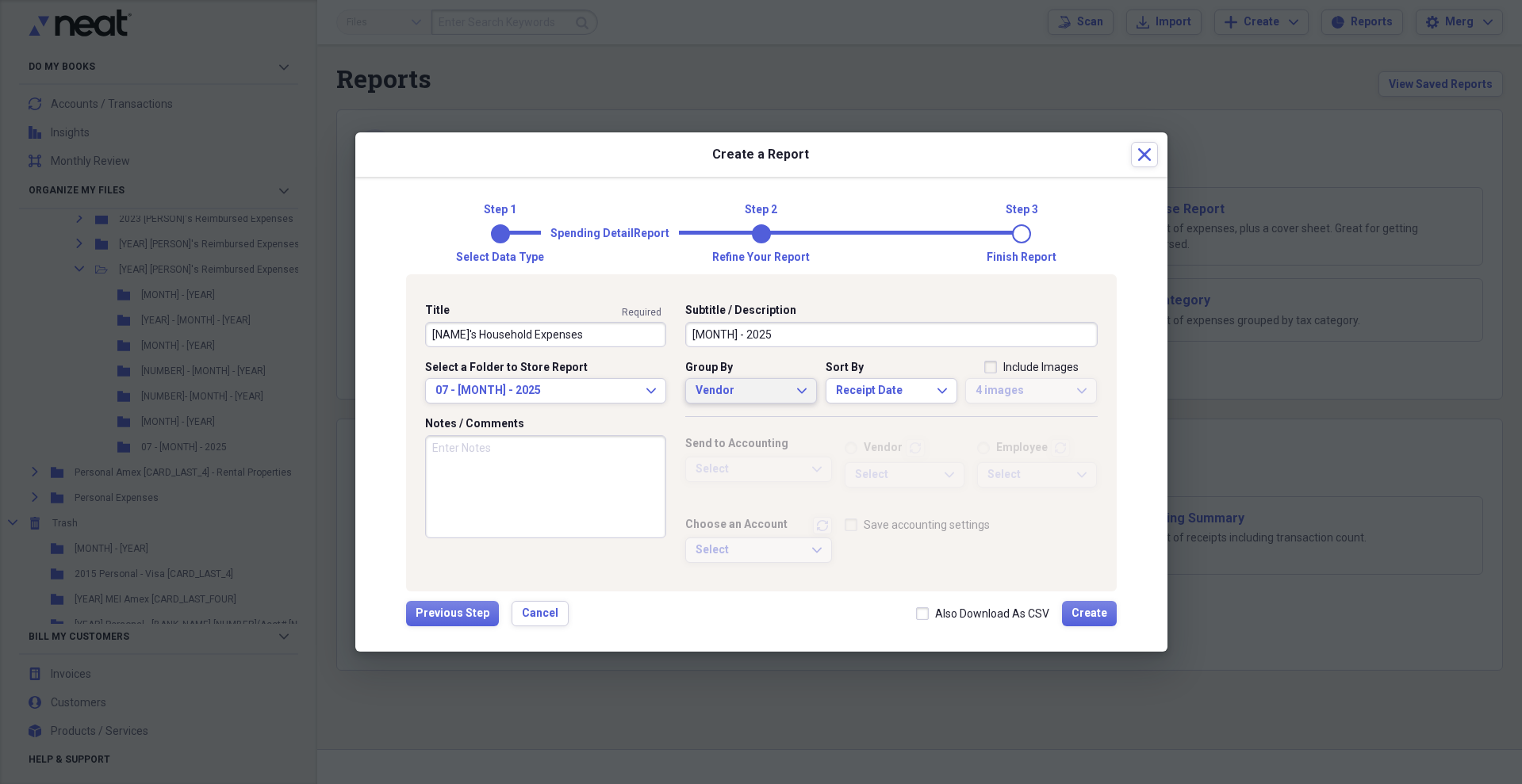 click on "Vendor Expand" at bounding box center (751, 391) 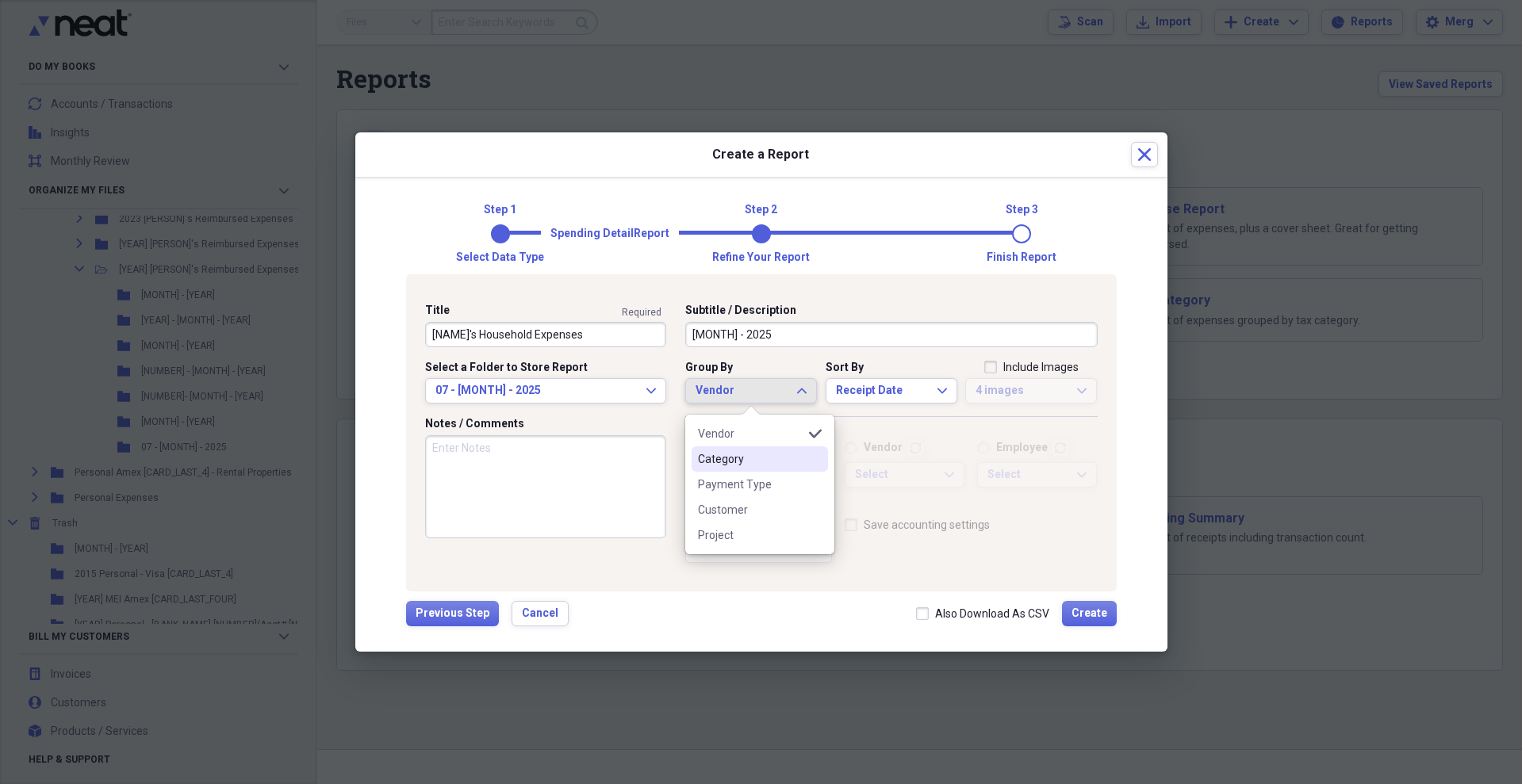 click on "Category" at bounding box center (760, 459) 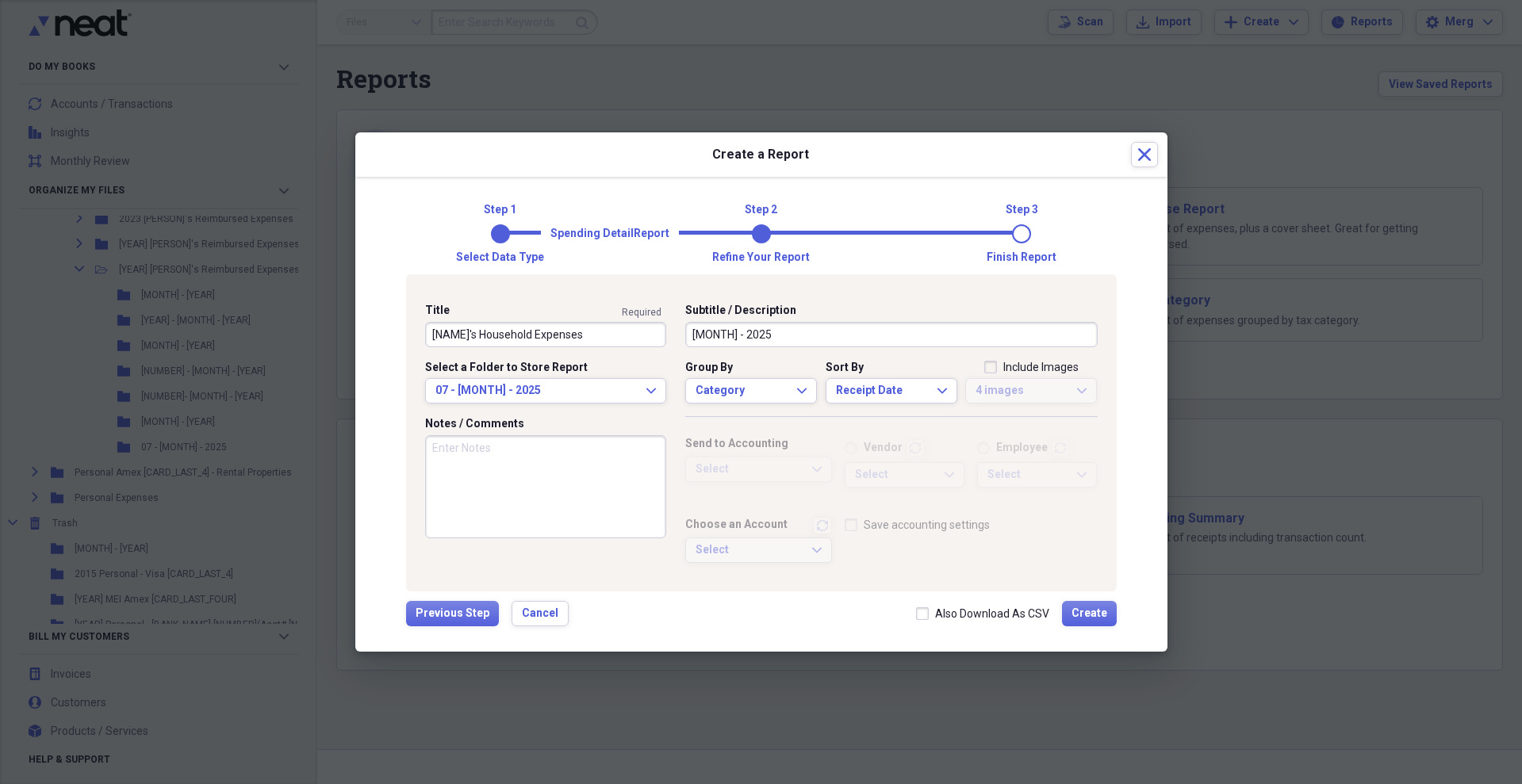 click on "Include Images" at bounding box center [1031, 367] 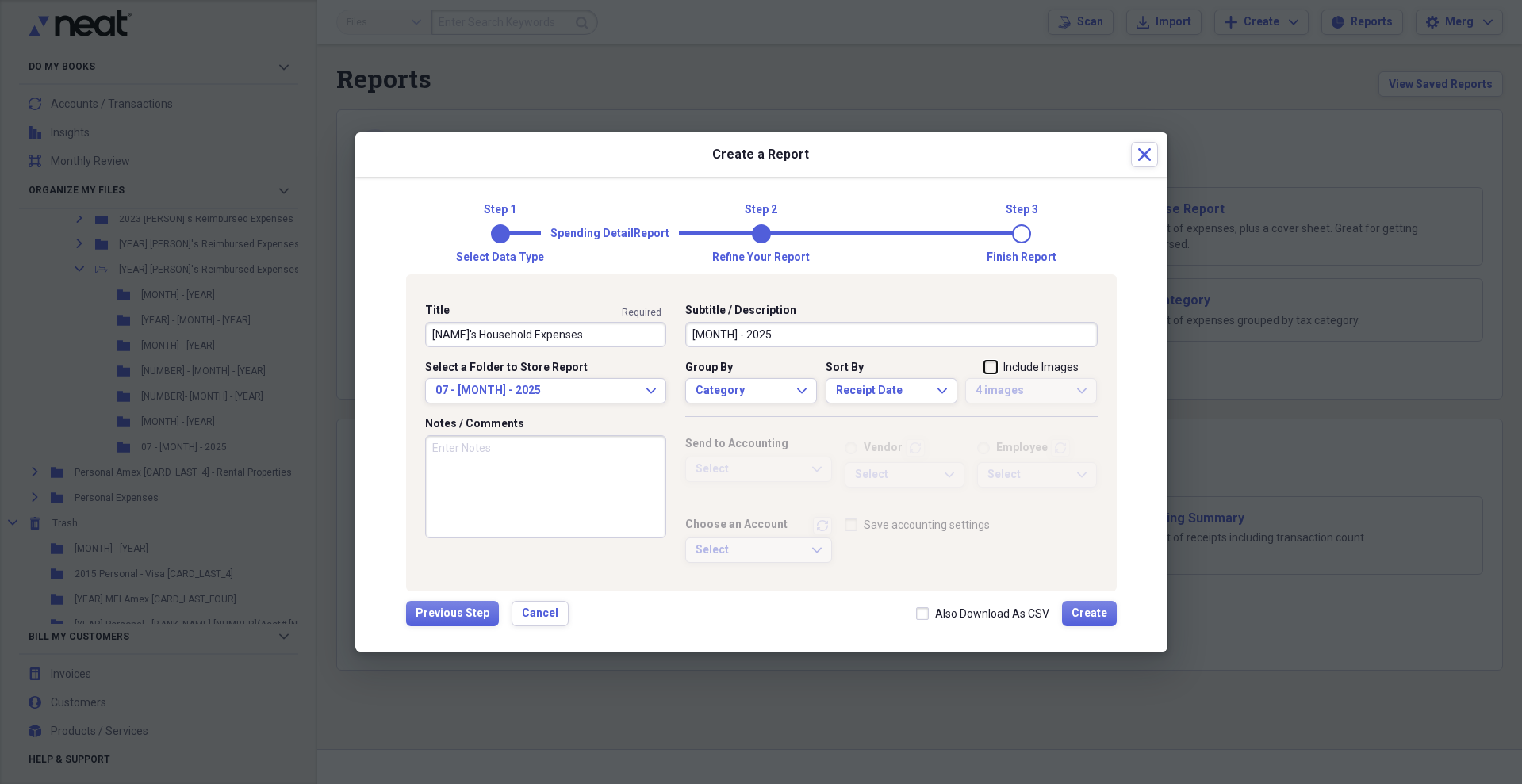click on "Include Images" at bounding box center [984, 369] 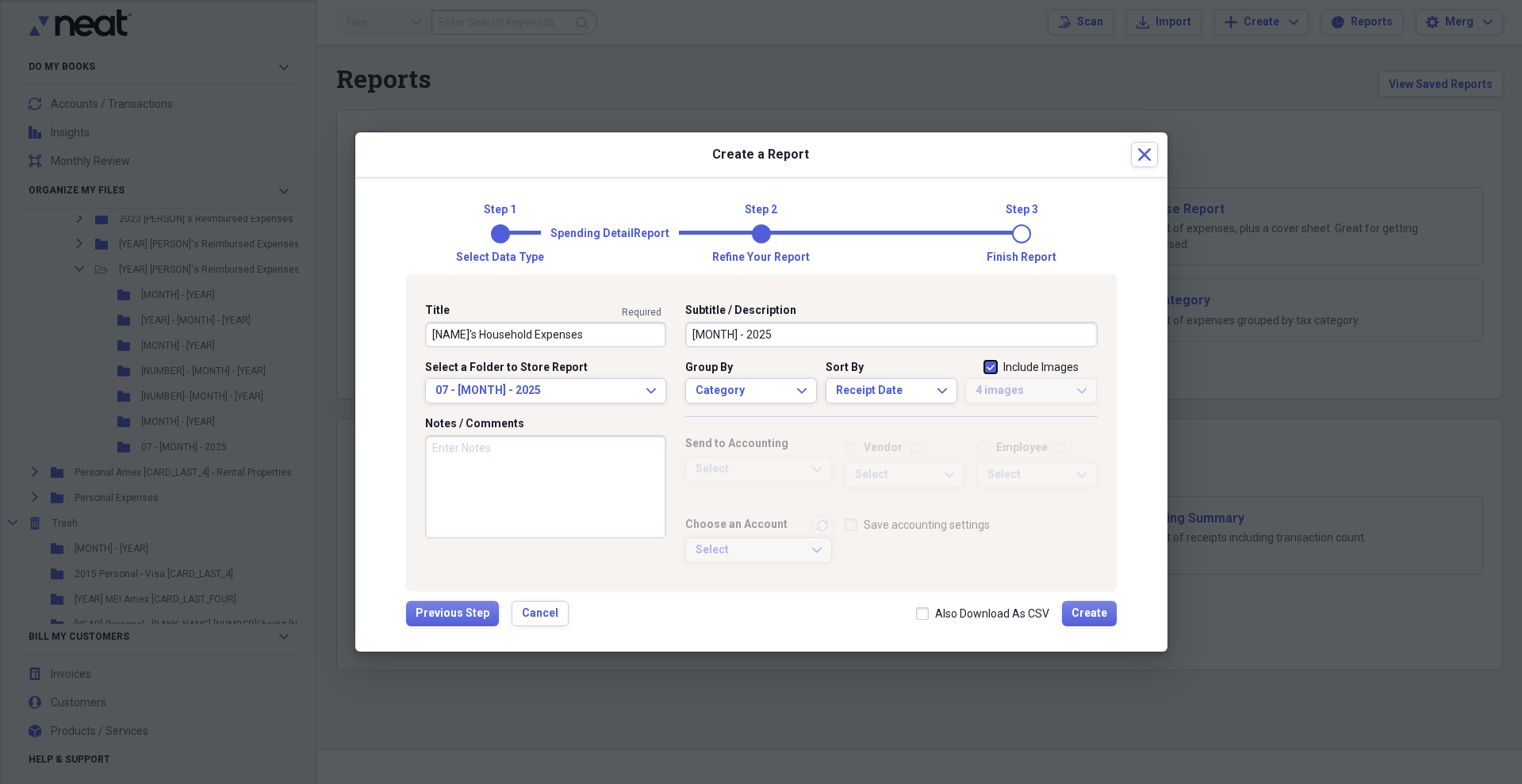 checkbox on "true" 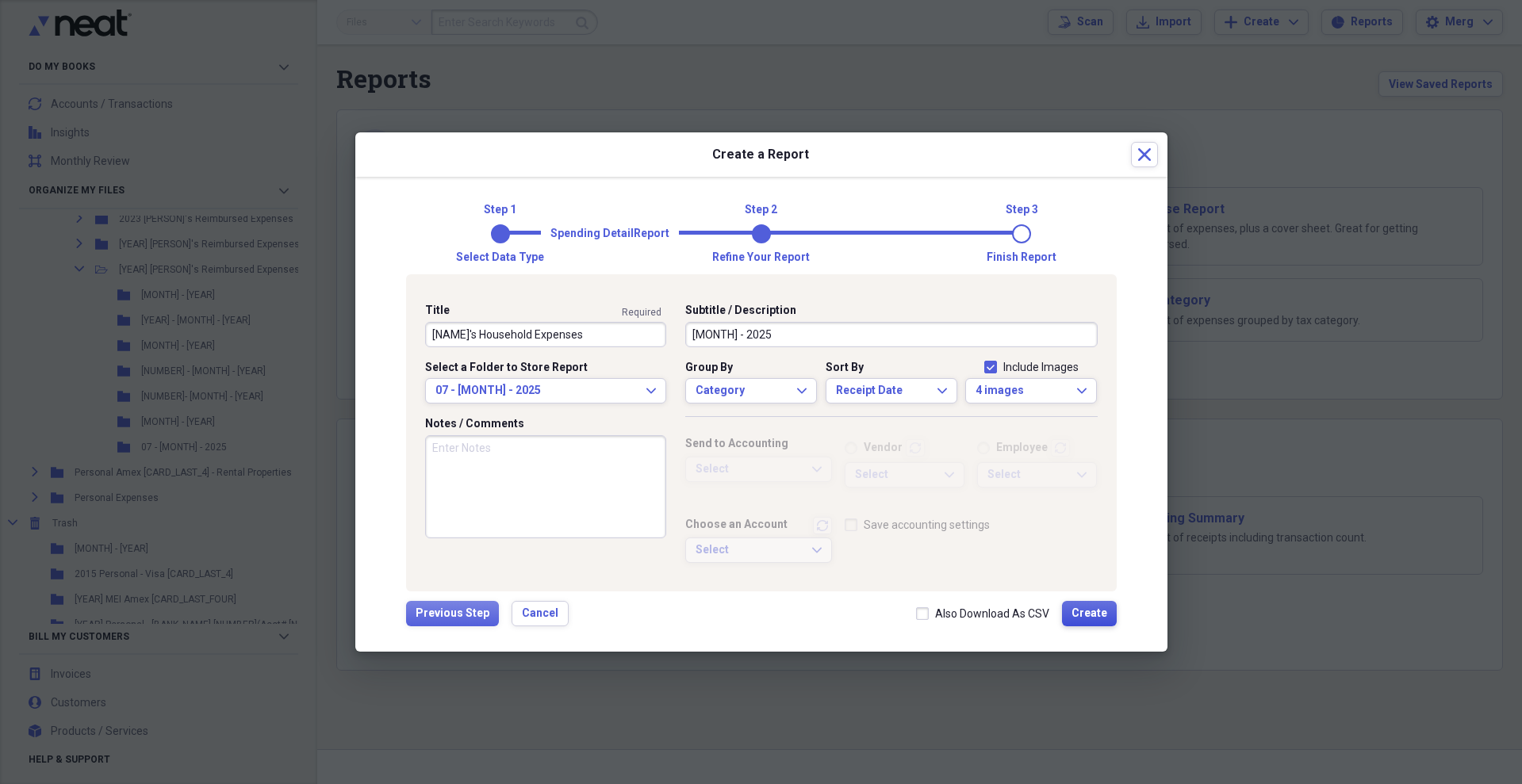 click on "Create" at bounding box center [1089, 614] 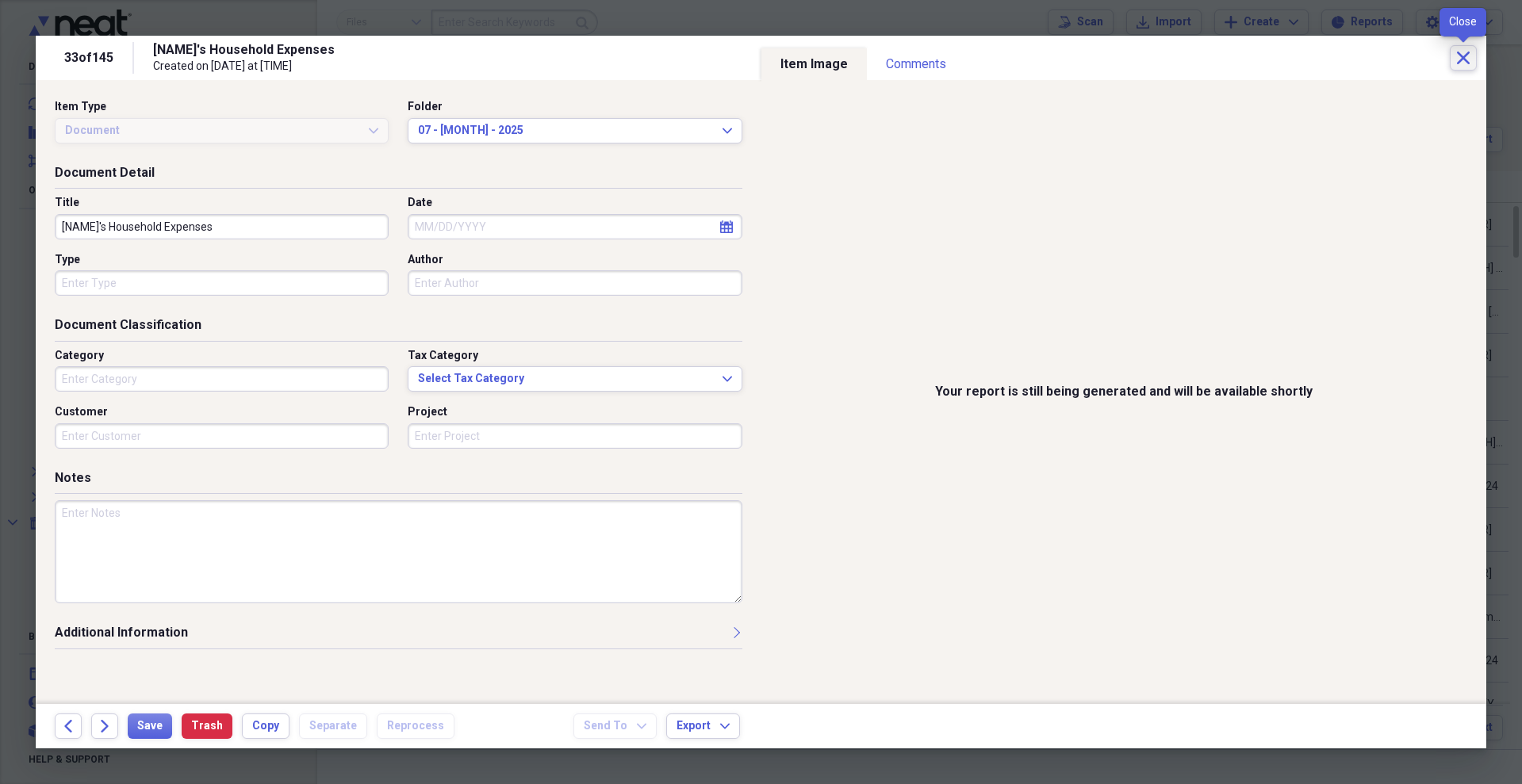 click 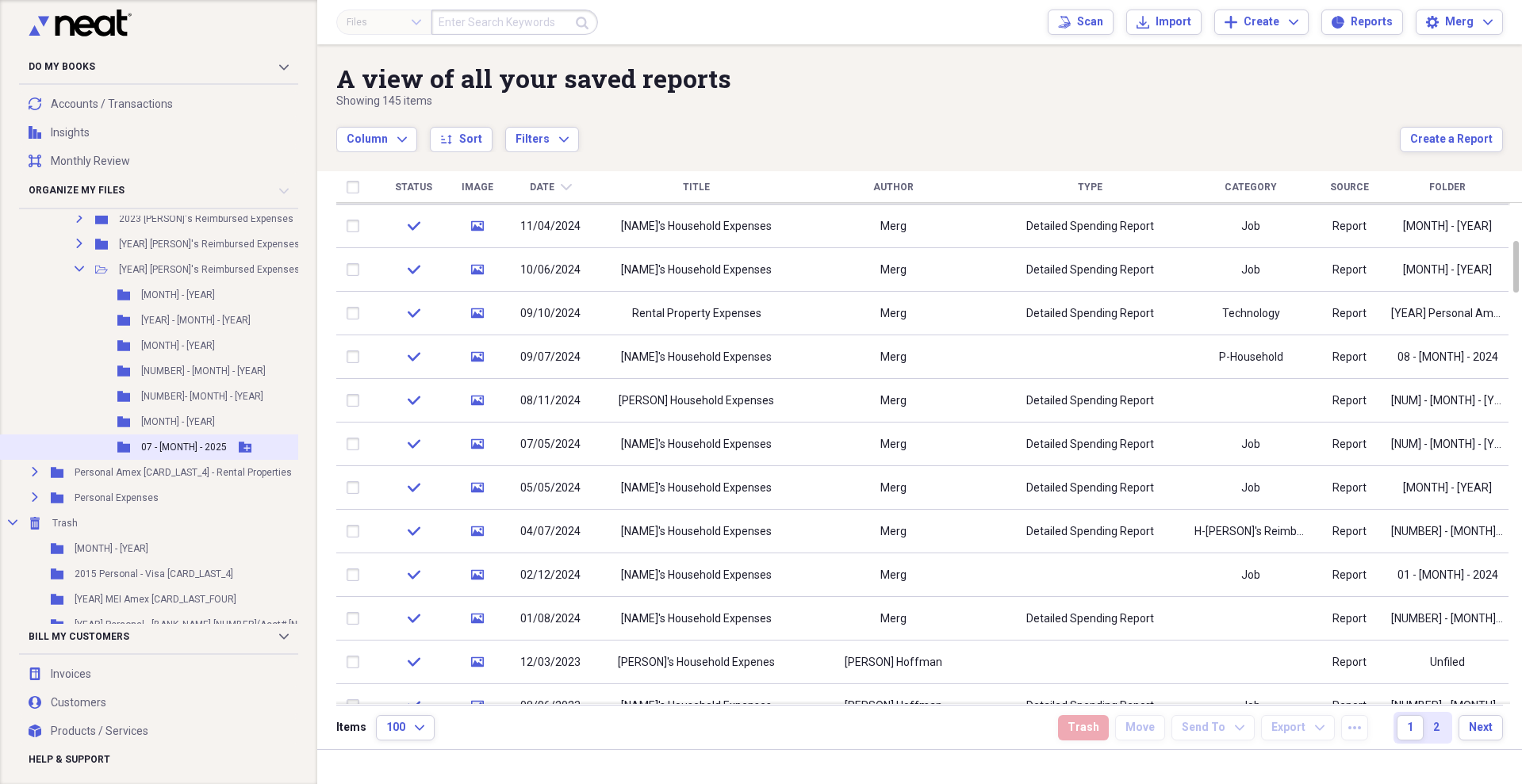 click on "Folder 07 - [MONTH] - 2025 Add Folder" at bounding box center (190, 447) 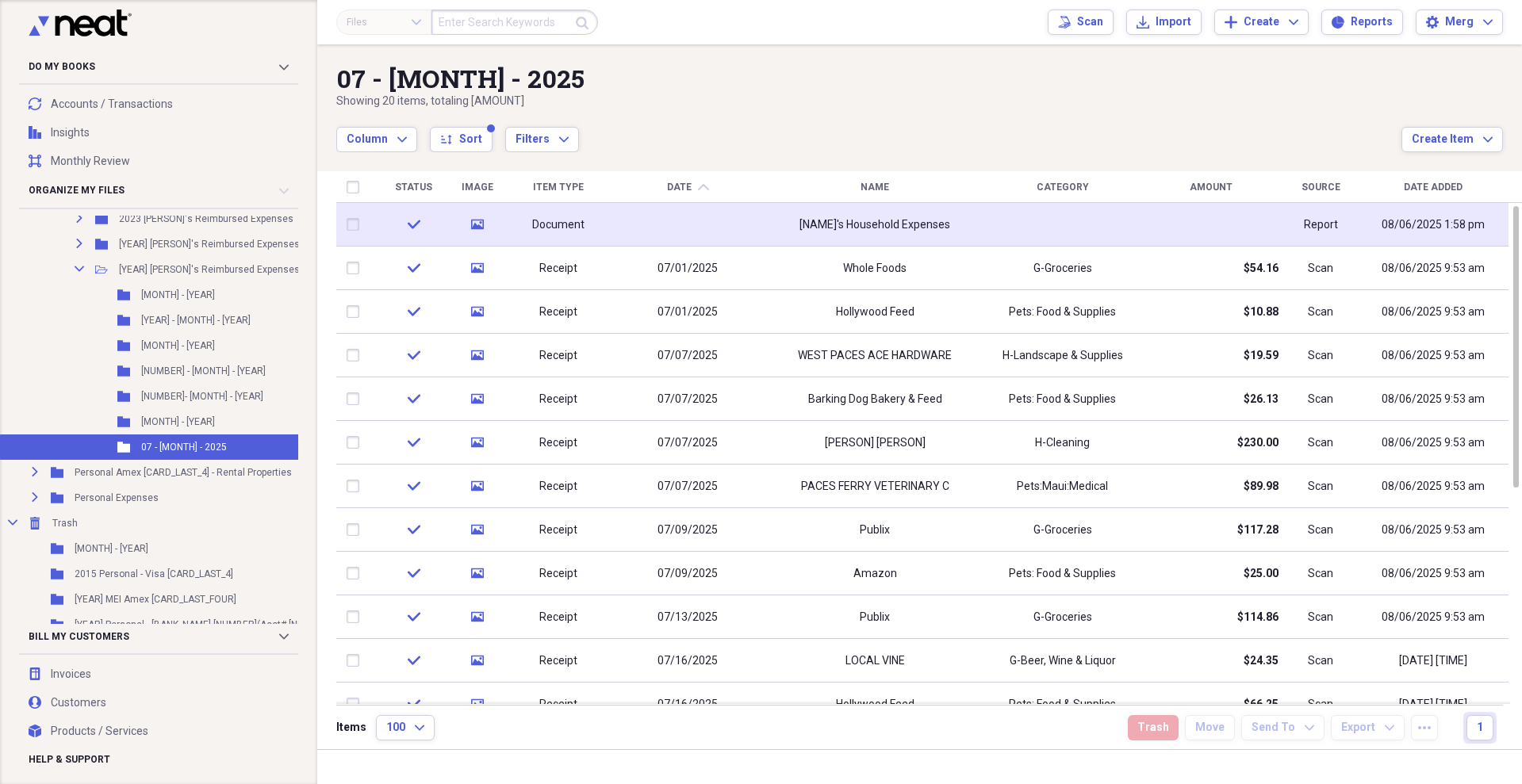 click on "check" at bounding box center (413, 224) 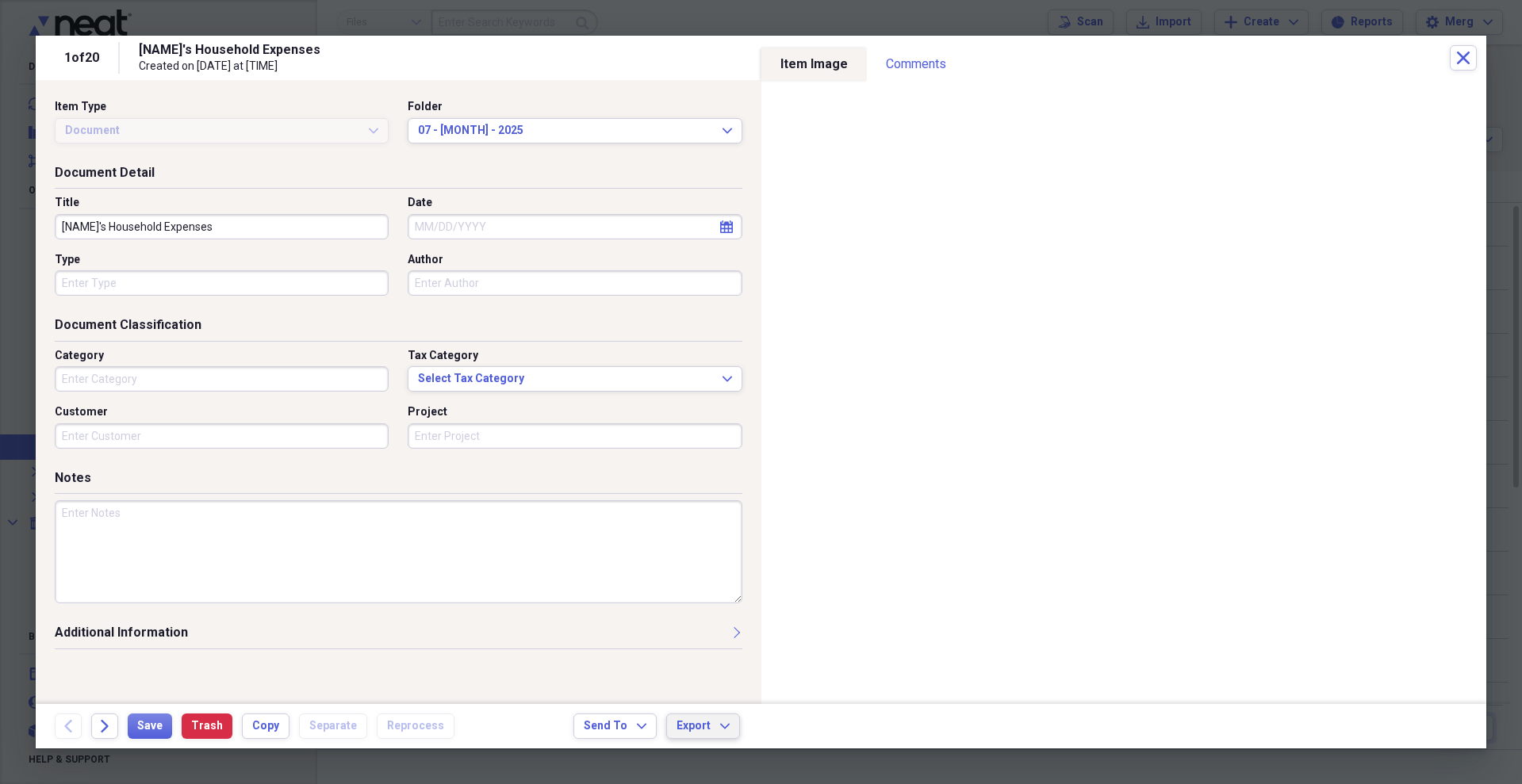 click on "Export Expand" at bounding box center (703, 726) 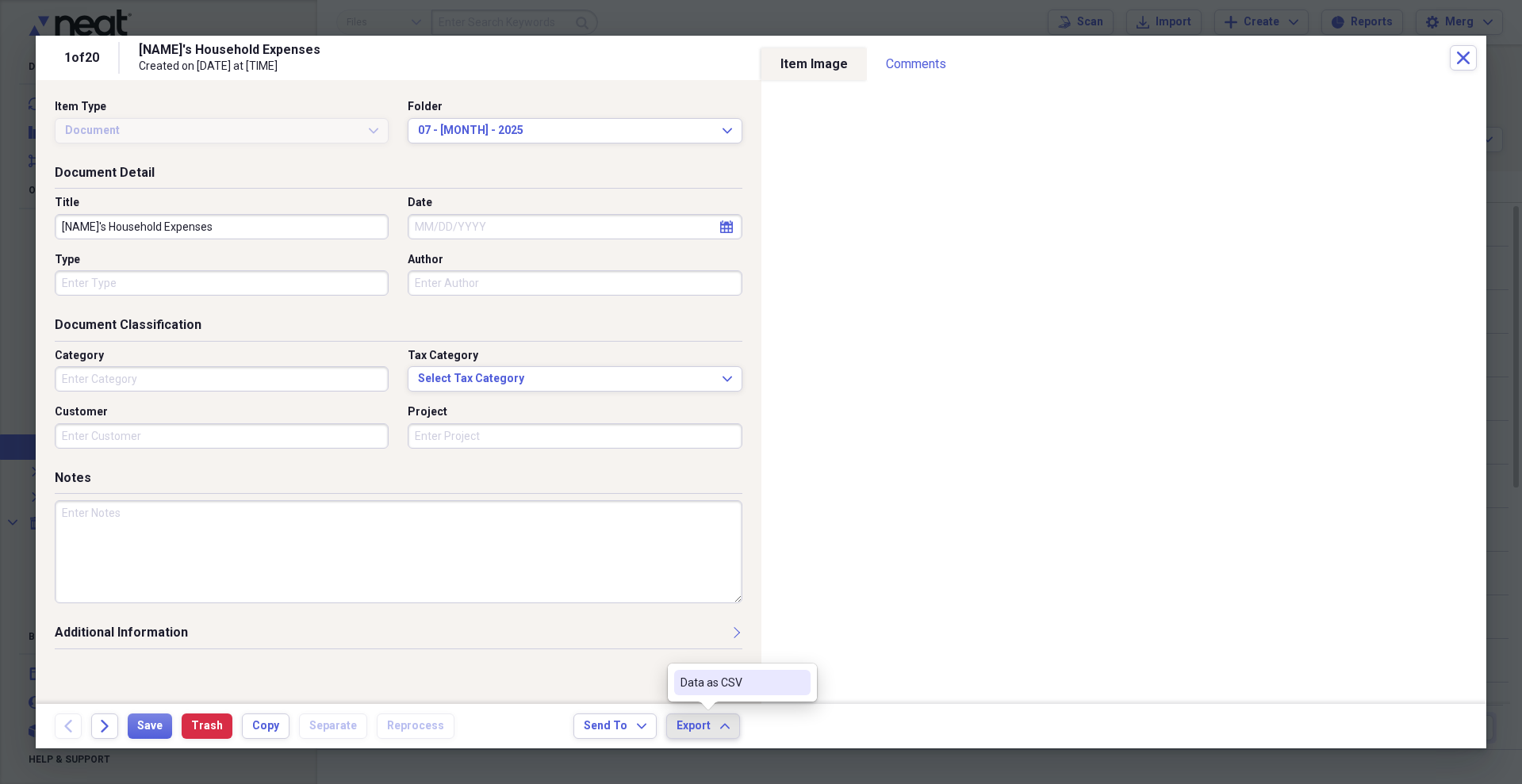 click on "Title [LAST]'s Household Expenses Date calendar Calendar Type Author" at bounding box center (398, 251) 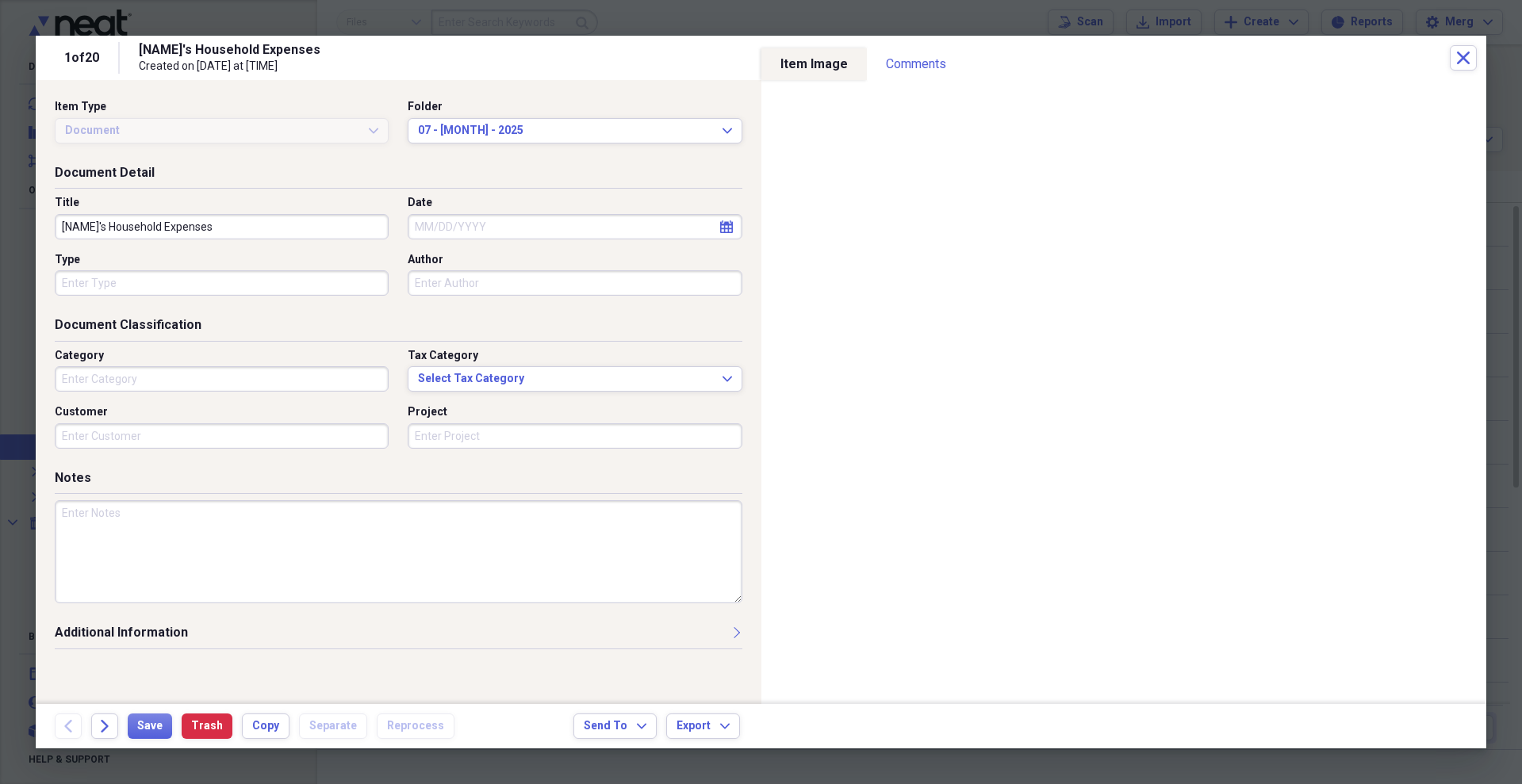 click on "Date" at bounding box center [574, 227] 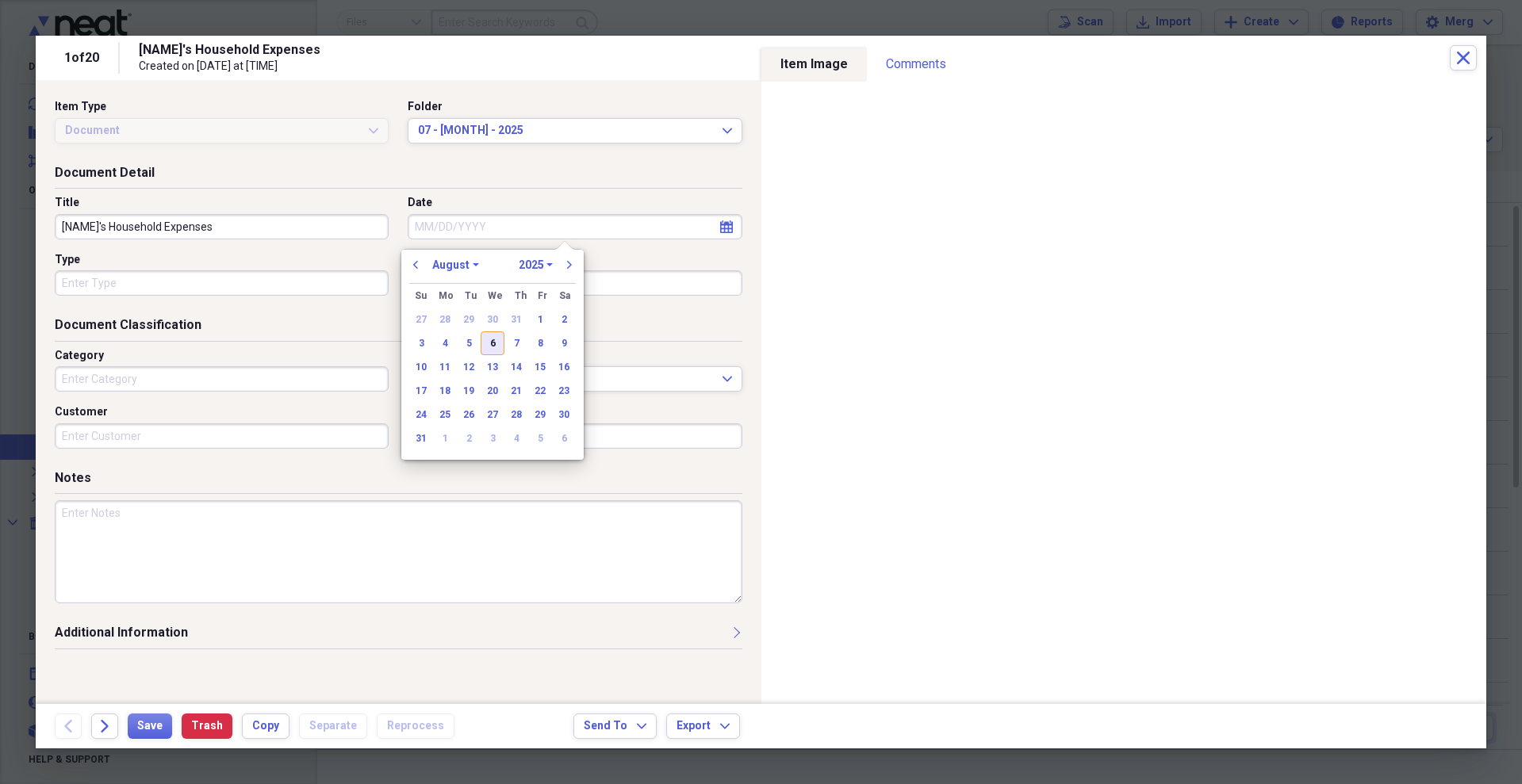 click on "6" at bounding box center [493, 343] 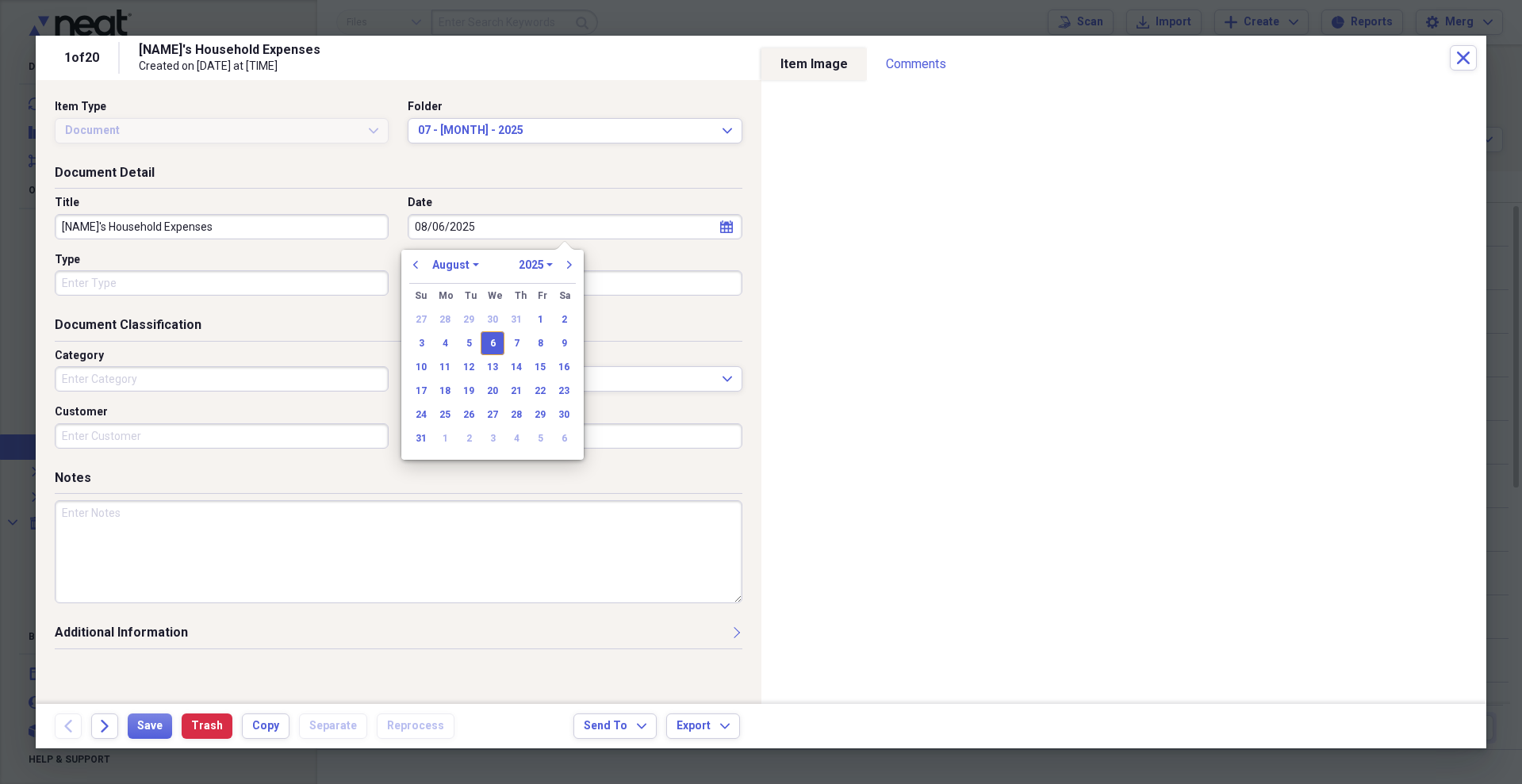 type on "08/06/2025" 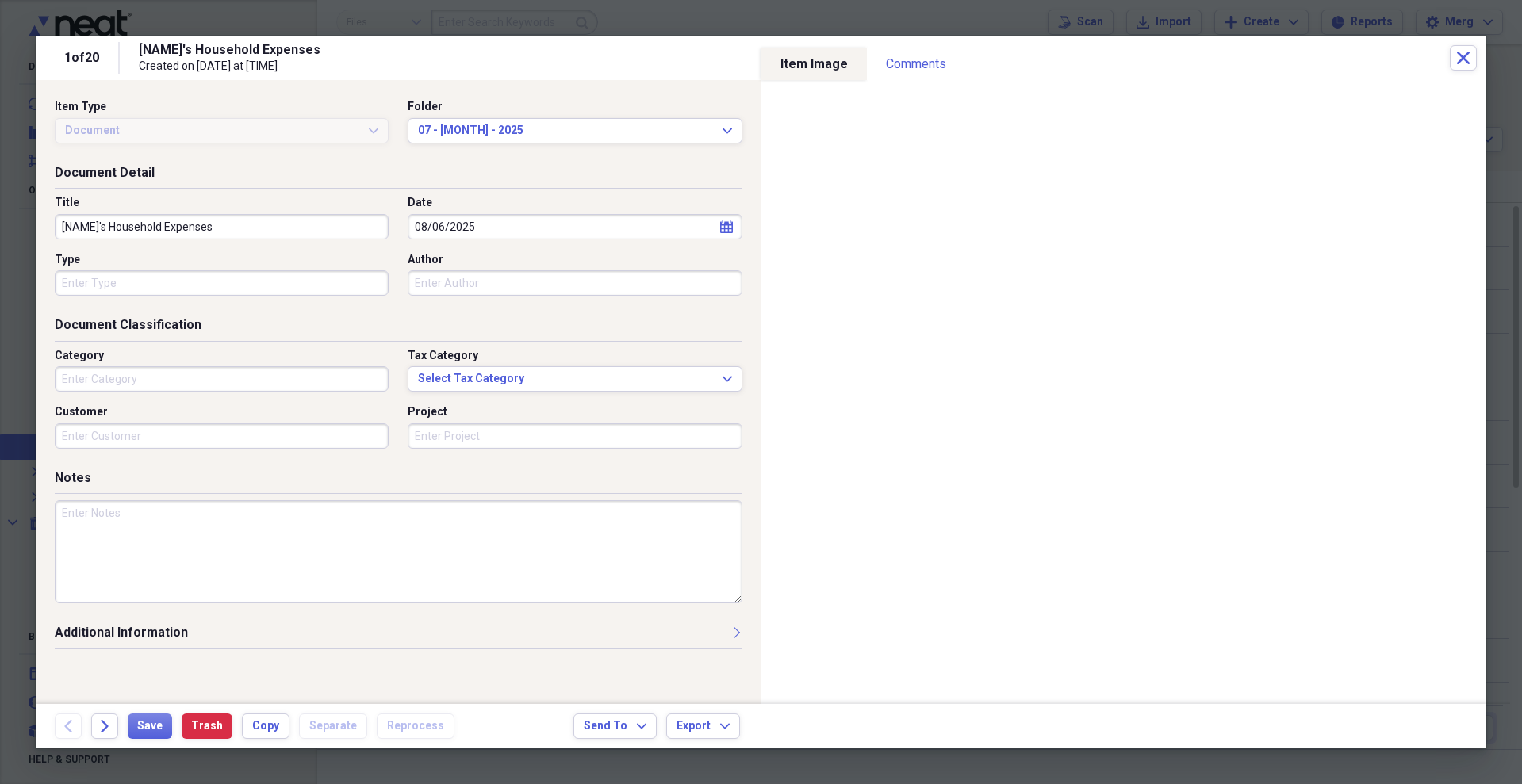 click on "Type" at bounding box center (221, 283) 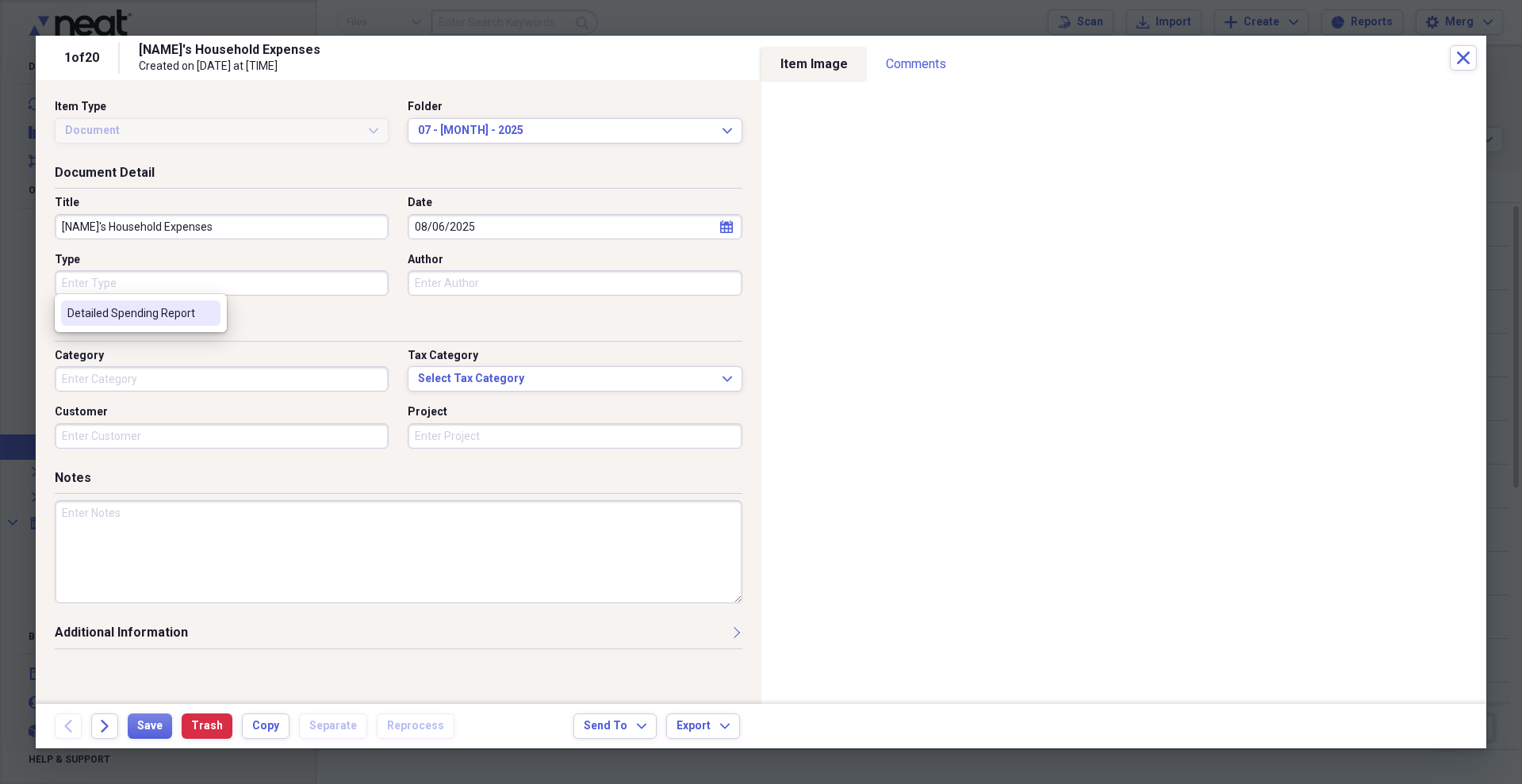 click on "Detailed Spending Report" at bounding box center [131, 313] 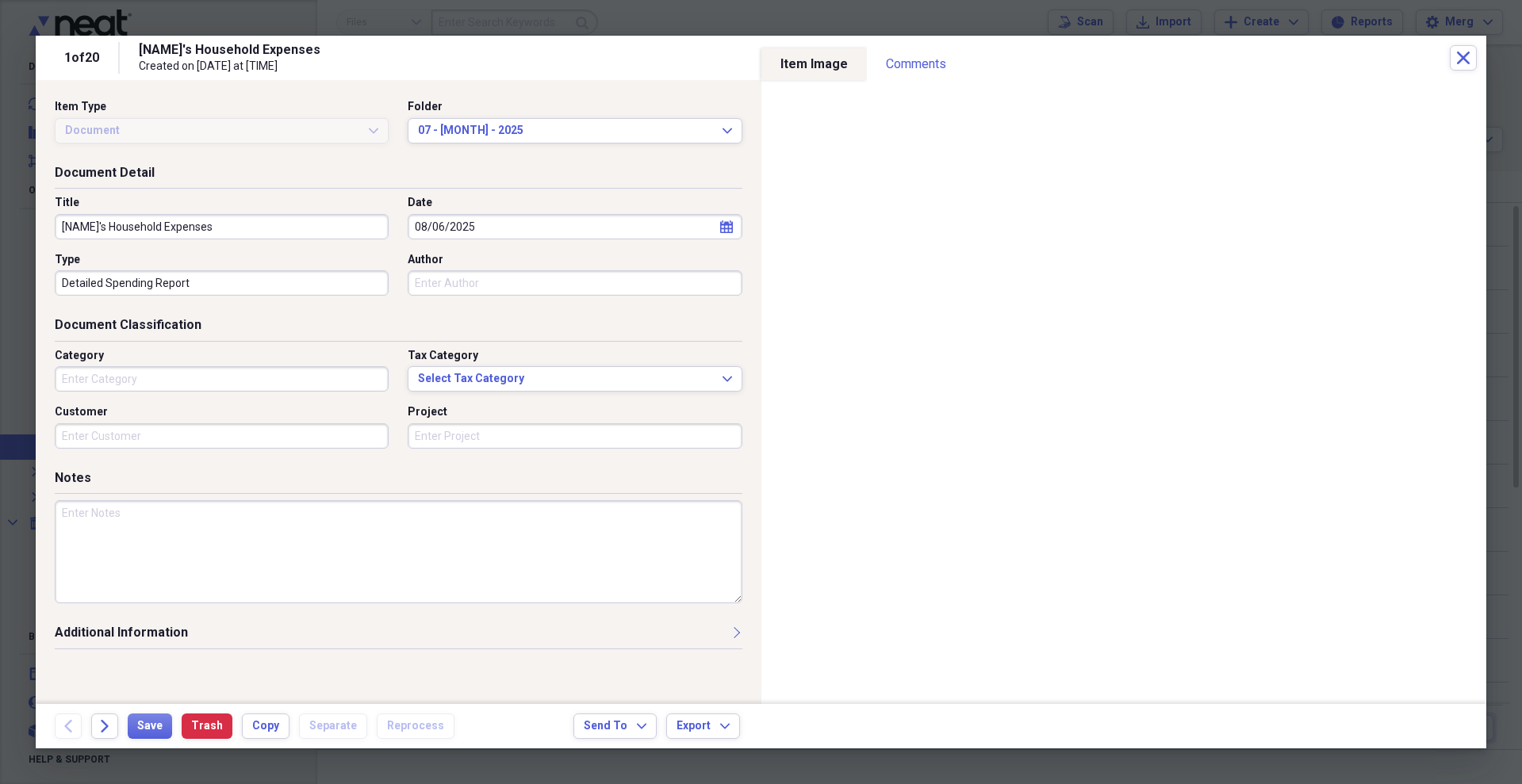 type on "Detailed Spending Report" 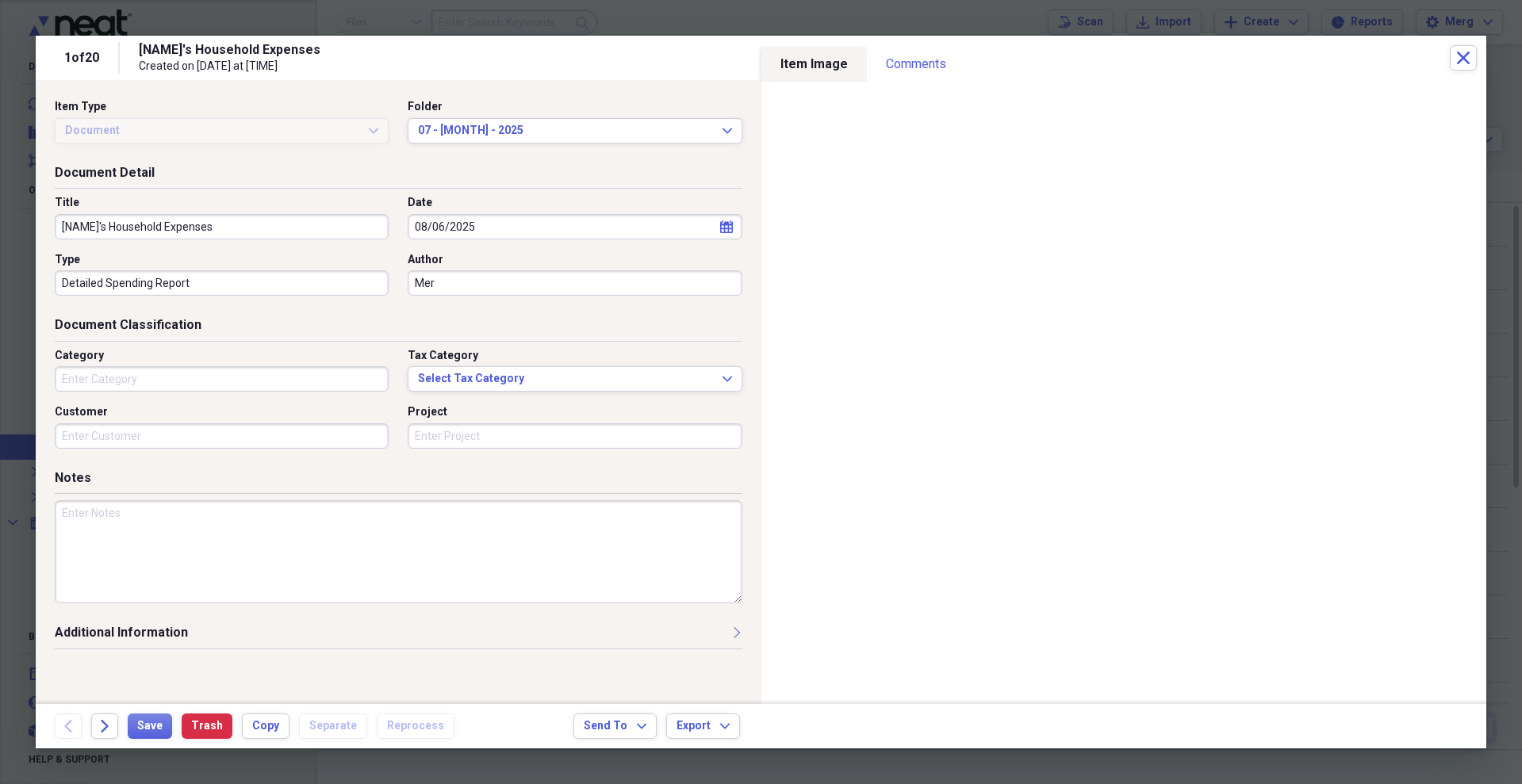 type on "Merg" 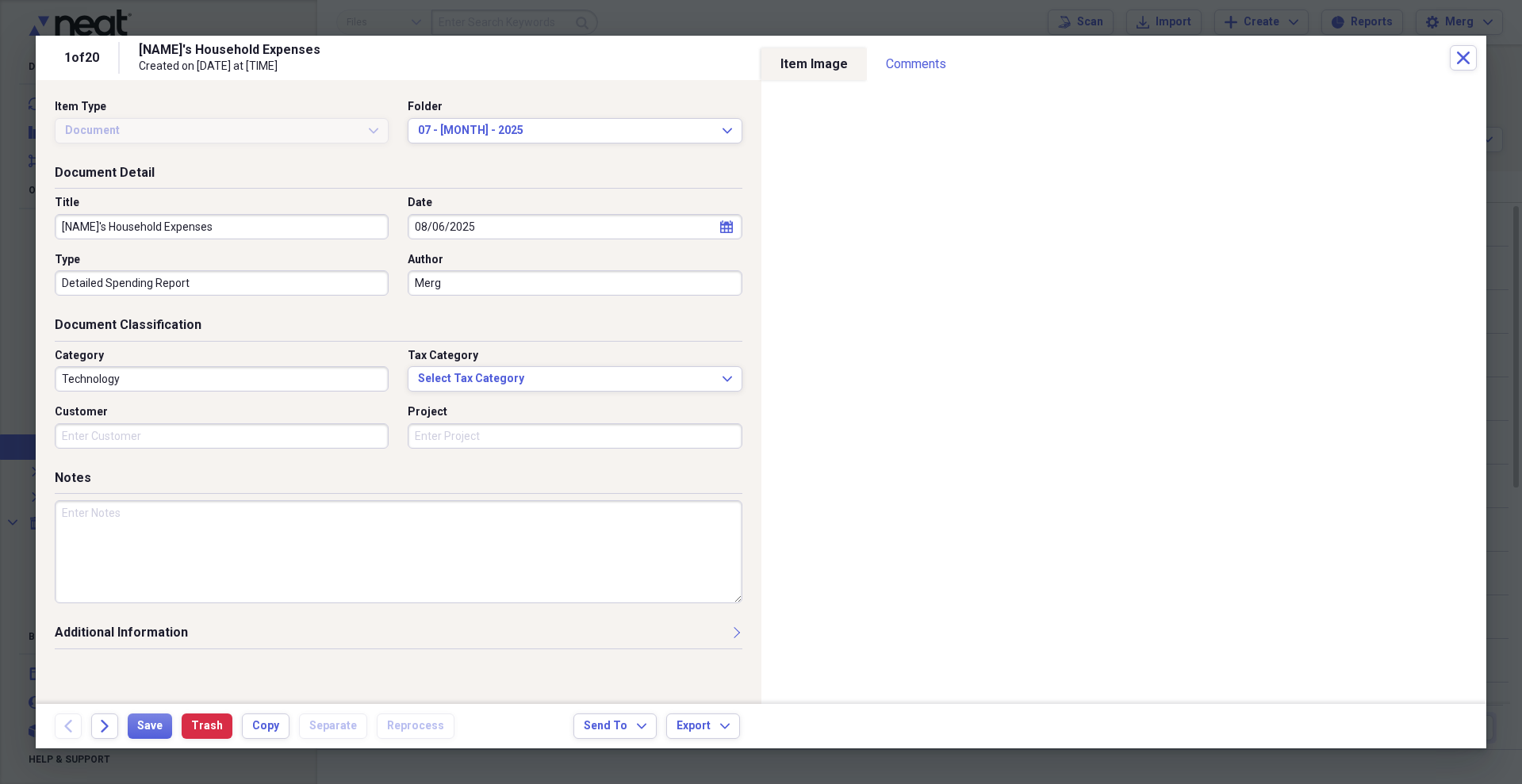 type 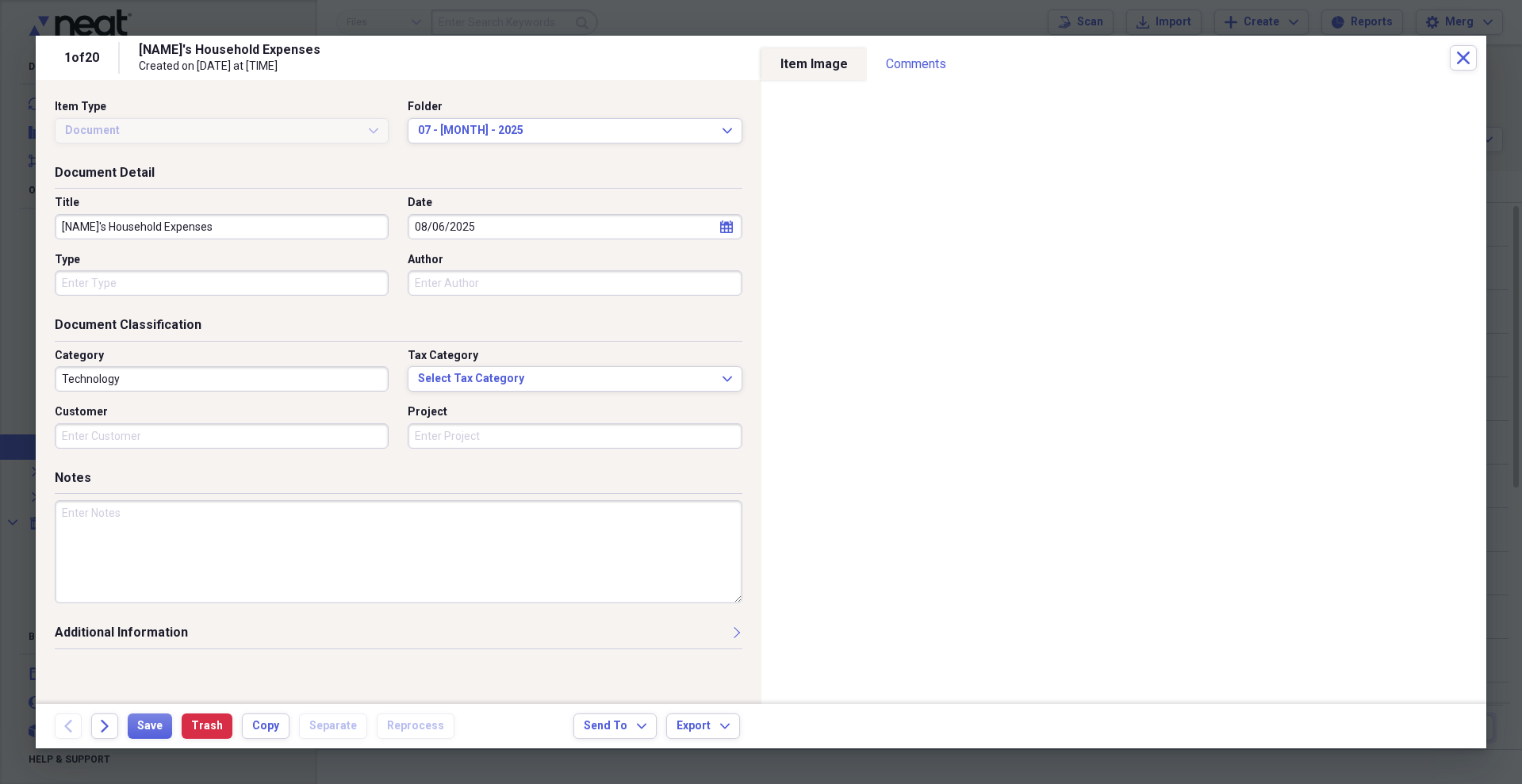 click on "Author" at bounding box center (574, 283) 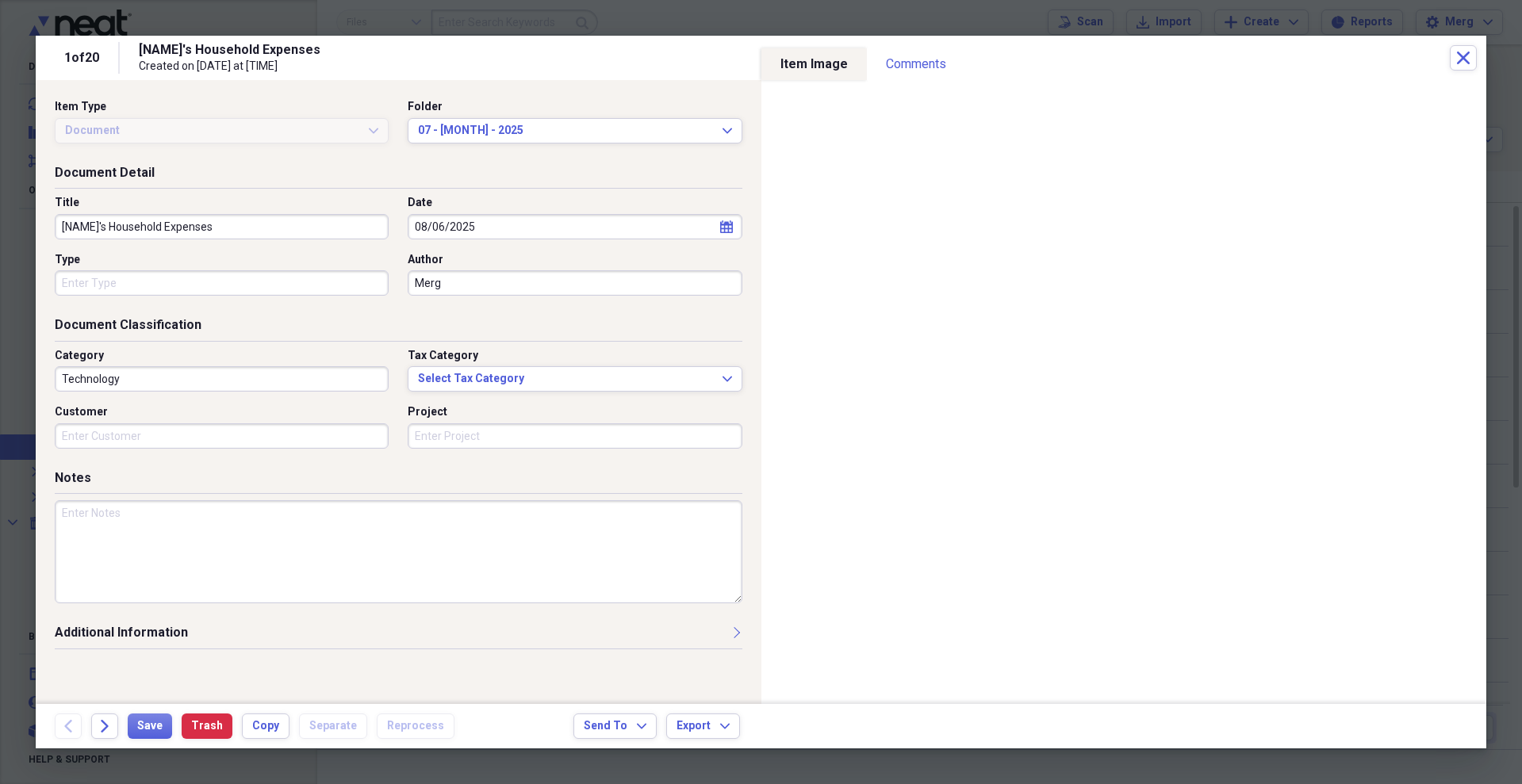 type on "Merg" 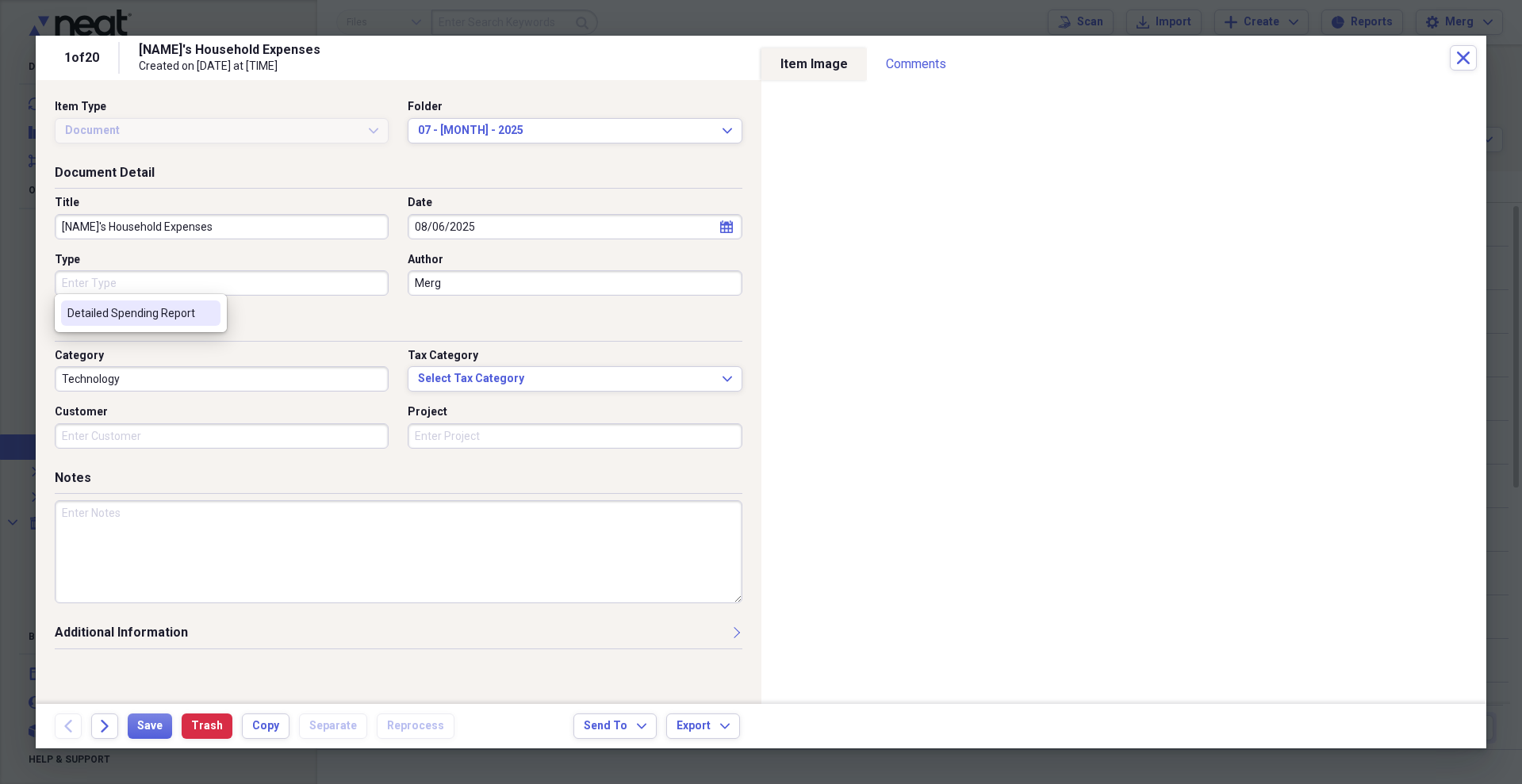 click on "Type" at bounding box center (221, 283) 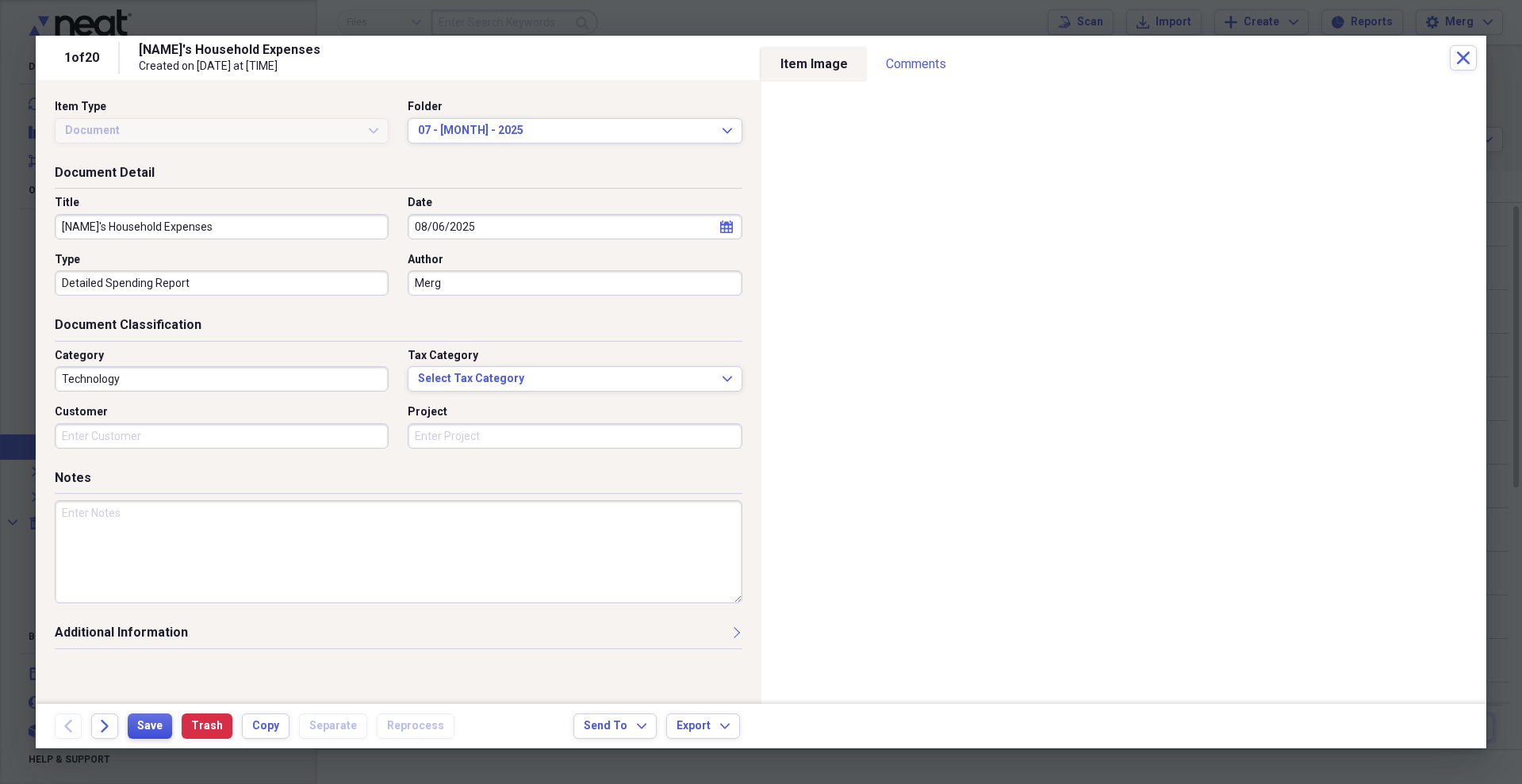 click on "Save" at bounding box center (150, 726) 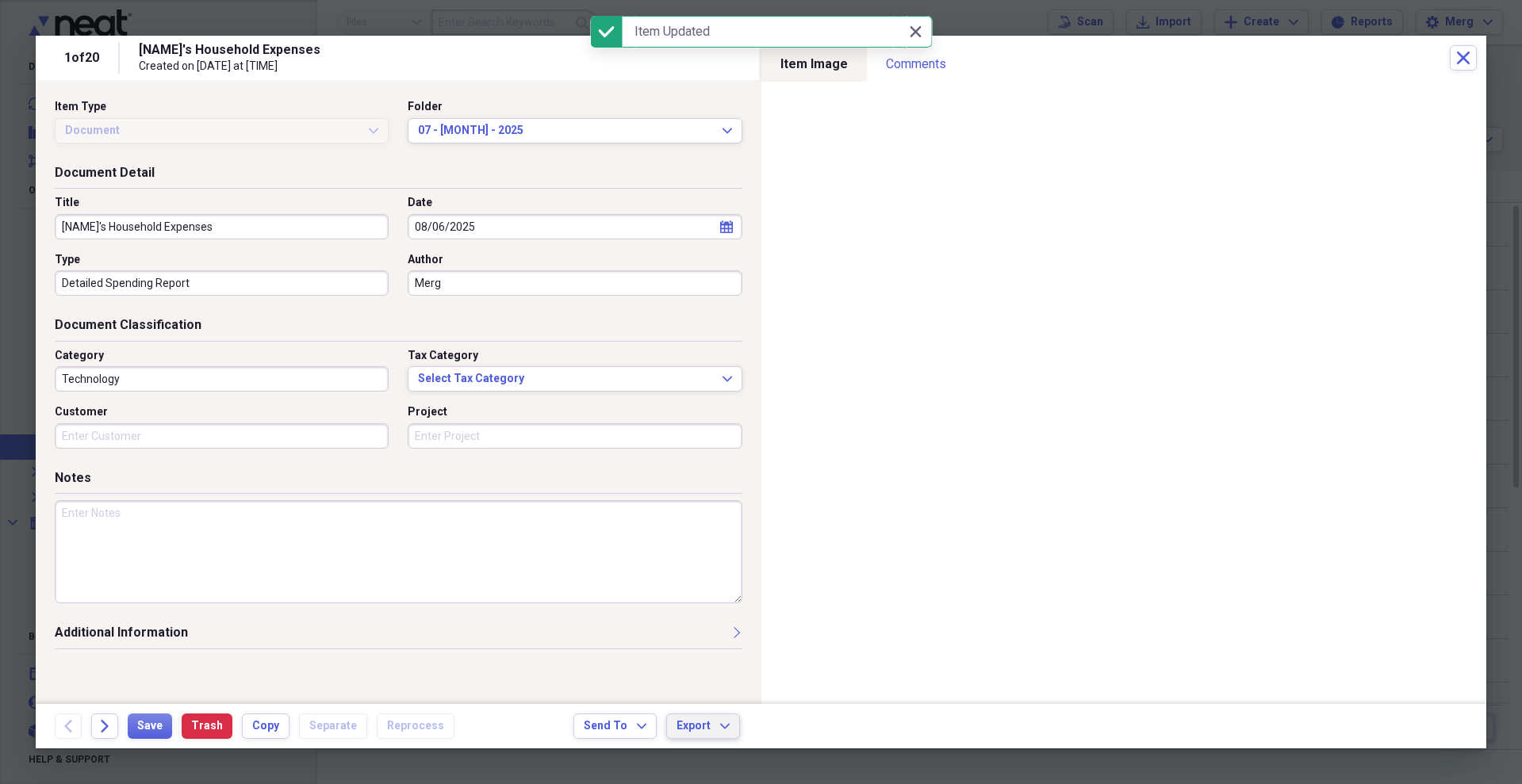 click on "Export" at bounding box center (693, 726) 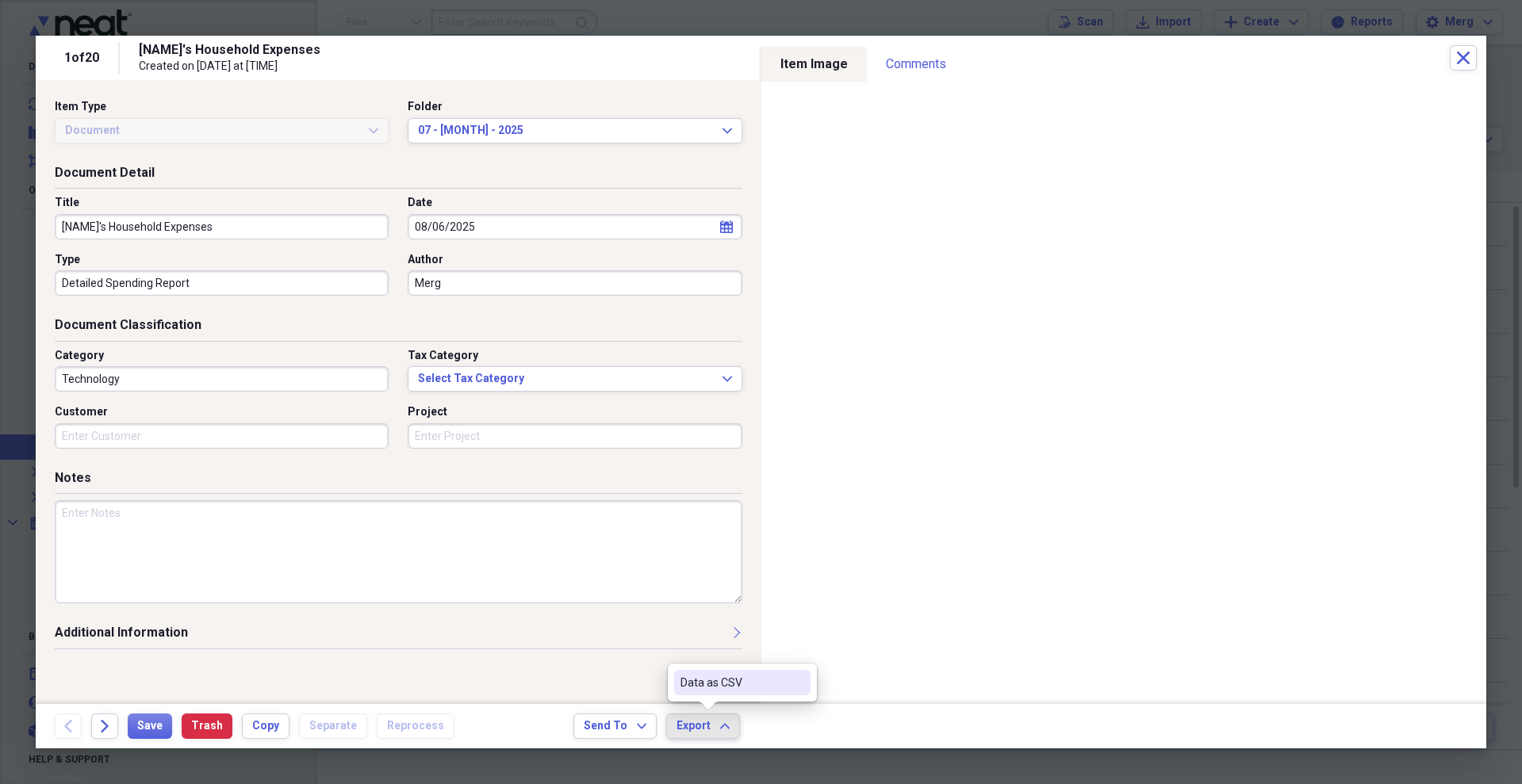 click 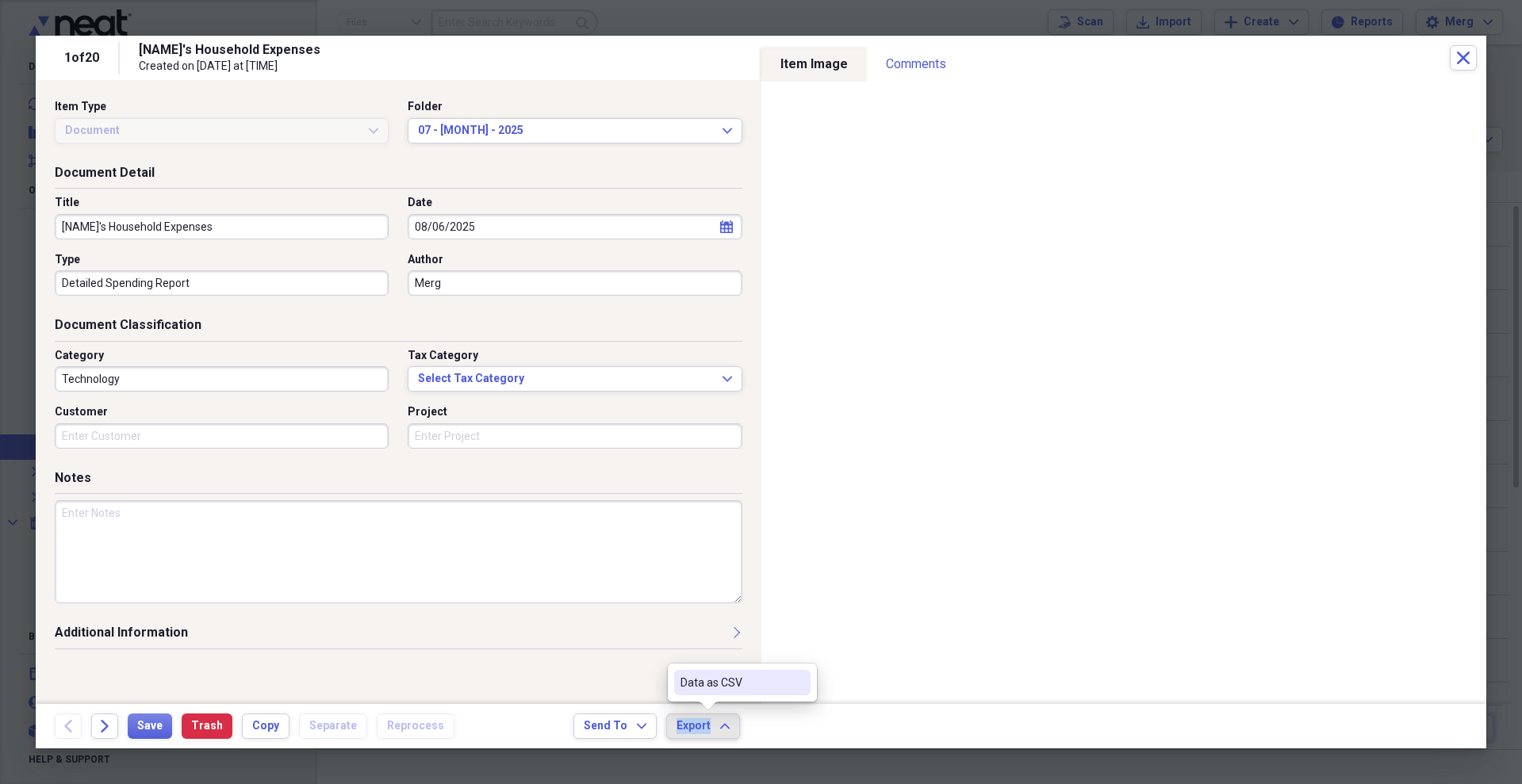 click 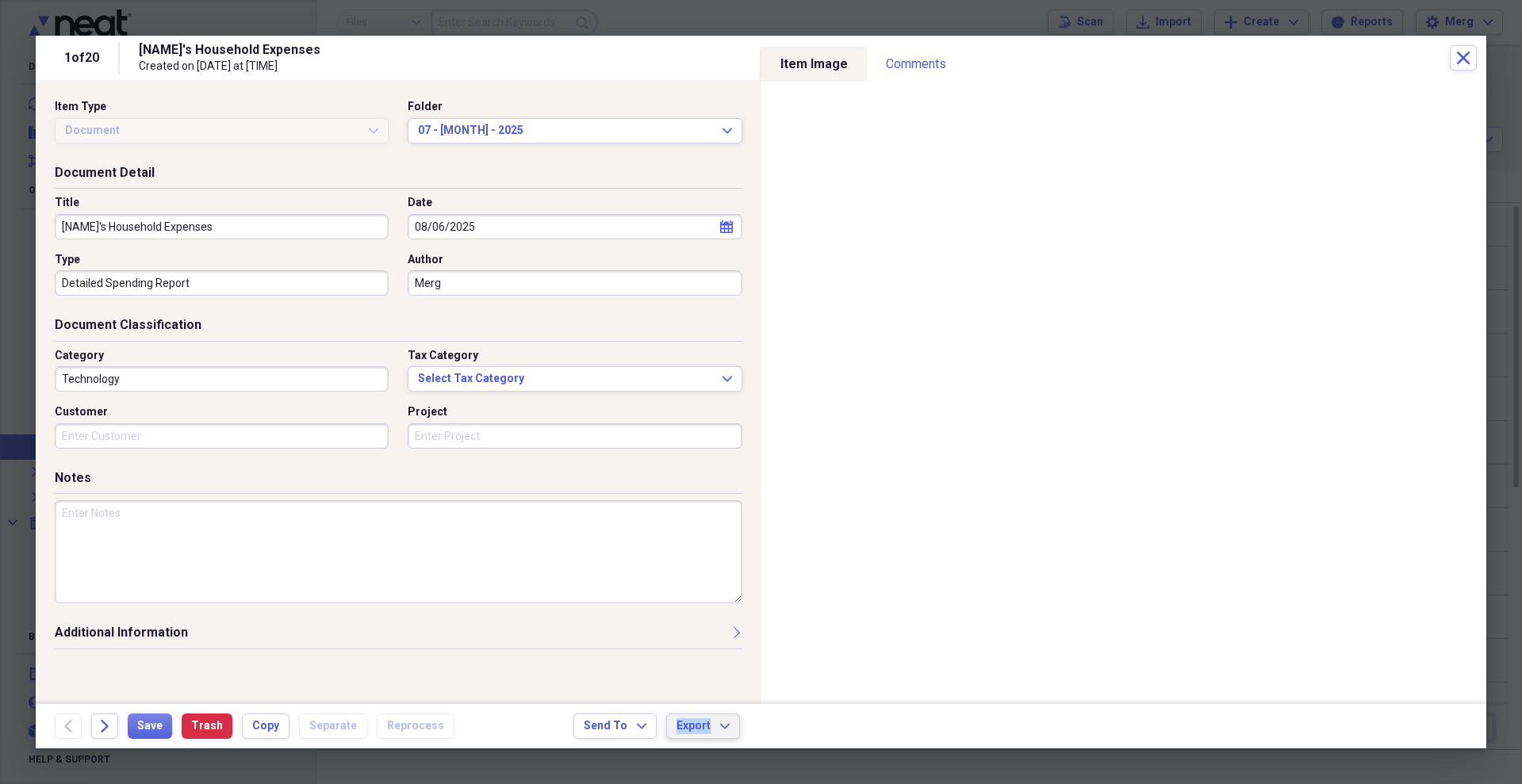click on "Export" at bounding box center [693, 726] 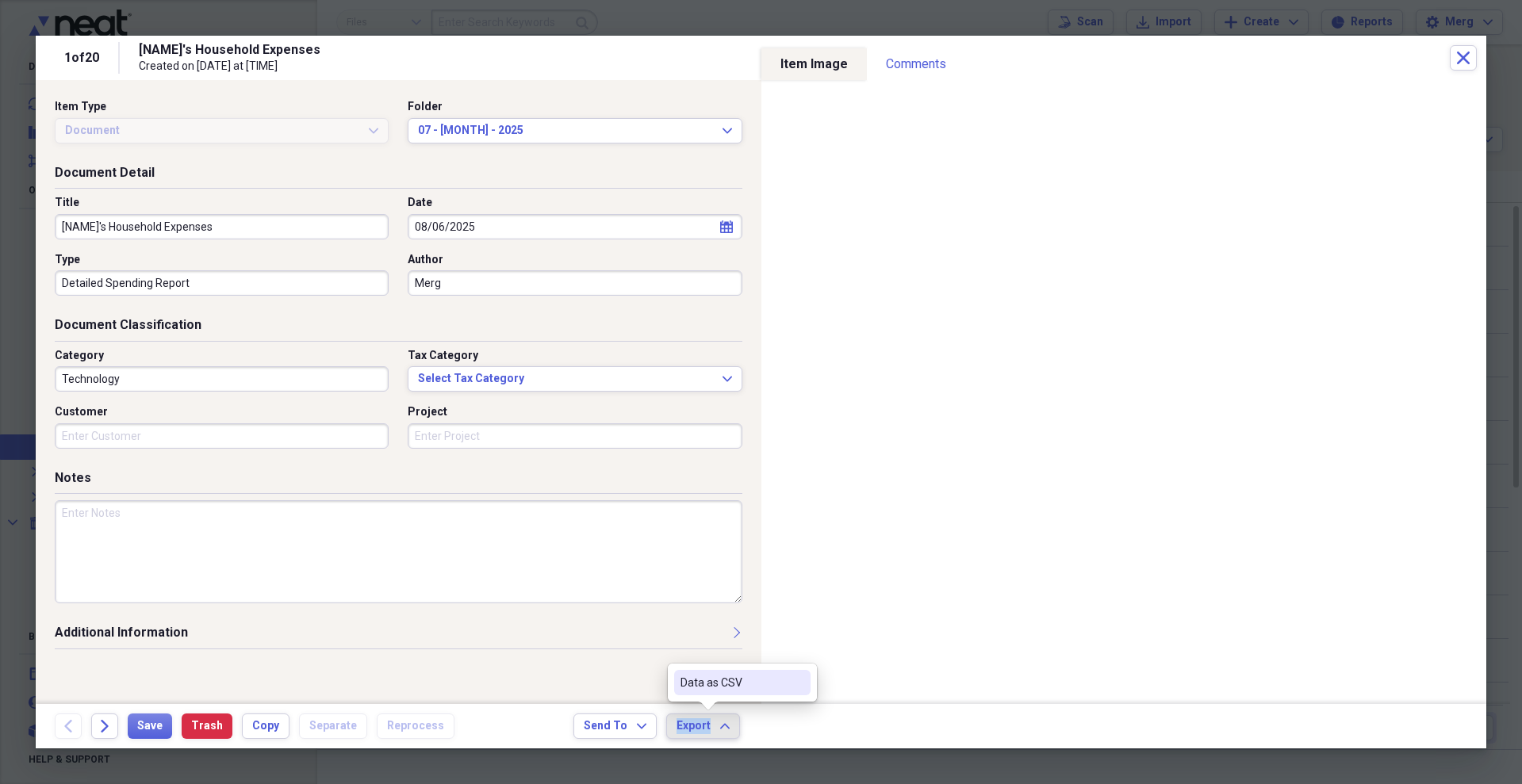 click on "Data as CSV" at bounding box center (733, 683) 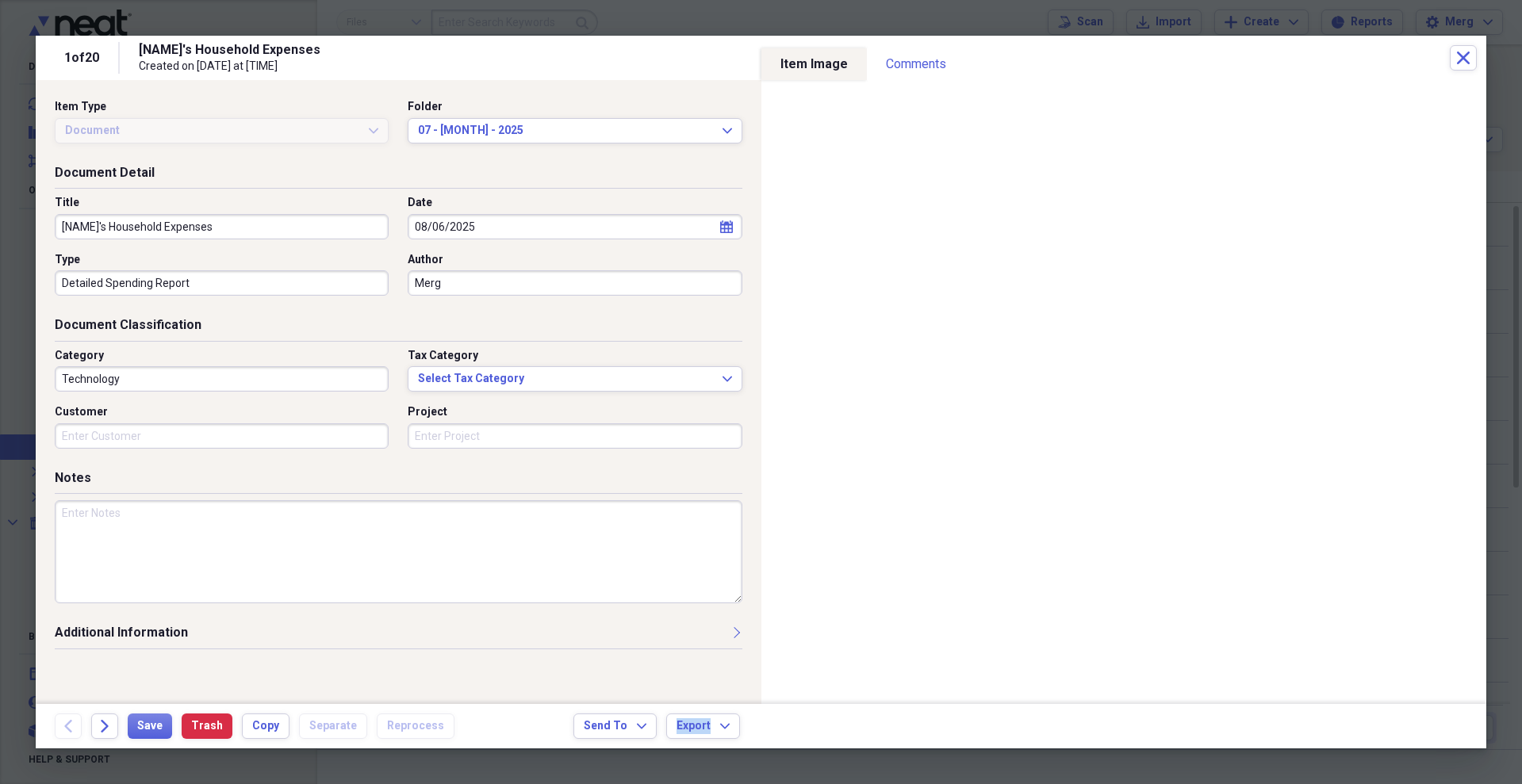 click on "Document" at bounding box center [212, 131] 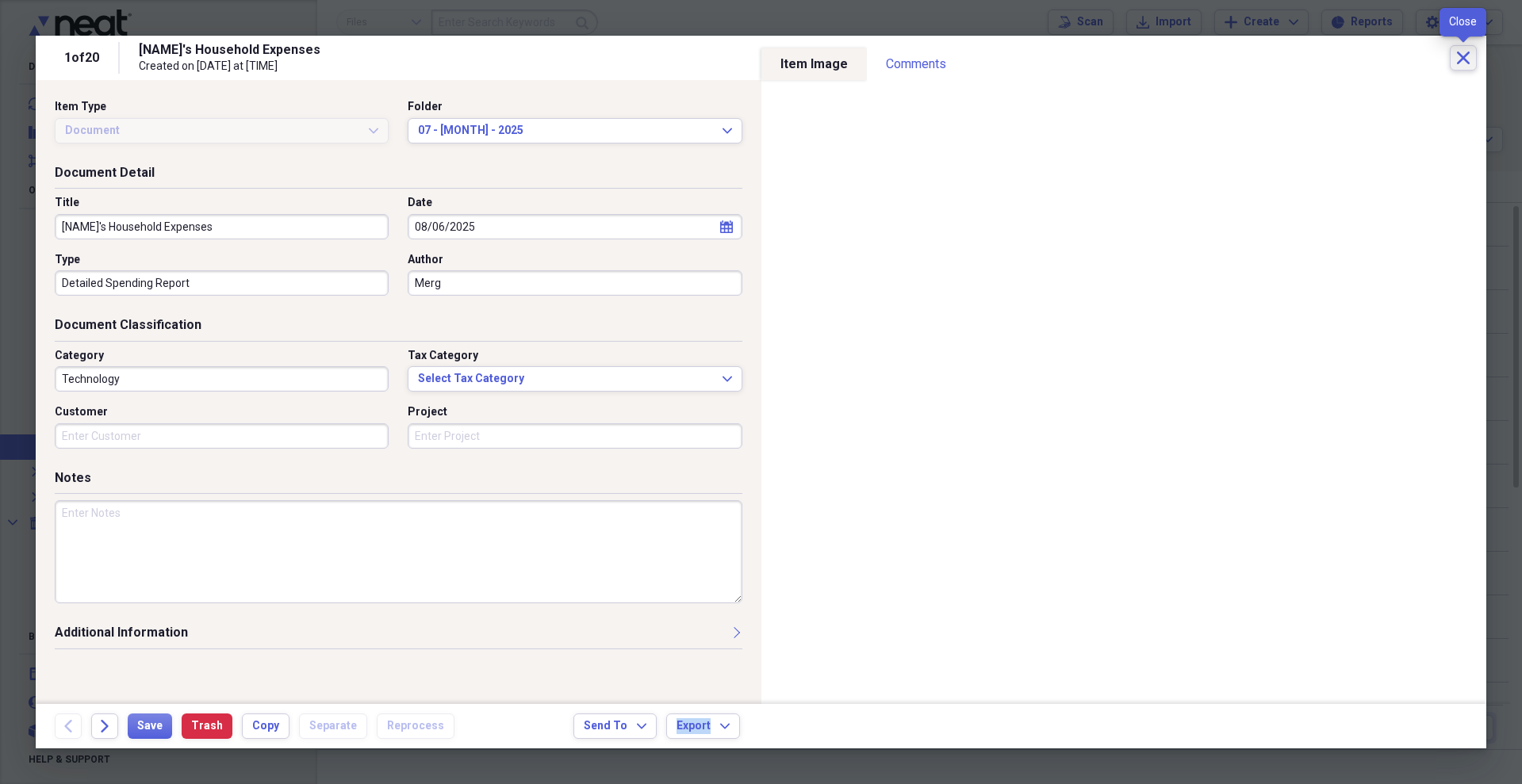 click on "Close" 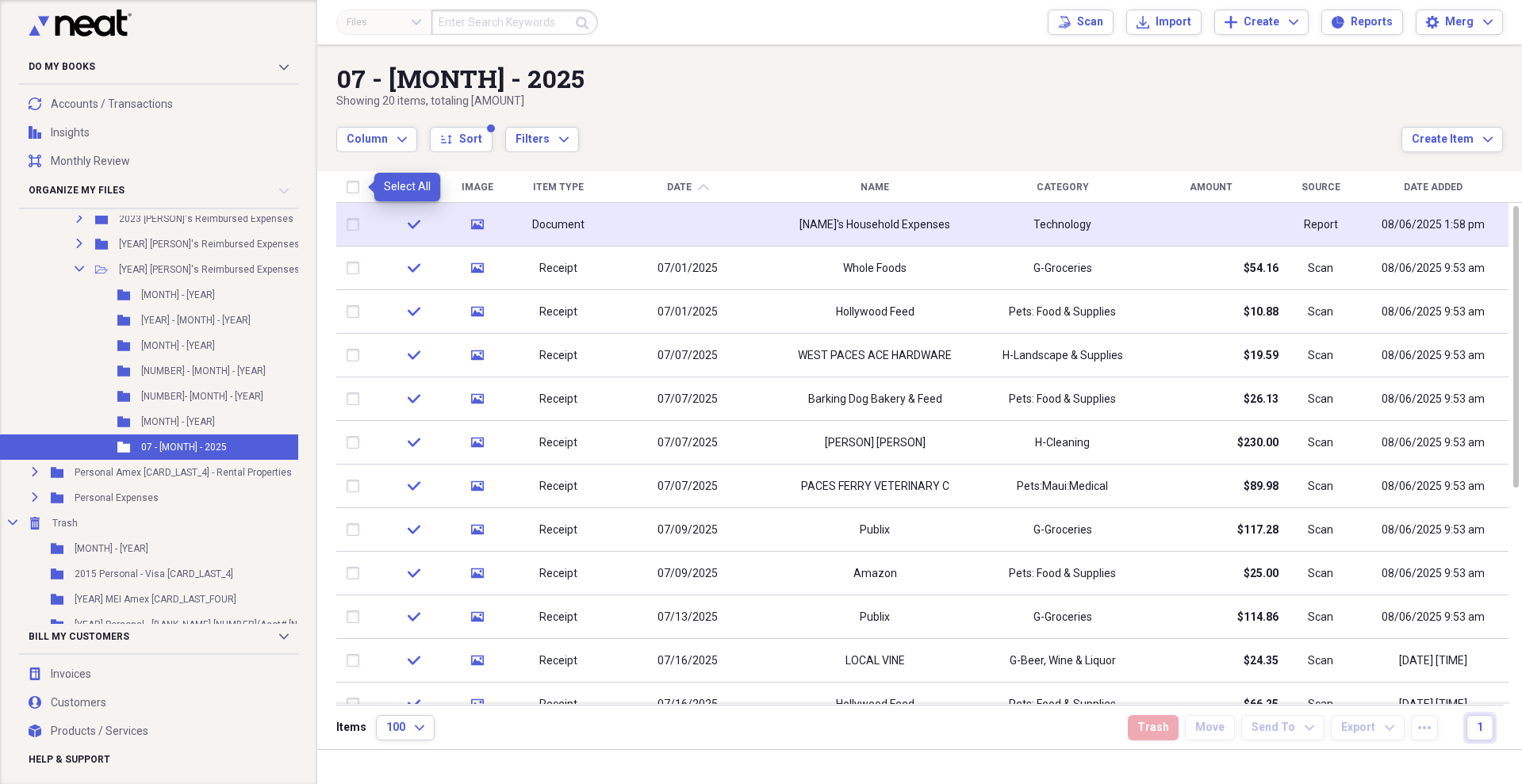 drag, startPoint x: 353, startPoint y: 186, endPoint x: 360, endPoint y: 206, distance: 21.18962 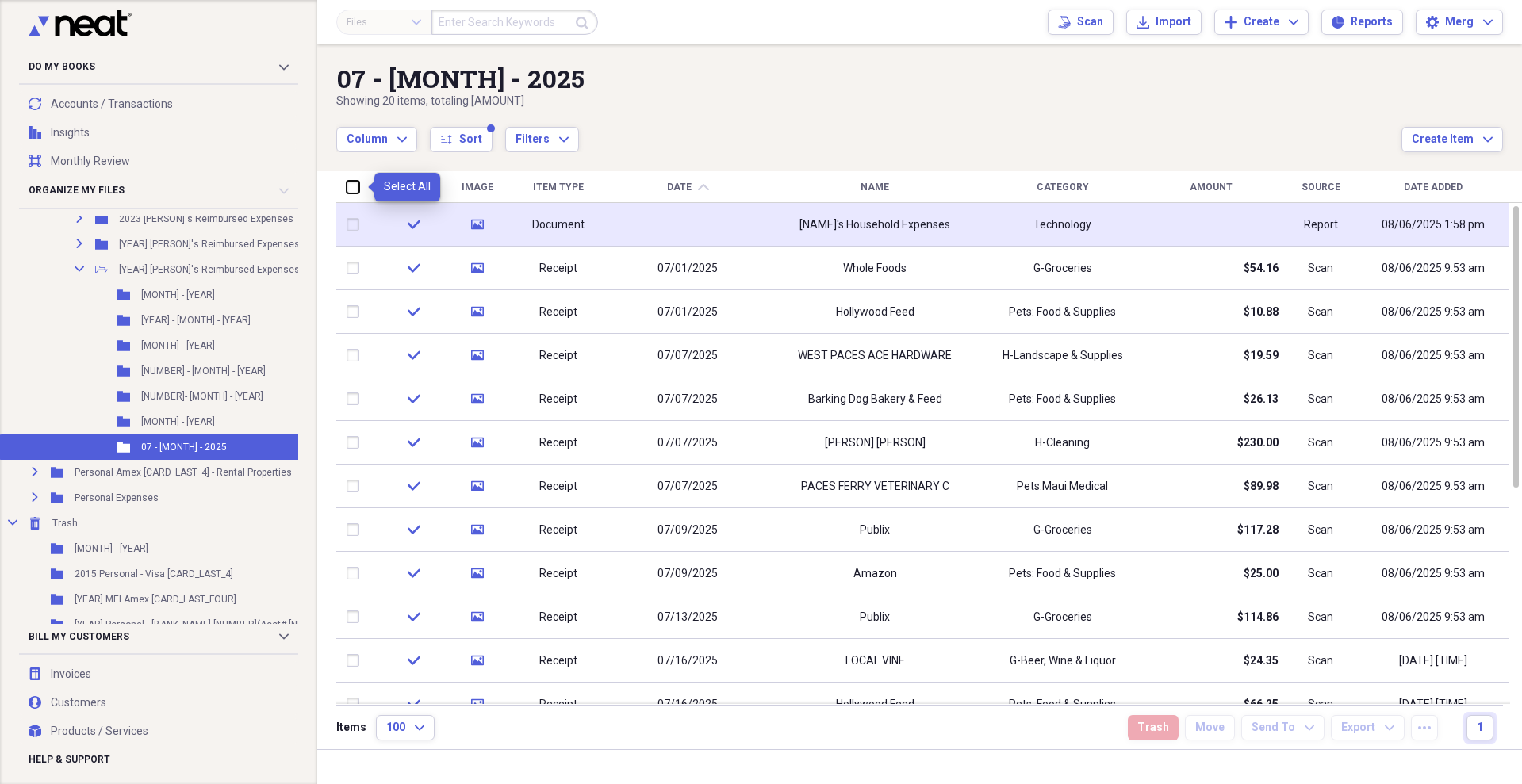 click at bounding box center (347, 186) 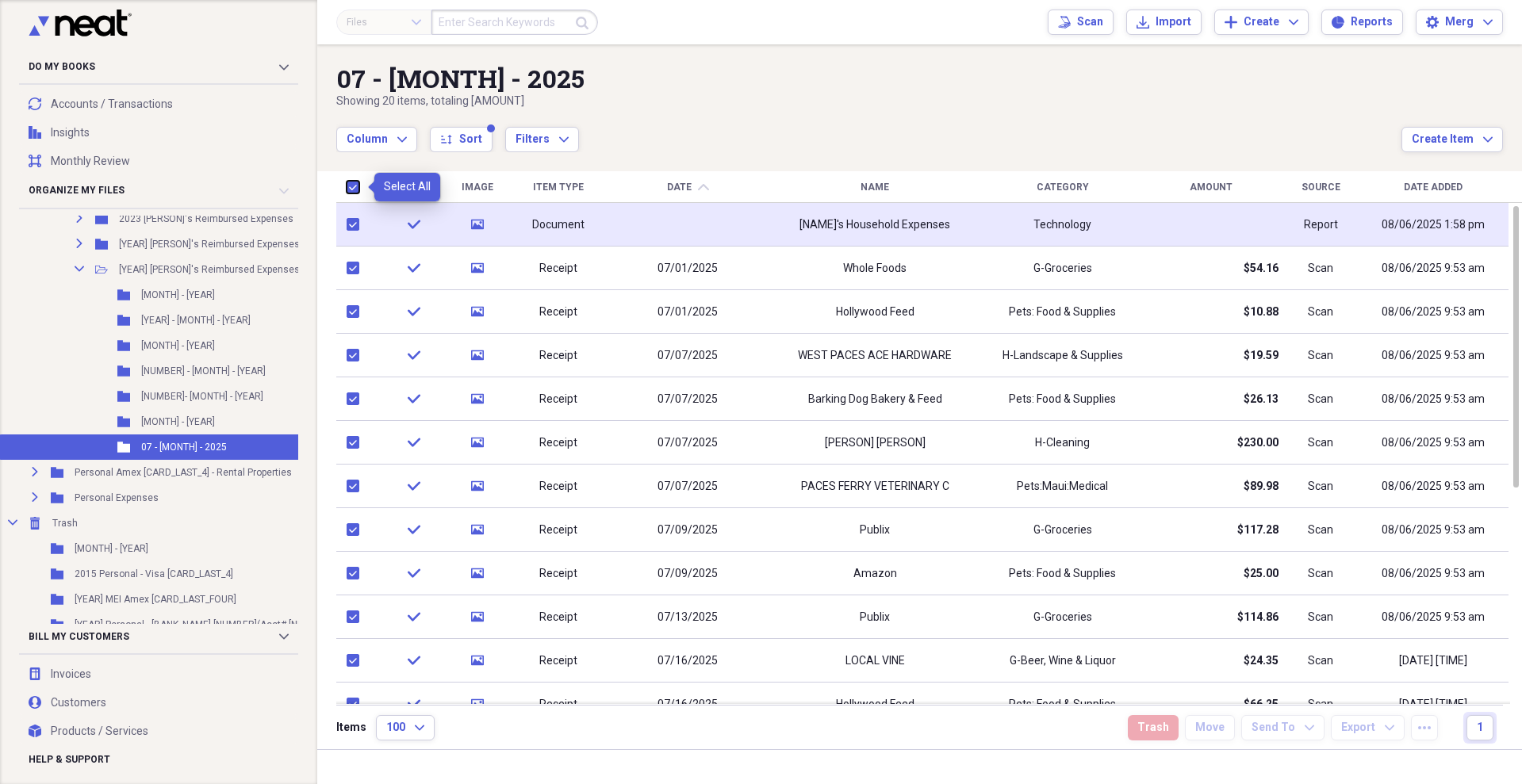 checkbox on "true" 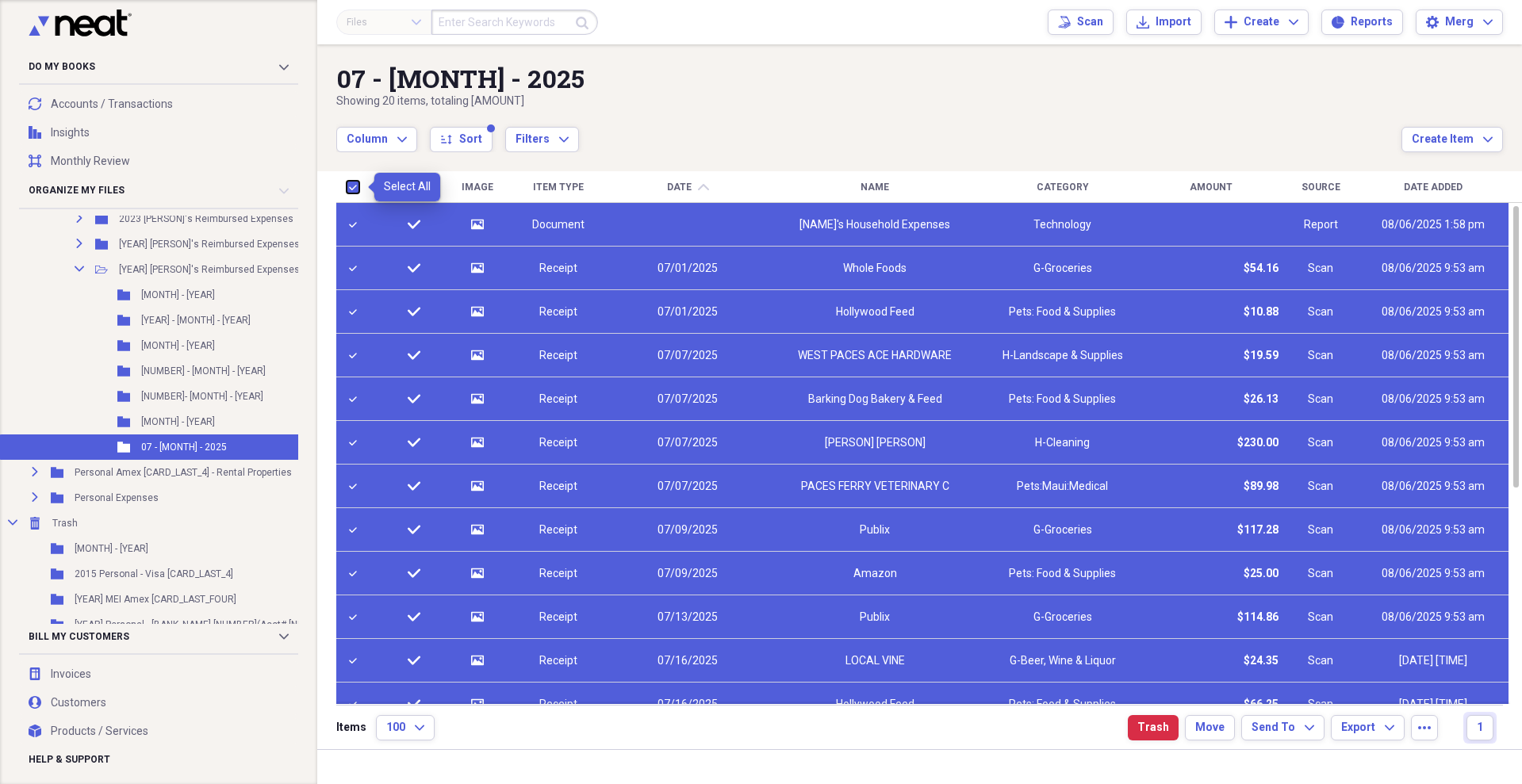checkbox on "true" 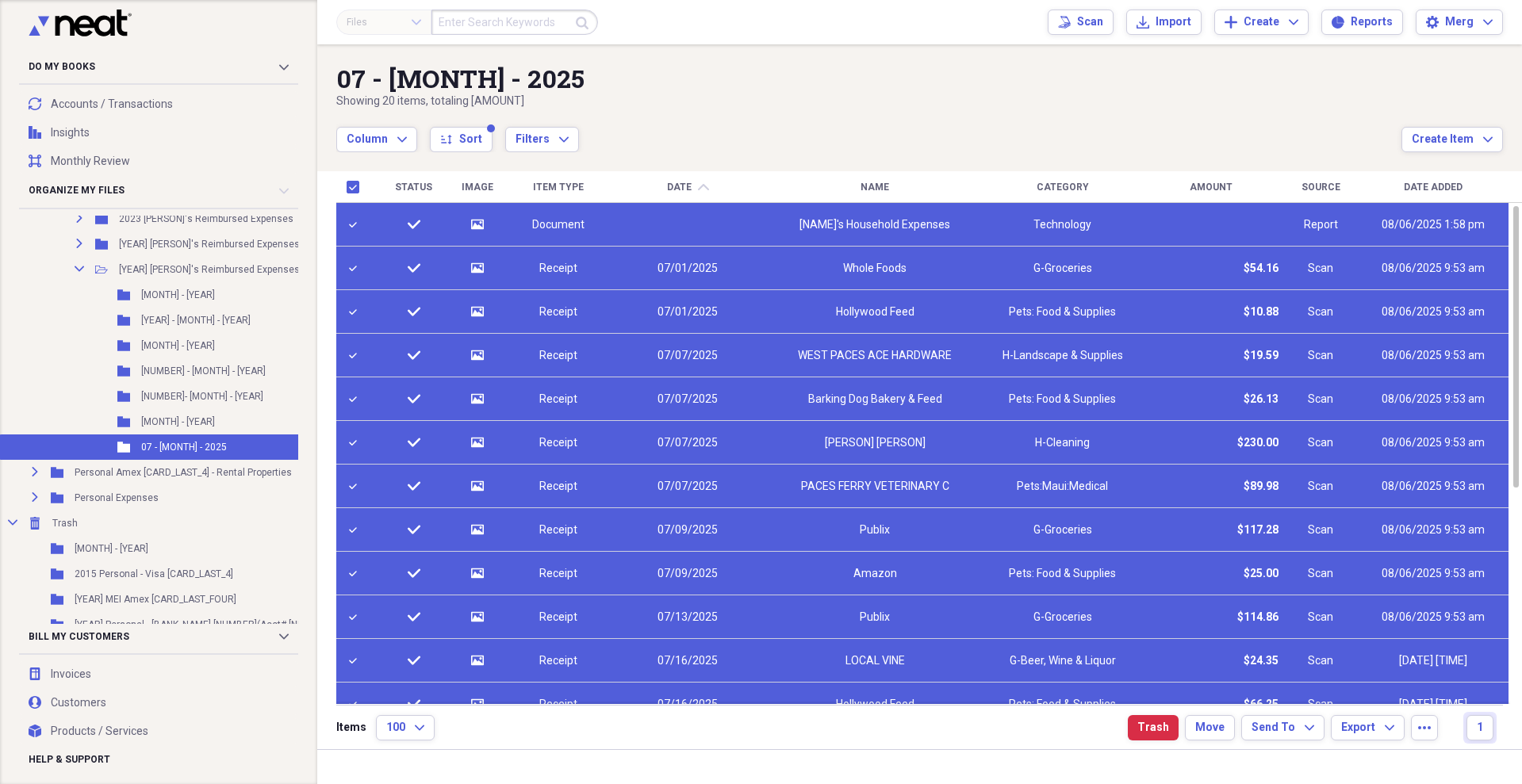 click at bounding box center (356, 224) 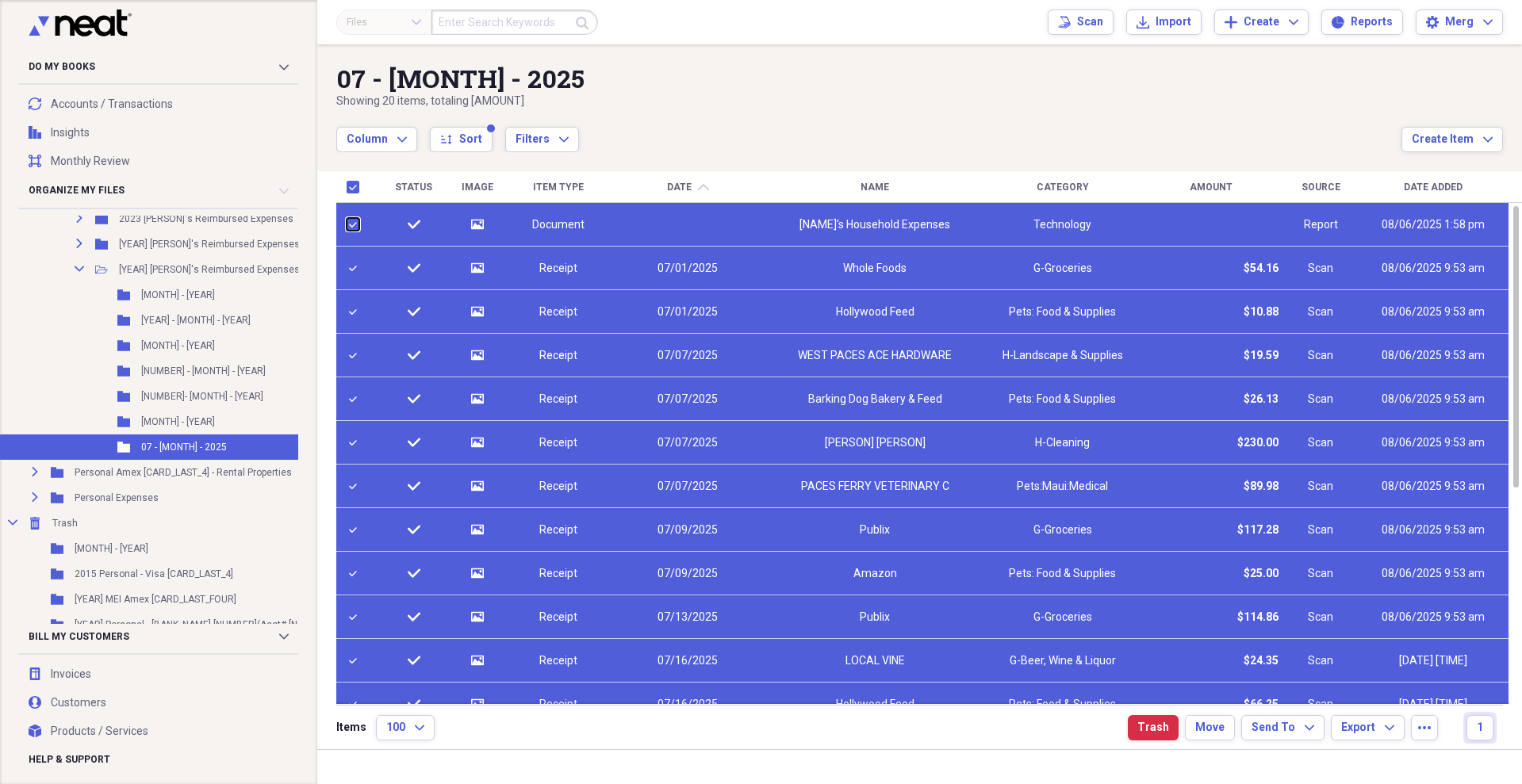 click at bounding box center (347, 224) 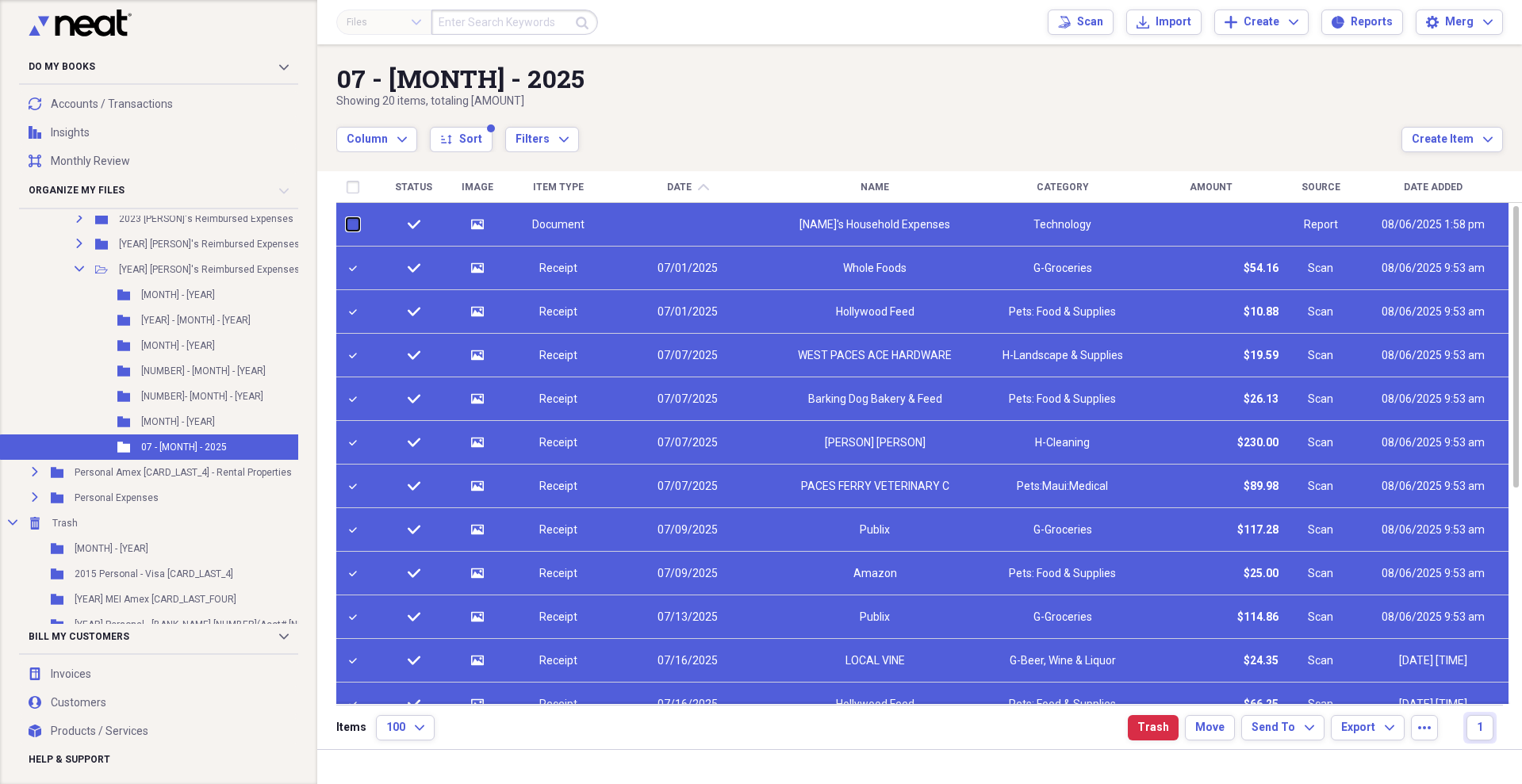 checkbox on "false" 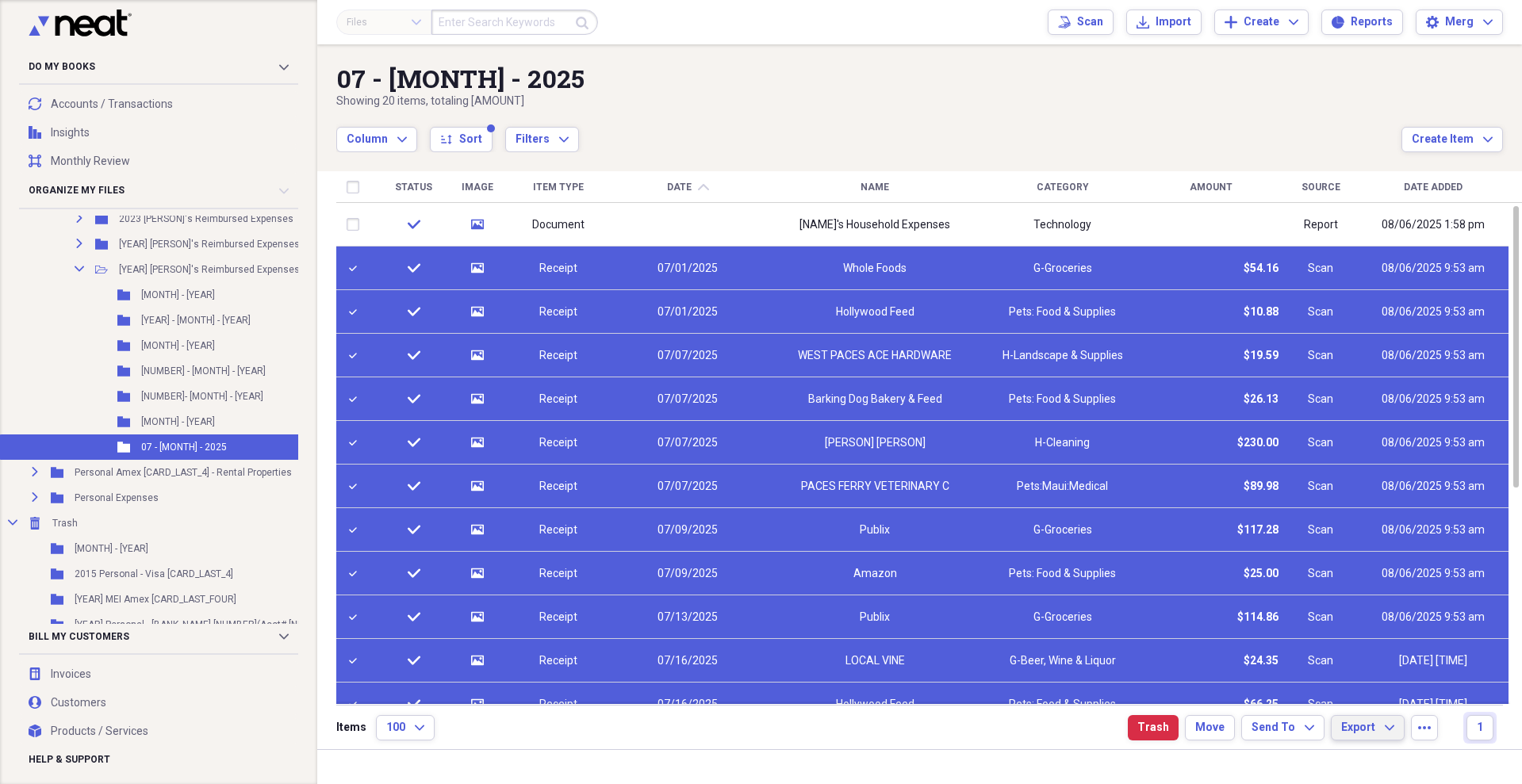 click on "Export" at bounding box center [1358, 728] 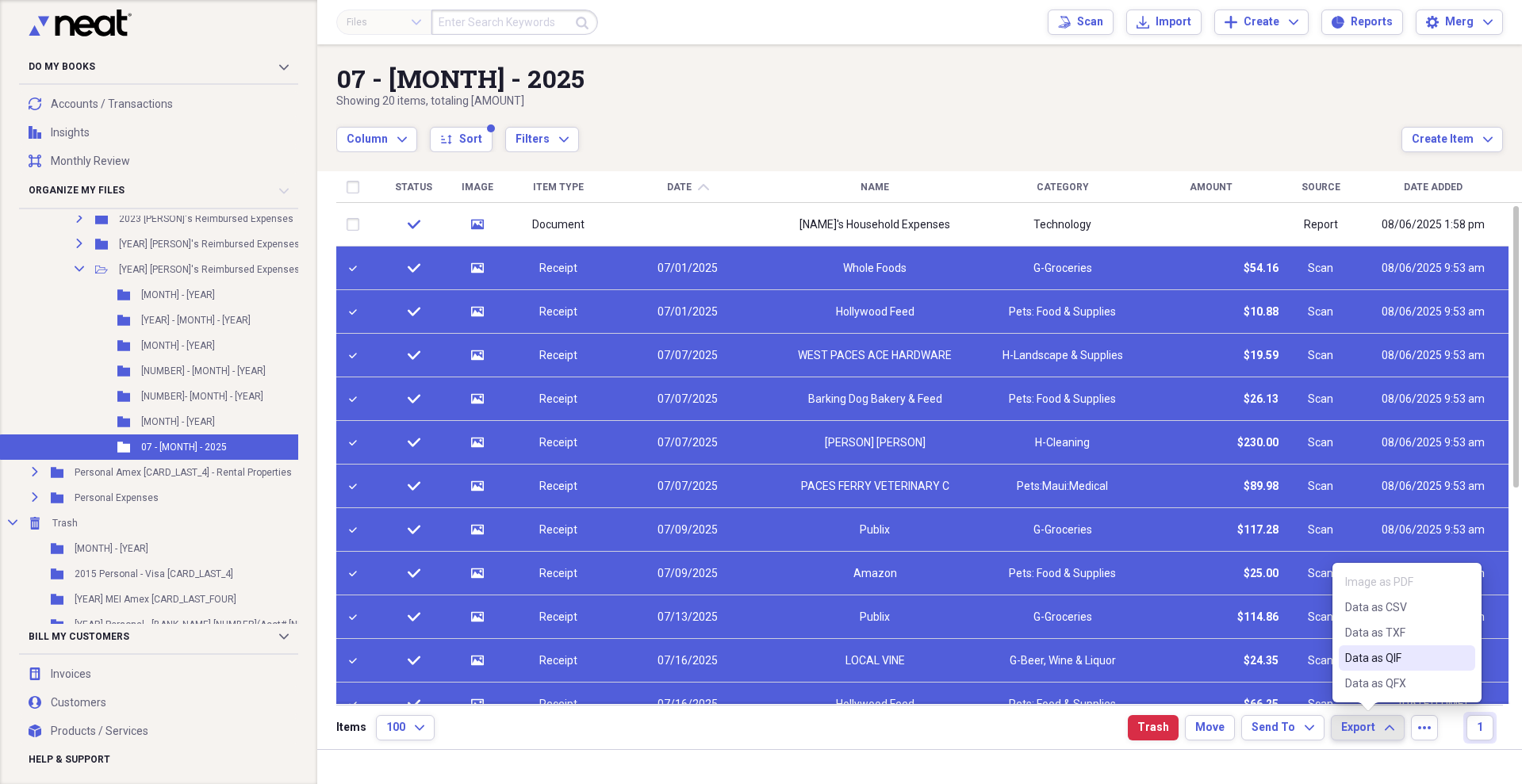 click on "Data as QIF" at bounding box center (1397, 658) 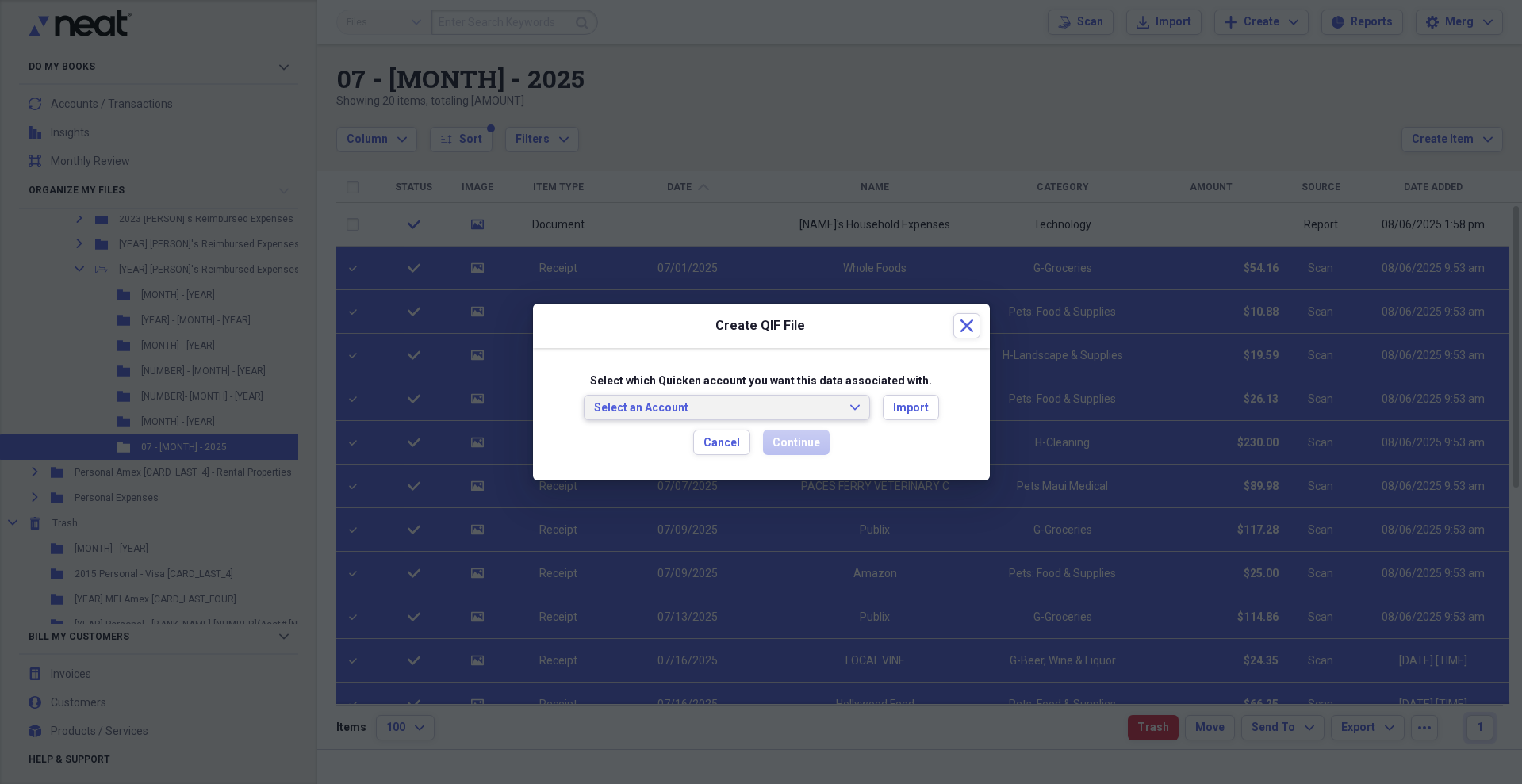 click on "Expand" 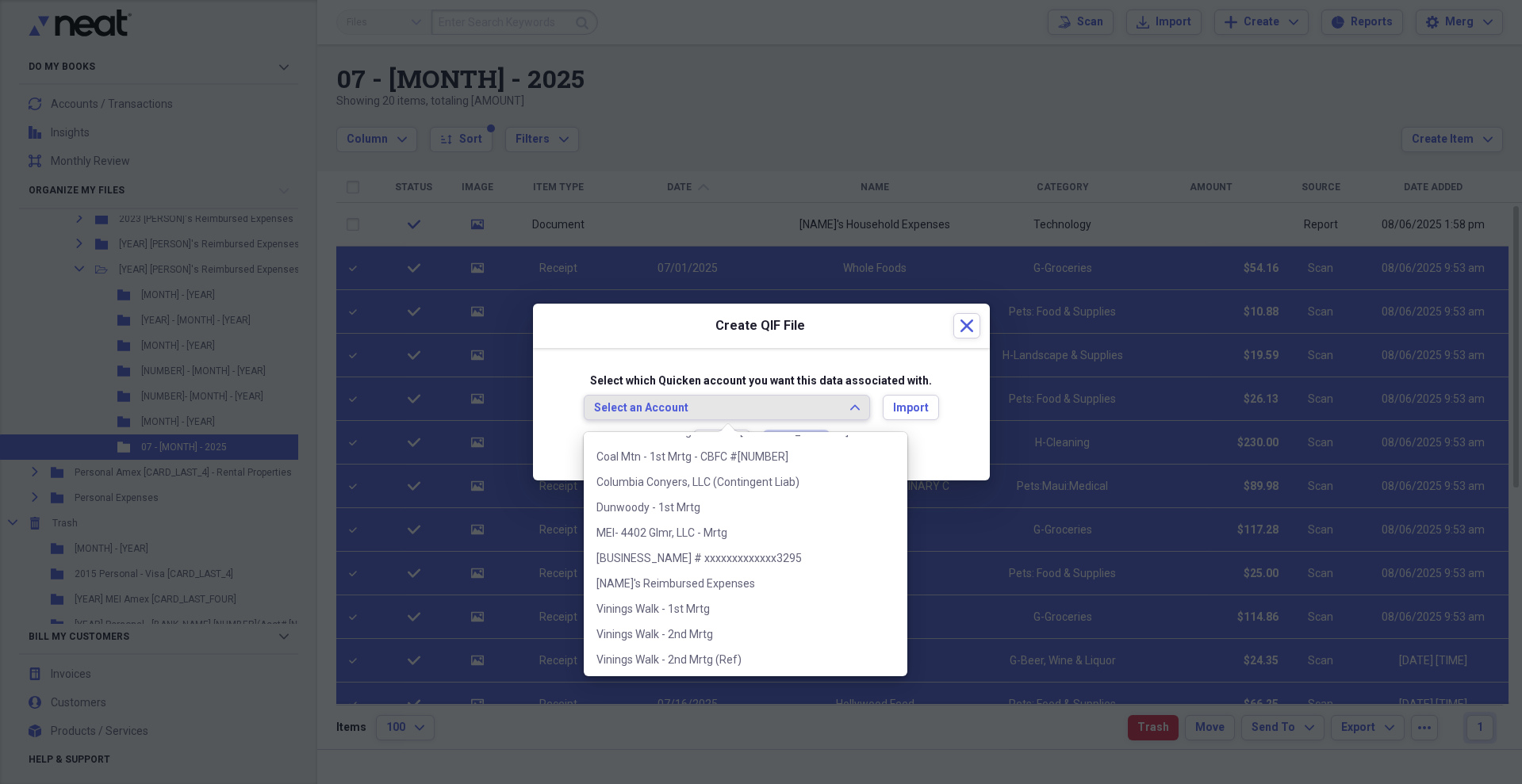 scroll, scrollTop: 1268, scrollLeft: 0, axis: vertical 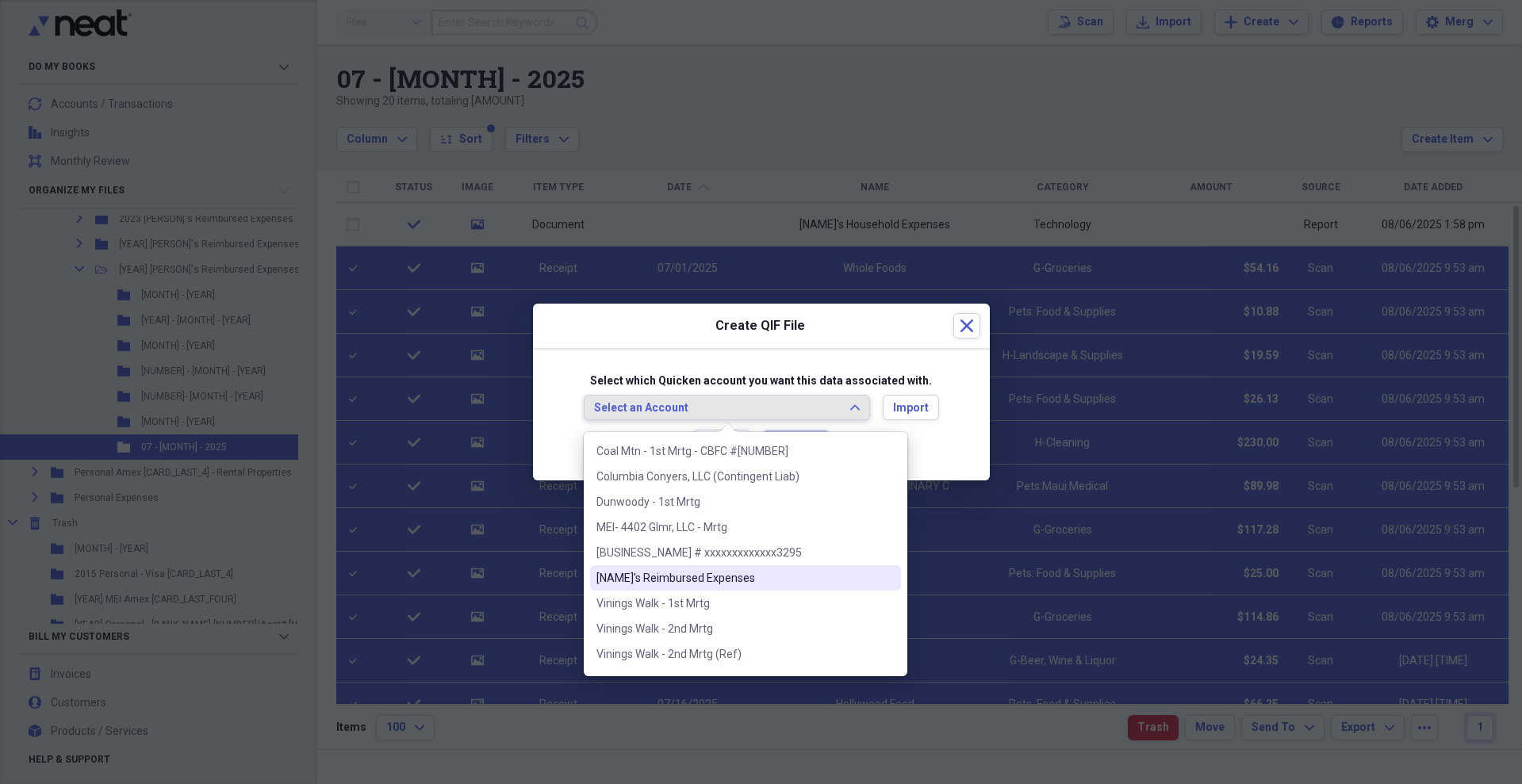 click on "[NAME]'s Reimbursed Expenses" at bounding box center [736, 578] 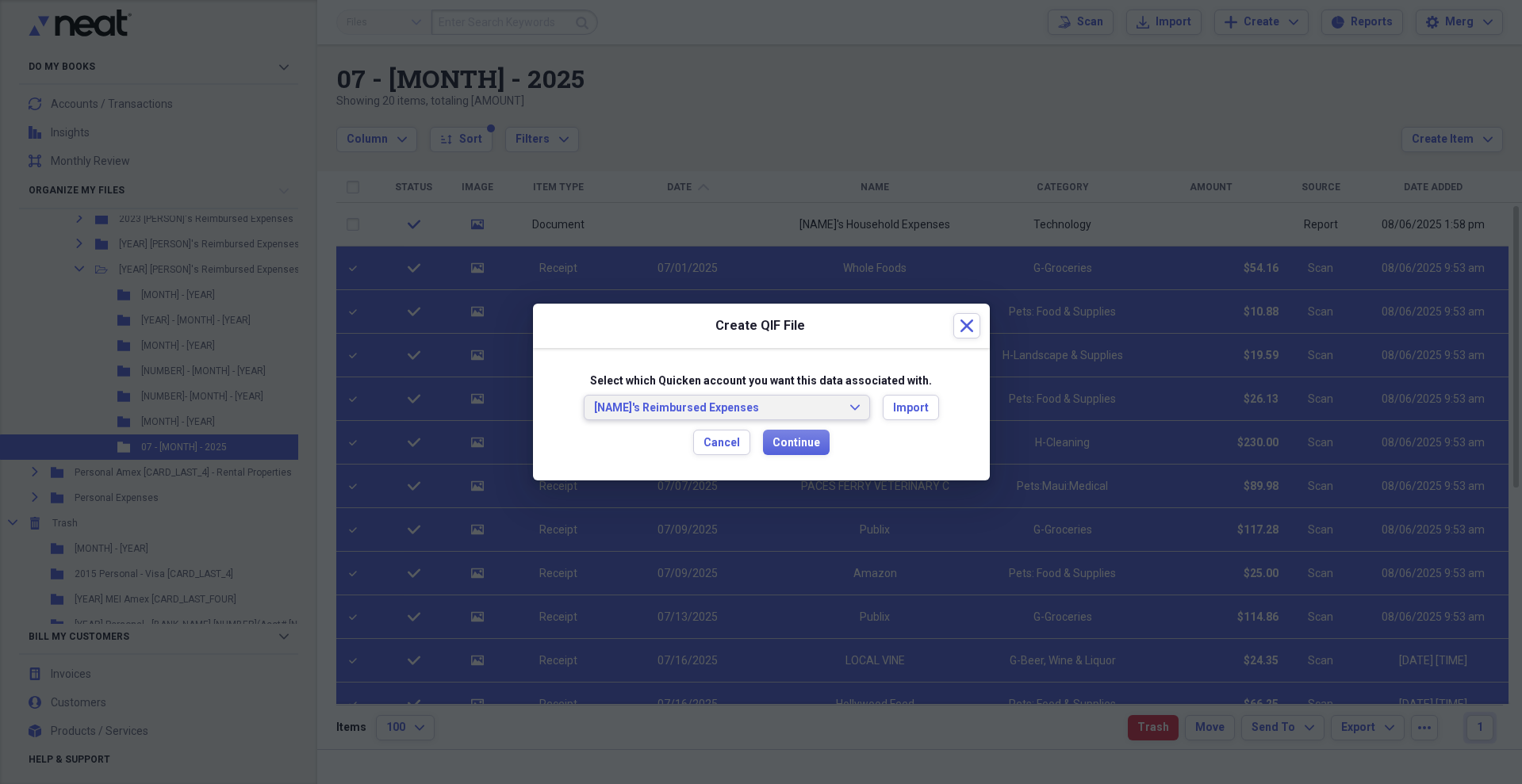 scroll, scrollTop: 0, scrollLeft: 0, axis: both 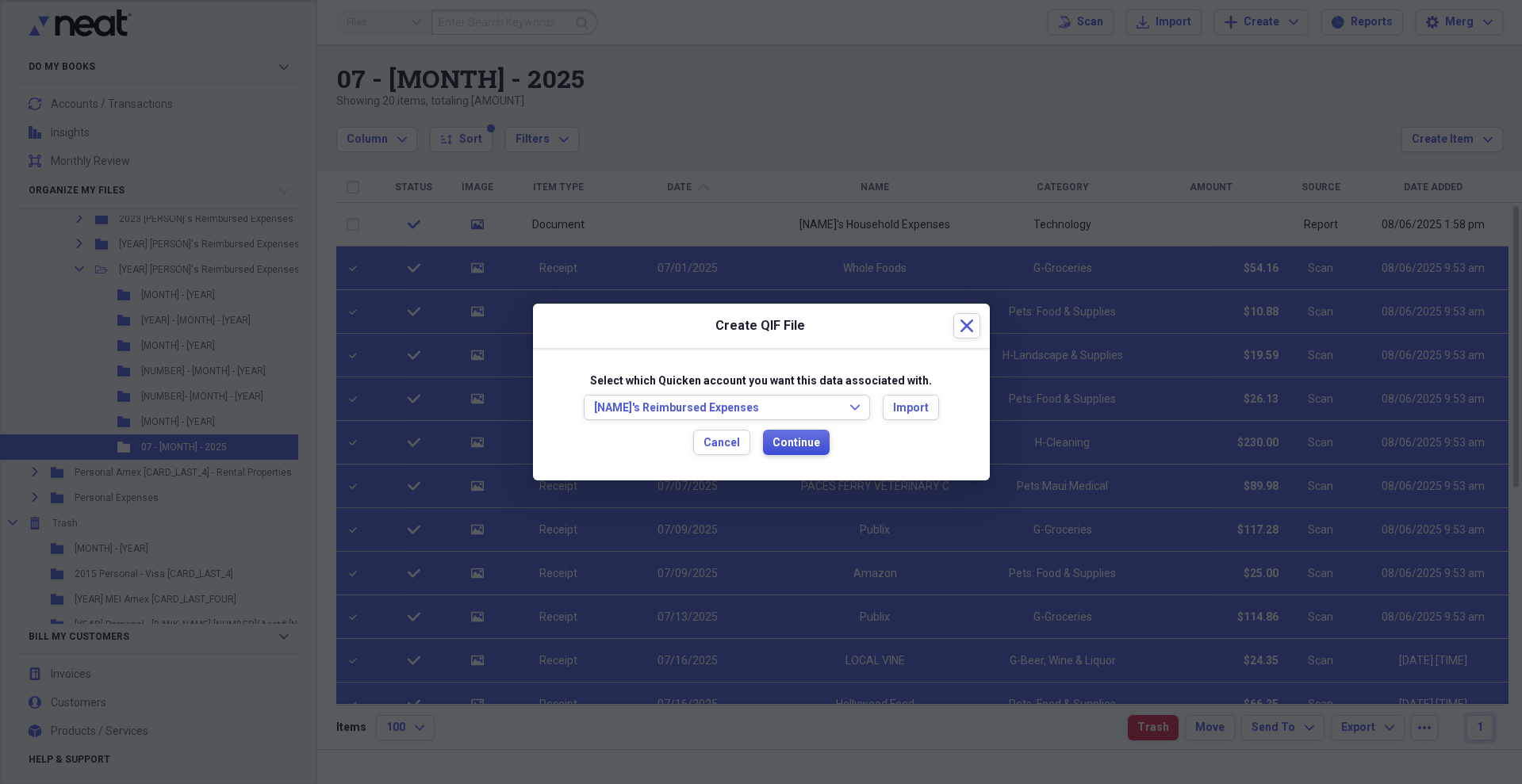 click on "Continue" at bounding box center [796, 443] 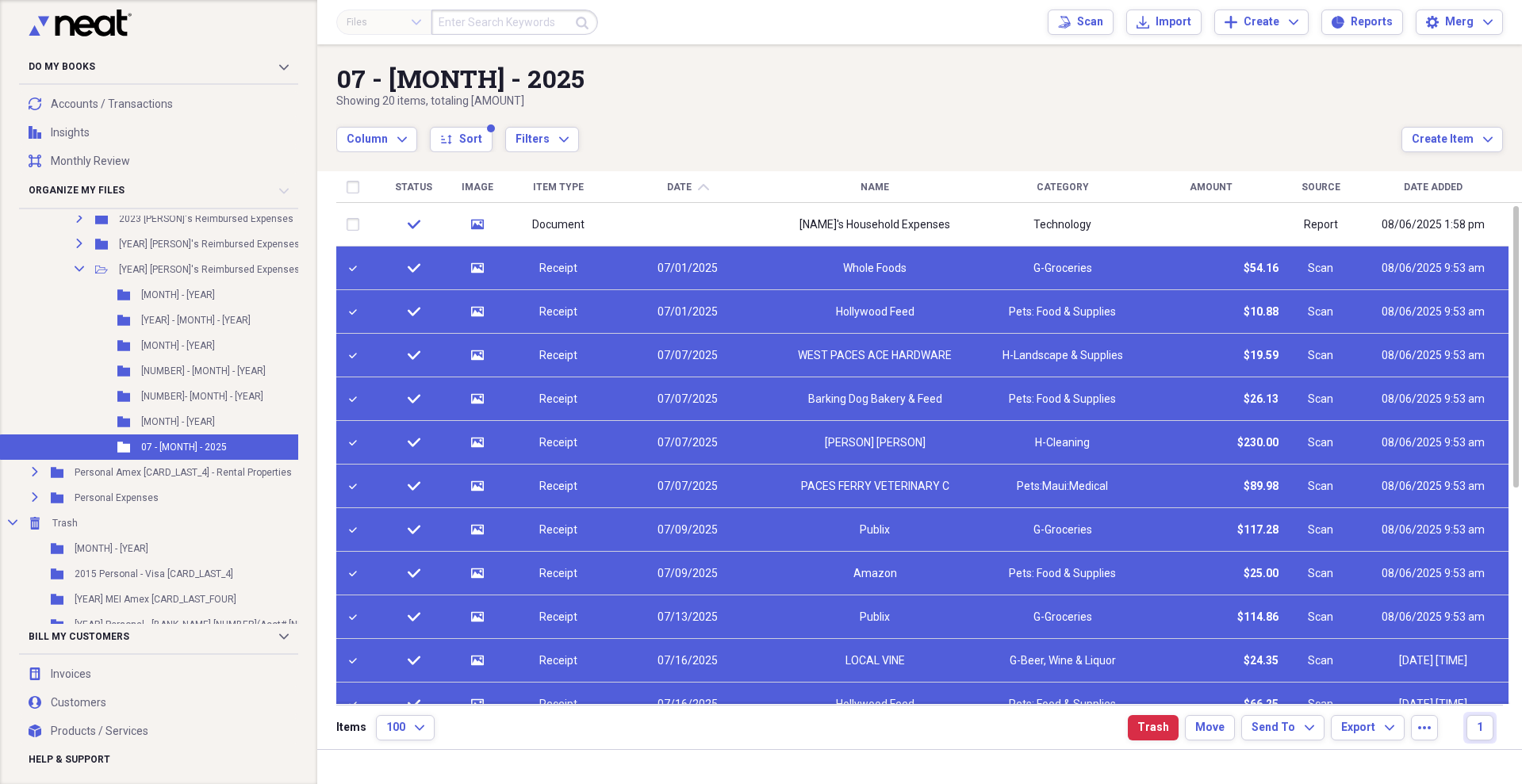 click on "07 - [MONTH] - 2025" at bounding box center [868, 78] 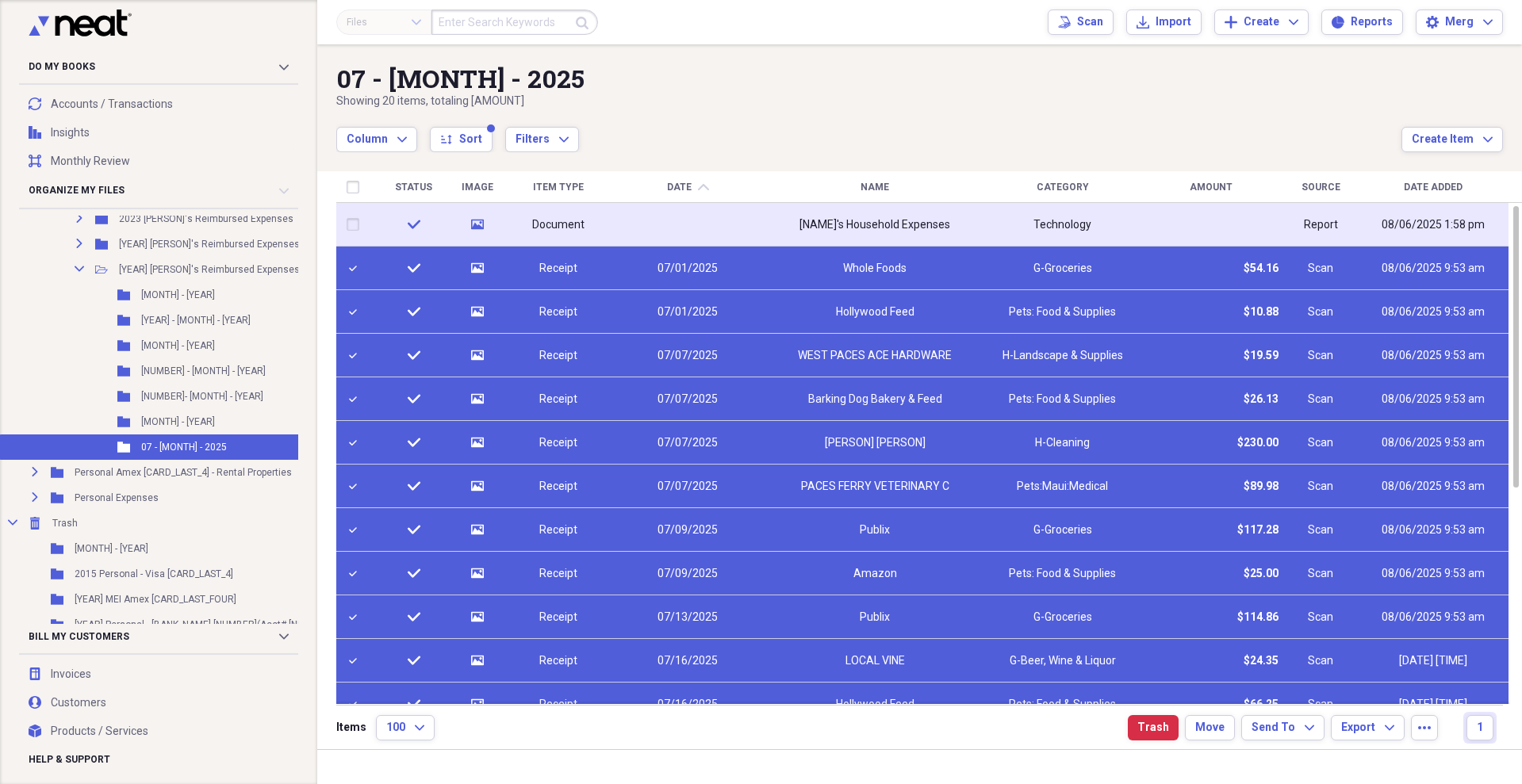 click on "[NAME]'s Household Expenses" at bounding box center (875, 225) 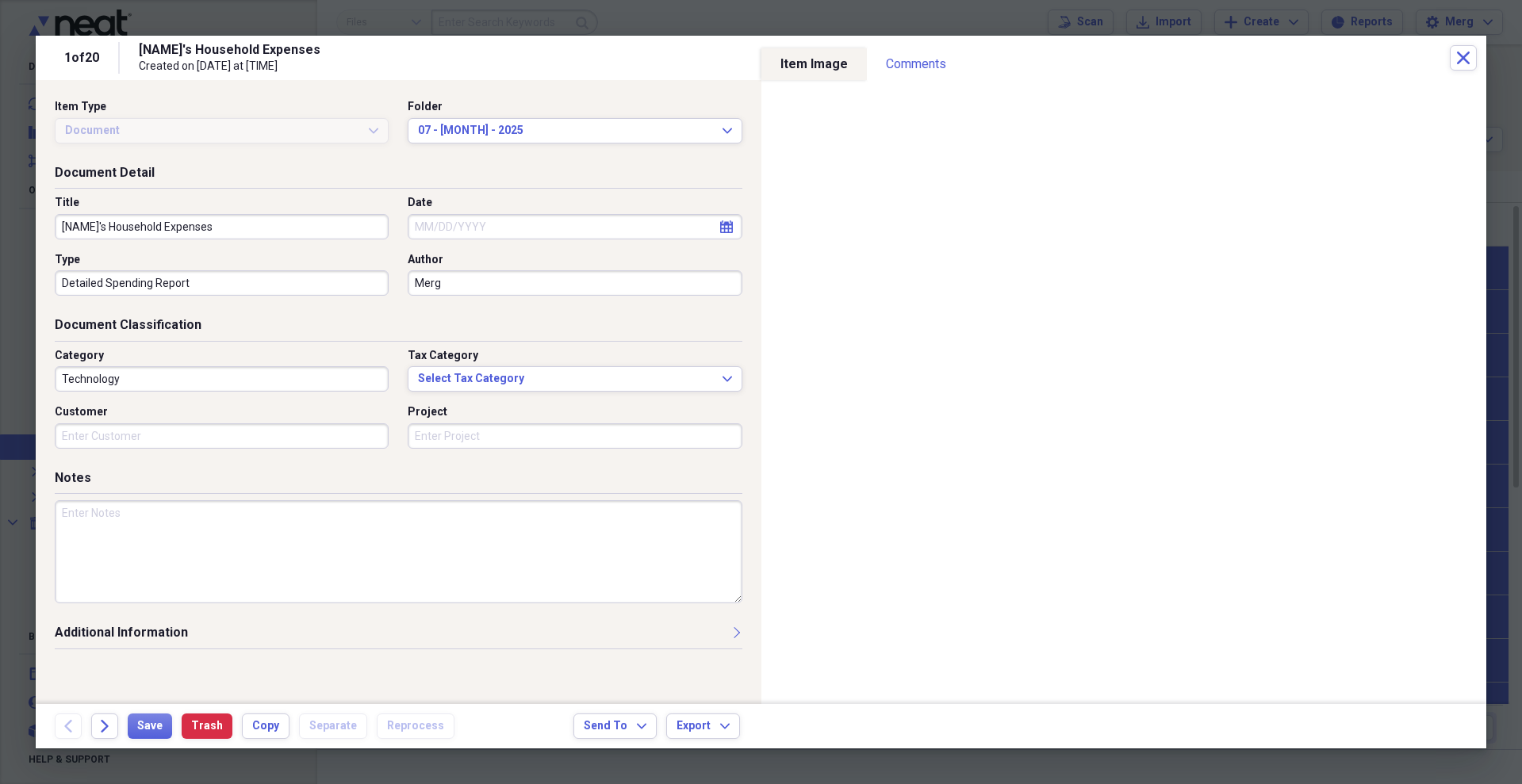 select on "7" 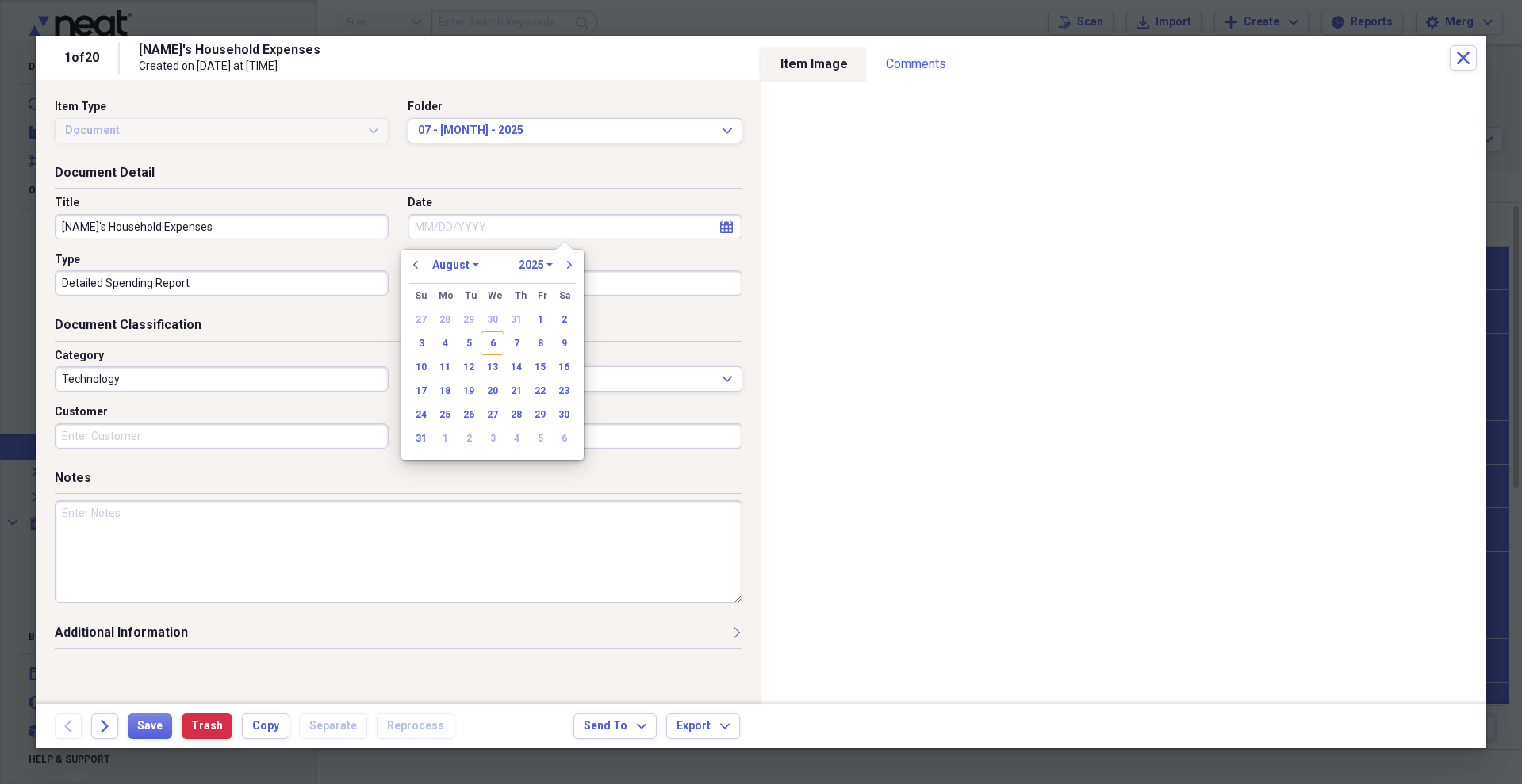 click on "Date" at bounding box center [574, 227] 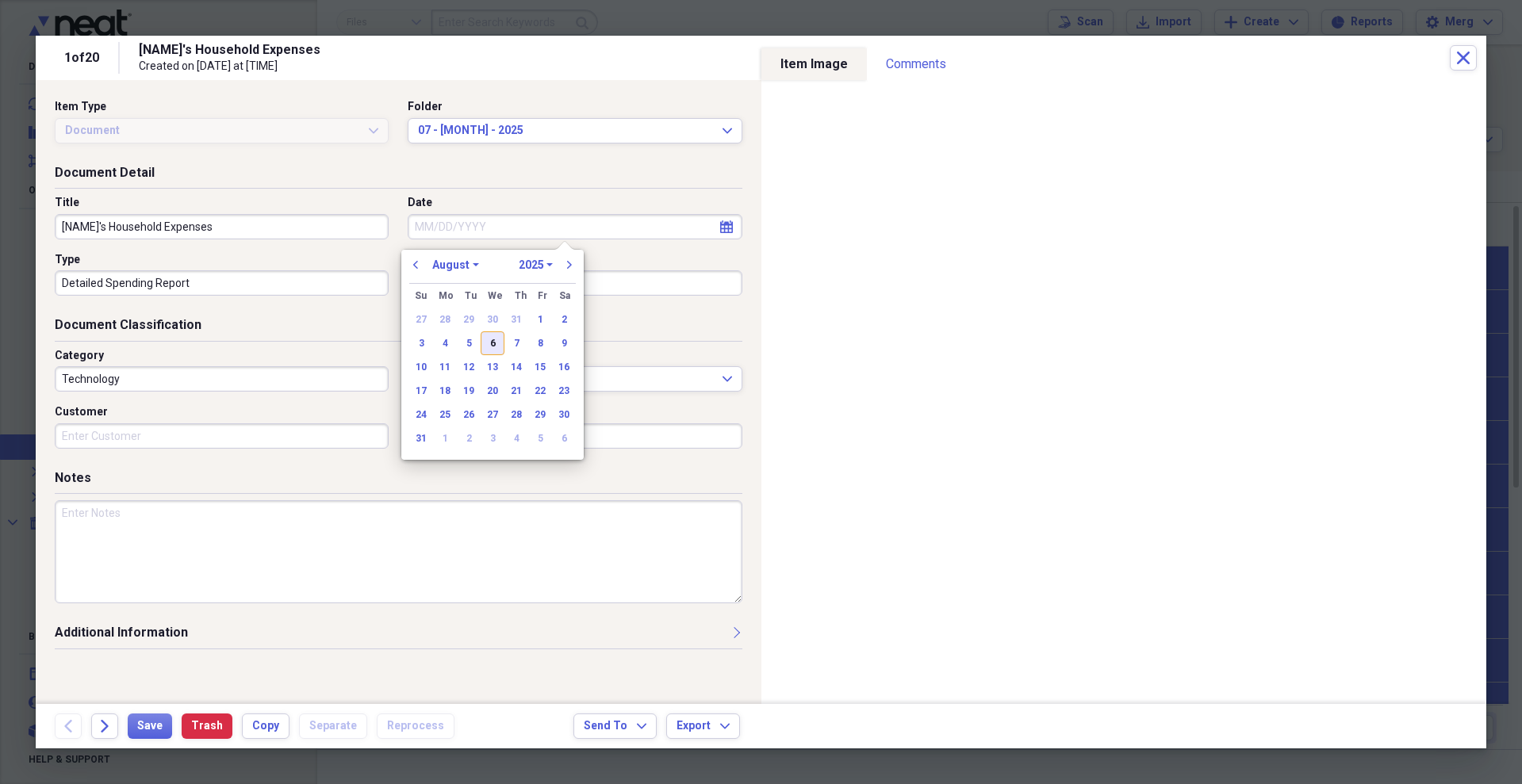 click on "6" at bounding box center [493, 343] 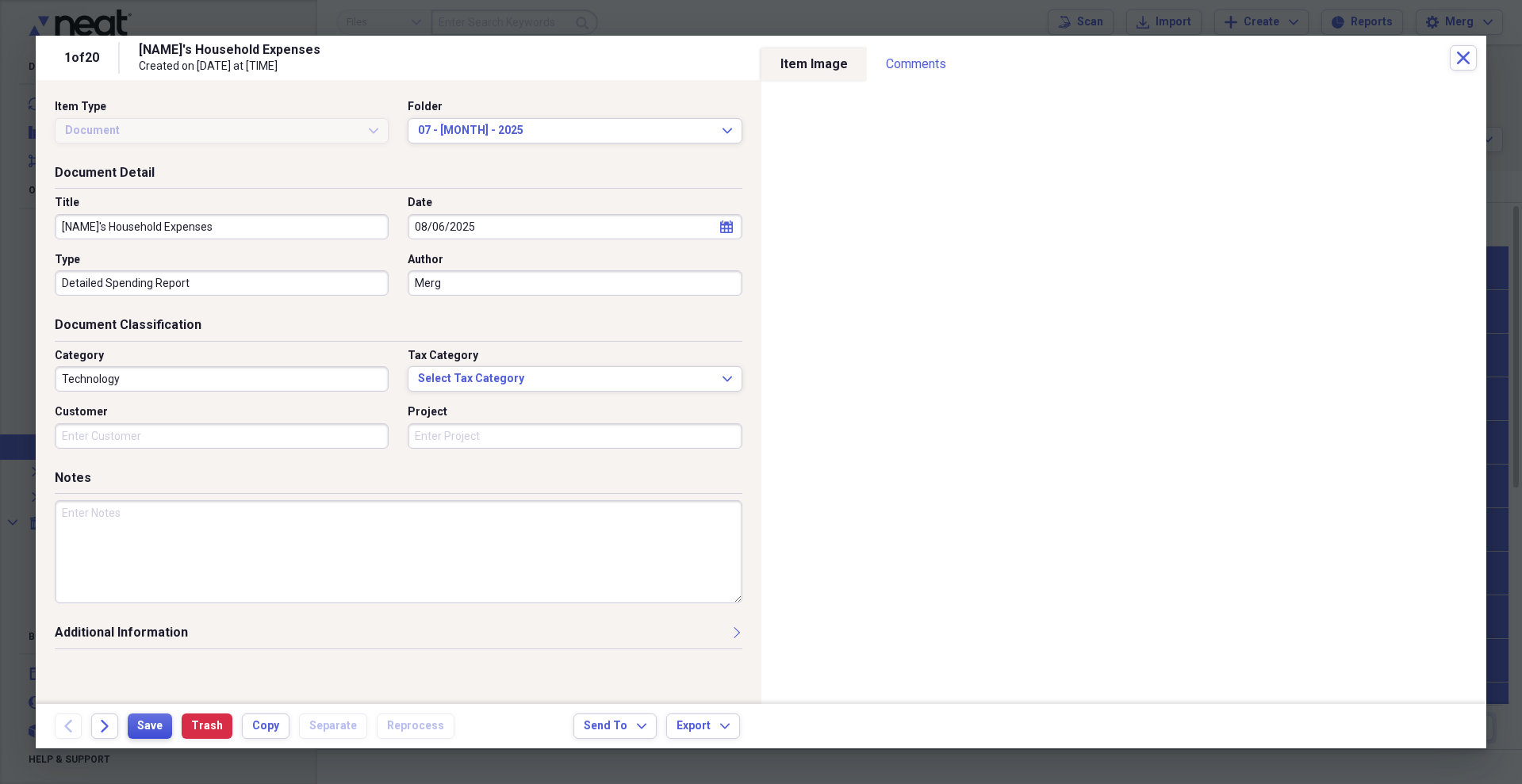 click on "Save" at bounding box center [150, 726] 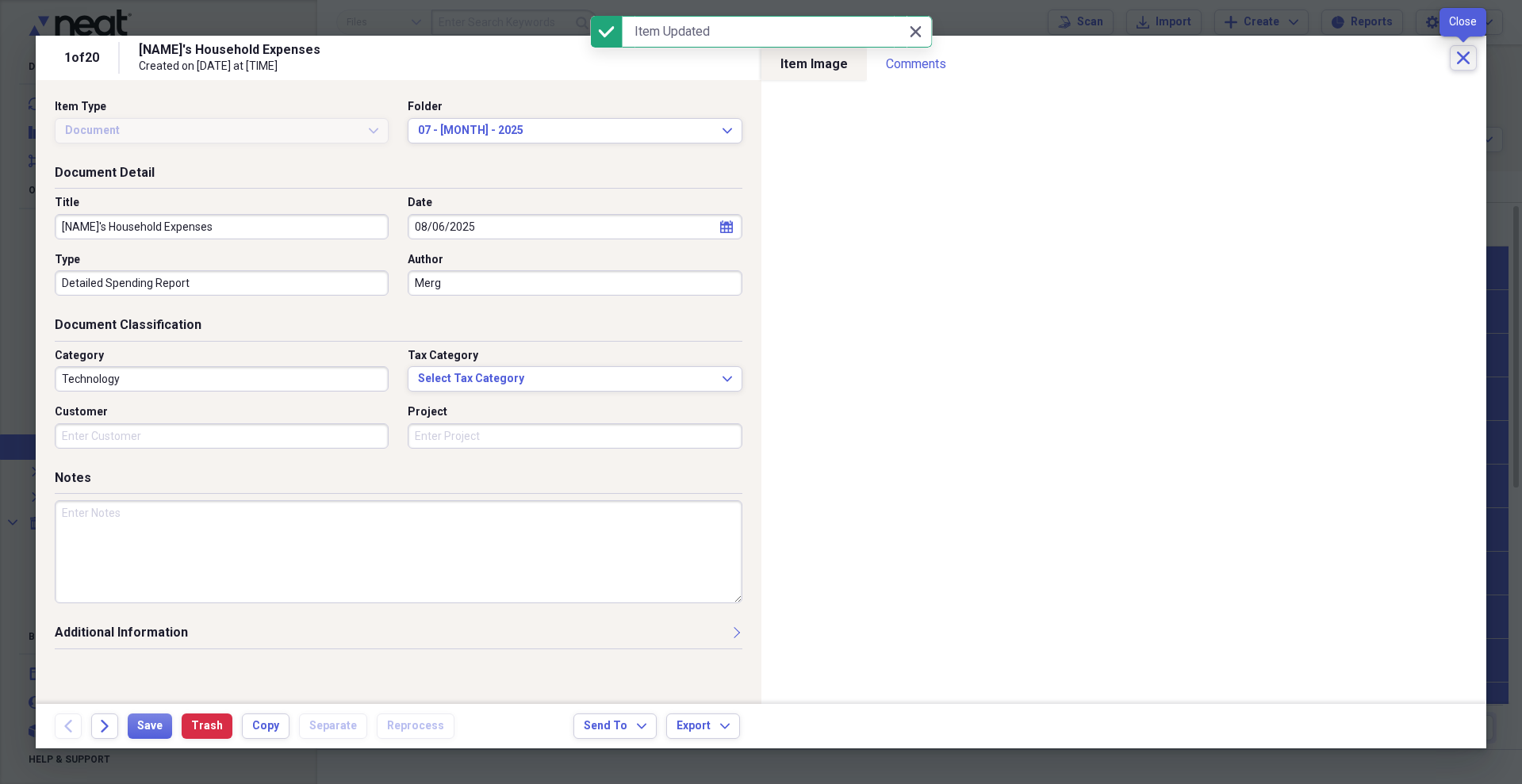 click on "Close" at bounding box center [1463, 58] 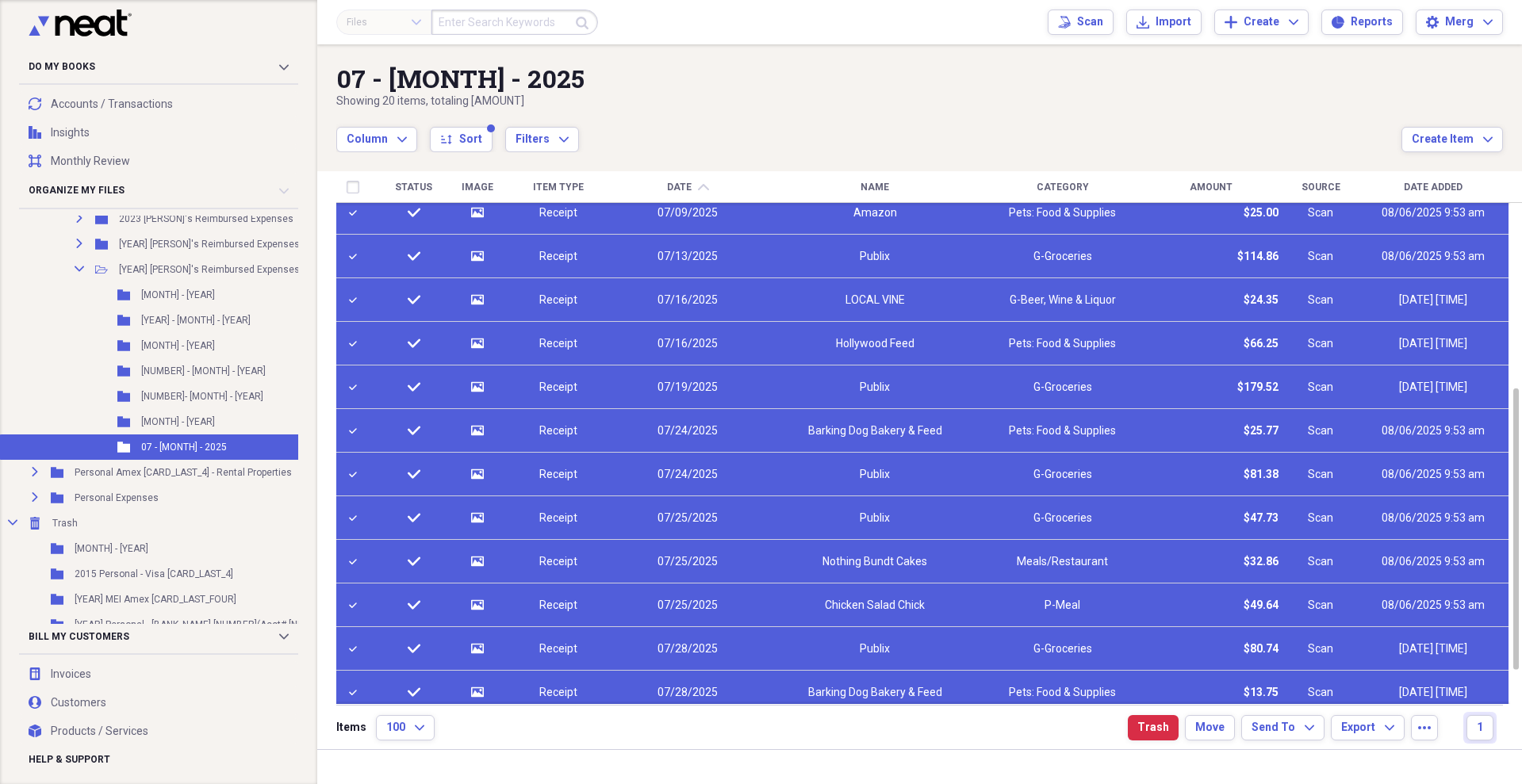 checkbox on "false" 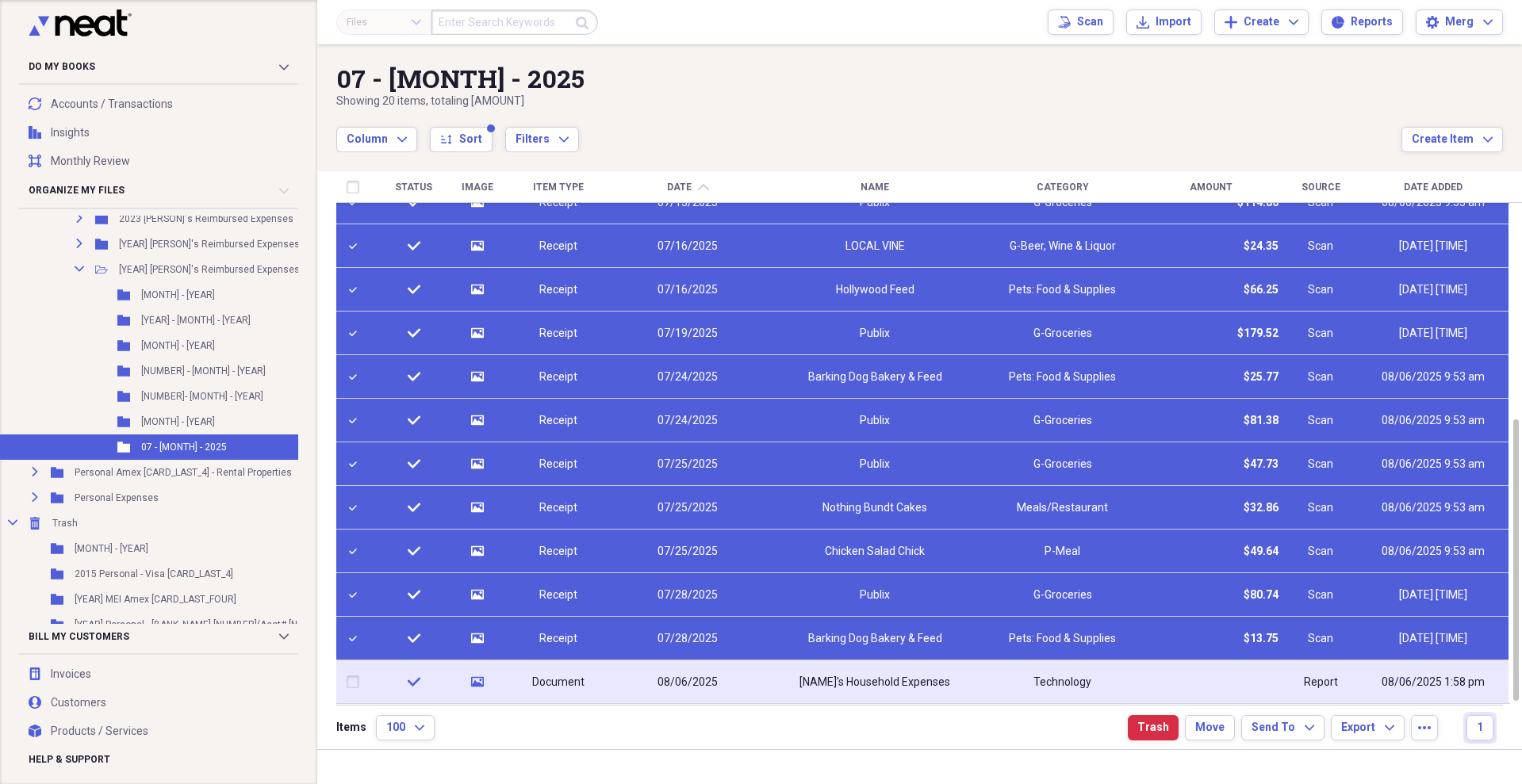 click on "[NAME]'s Household Expenses" at bounding box center [875, 682] 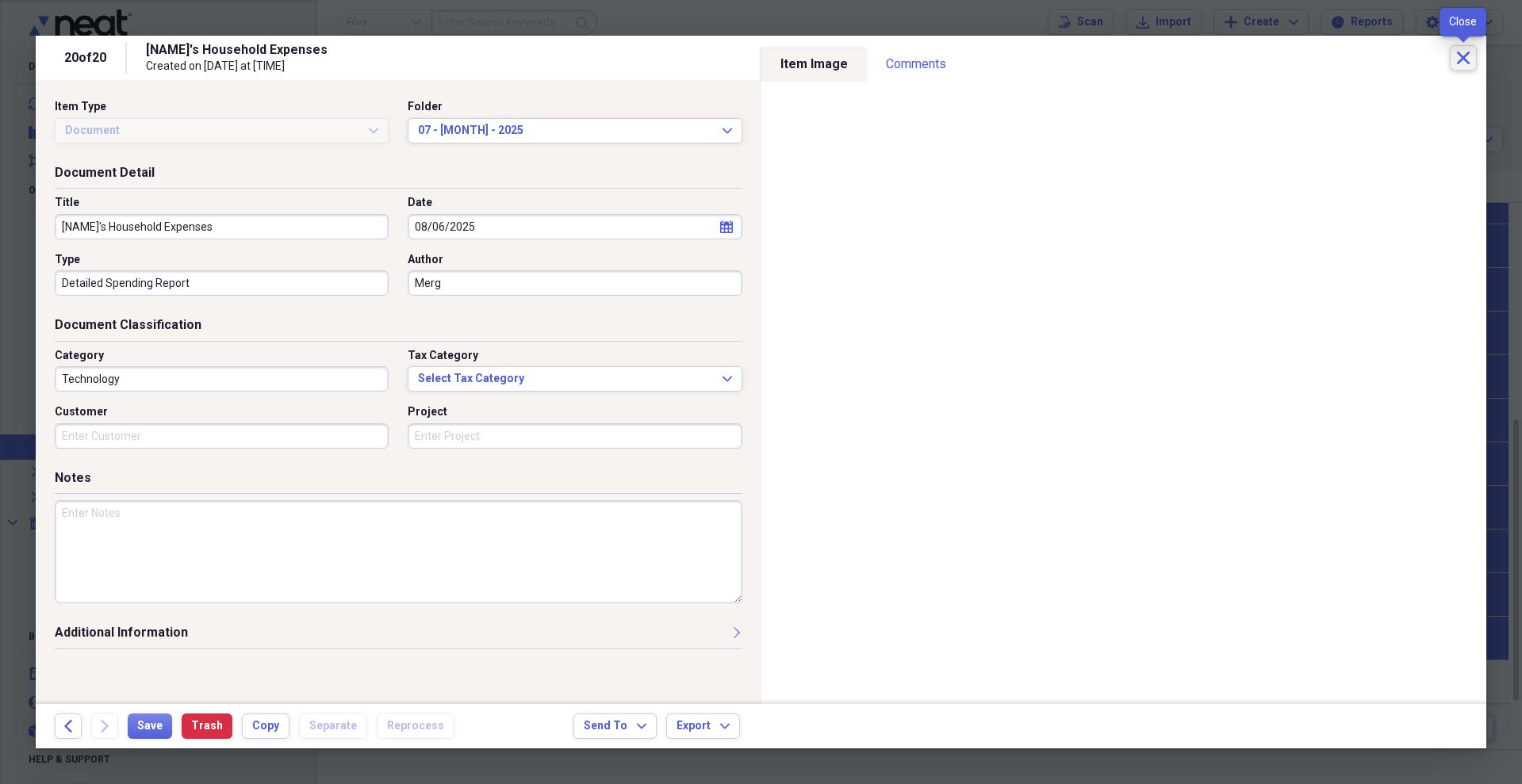 click on "Close" at bounding box center [1463, 58] 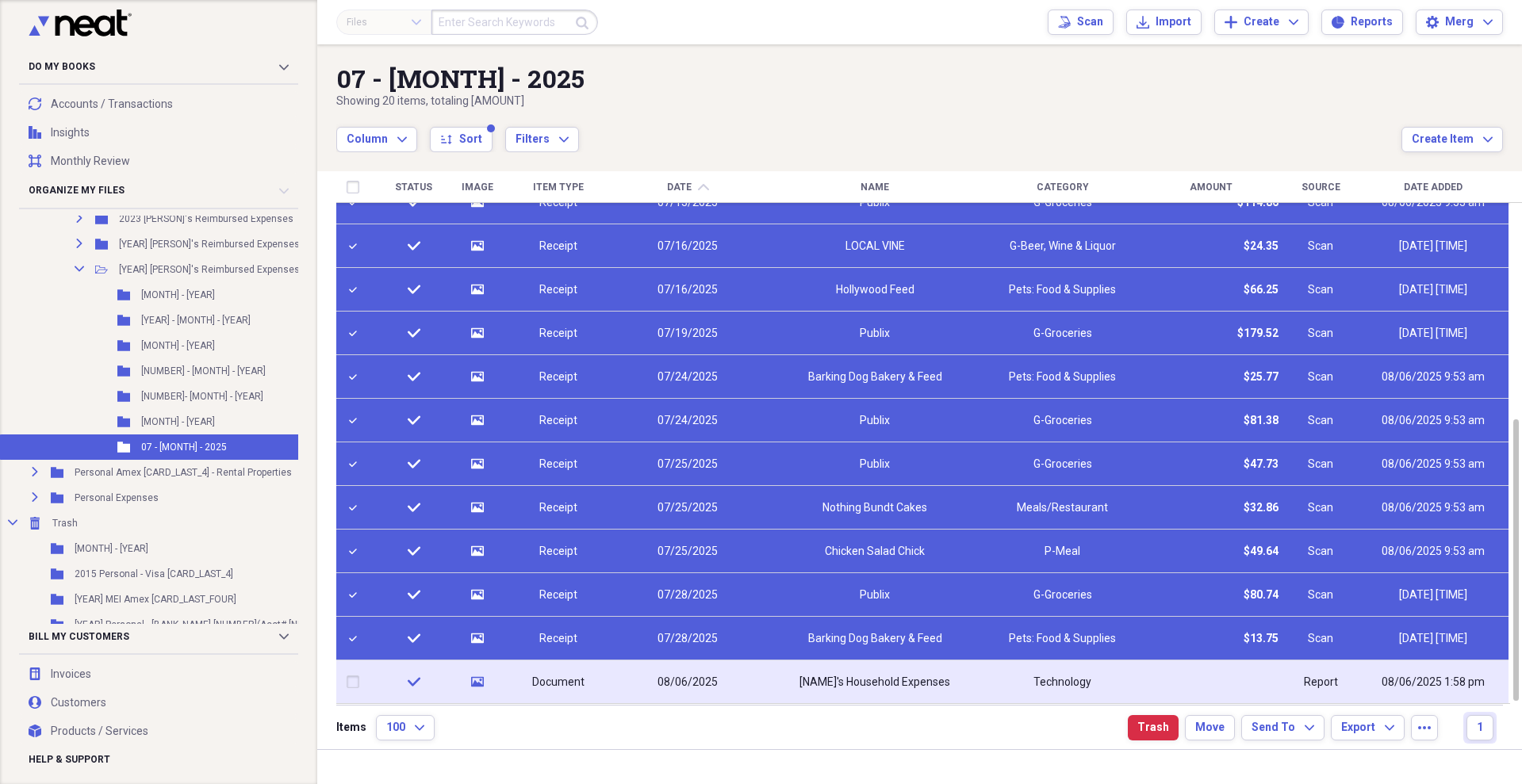 click on "Technology" at bounding box center [1062, 682] 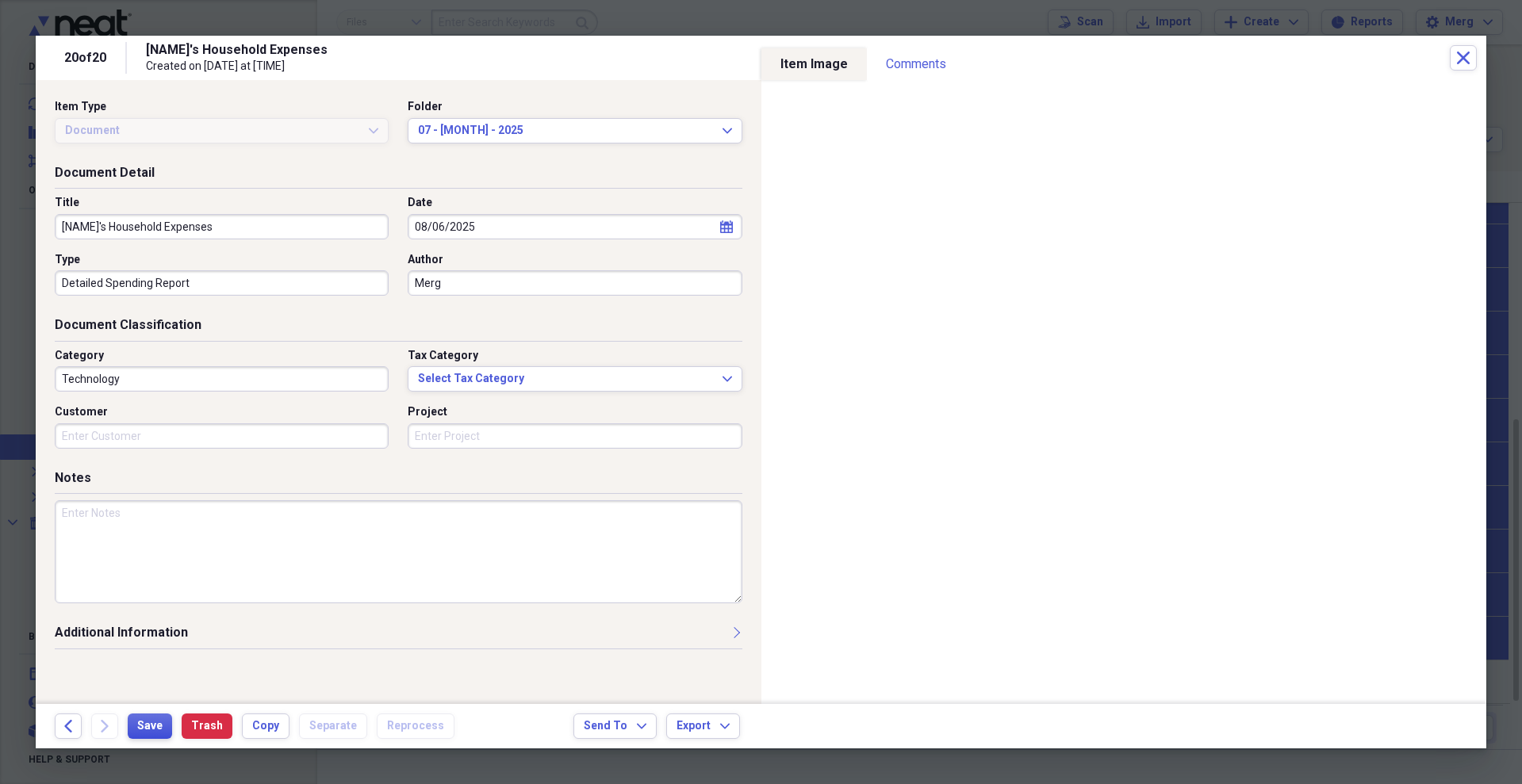 click on "Save" at bounding box center [150, 726] 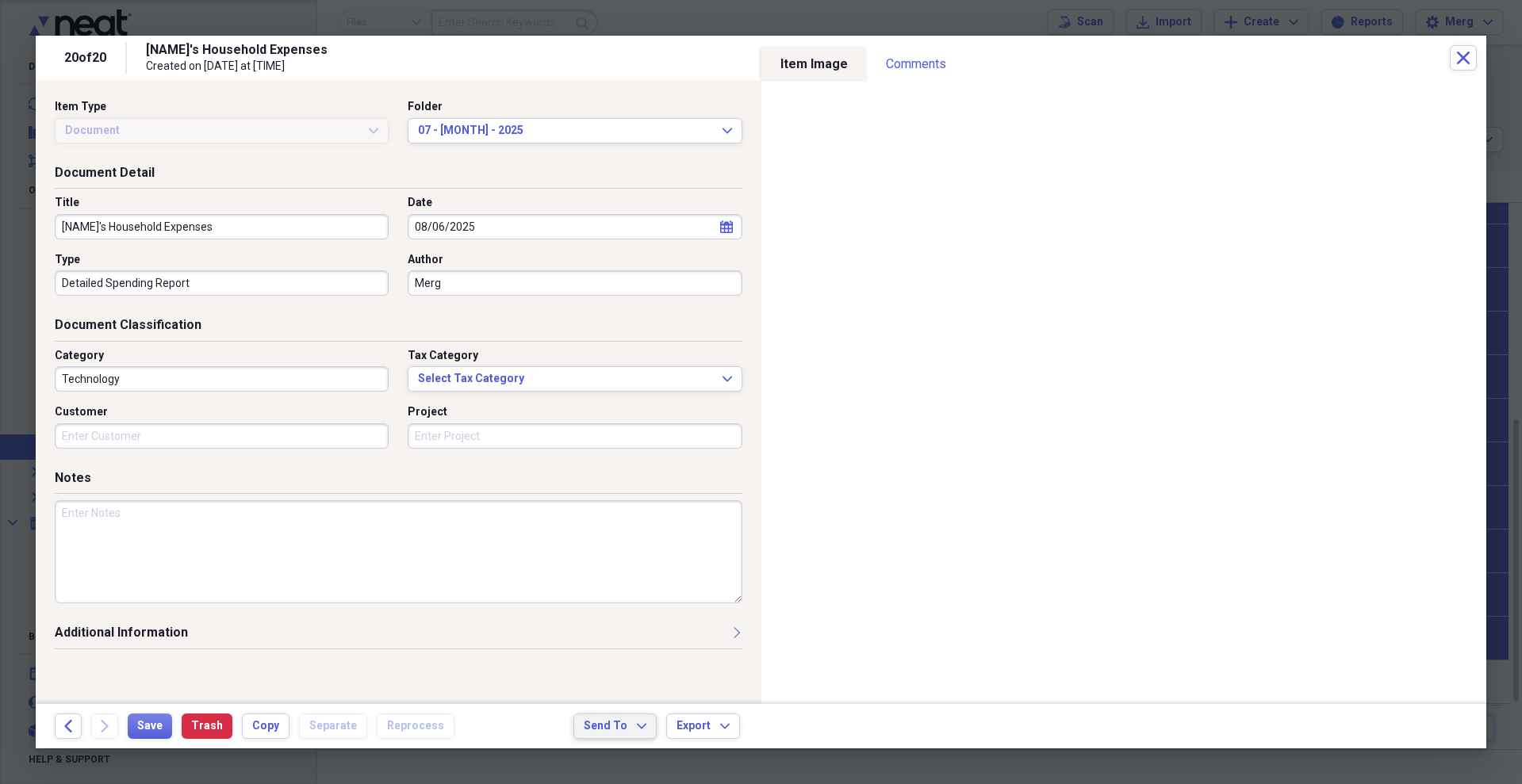 click on "Send To" at bounding box center (605, 726) 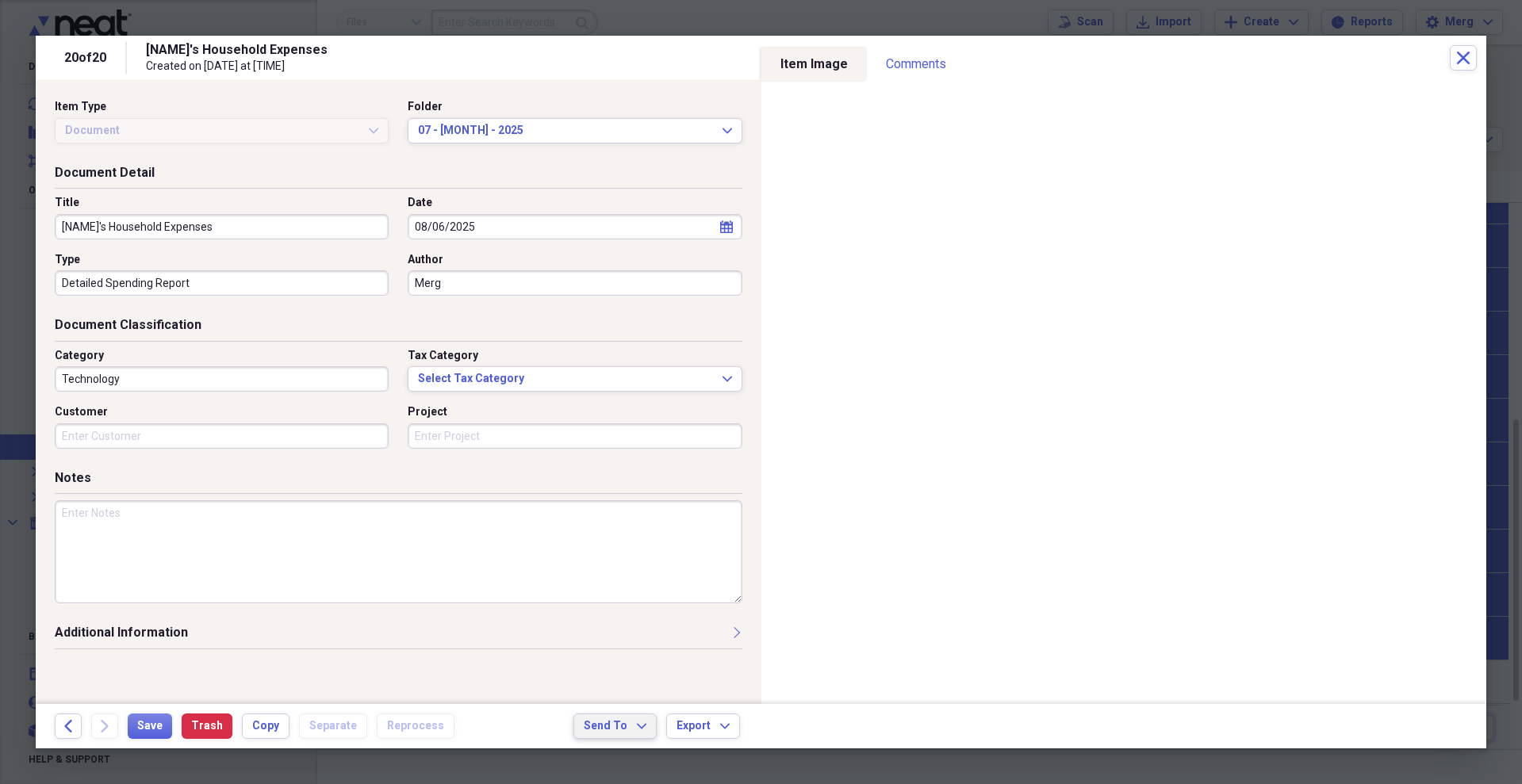 click on "Item Type Document Expand Folder [NUM] - [MONTH] - [YEAR] Expand Document Detail Title [LAST]'s Household Expenses Date [DATE] calendar Calendar Type Detailed Spending Report Author Merg Document Classification Category Technology Tax Category Select Tax Category Expand Customer Project Notes Additional Information Subject Topic Action Type Application Received calendar Calendar Date Sent calendar Calendar From To Date Due calendar Calendar" at bounding box center (398, 392) 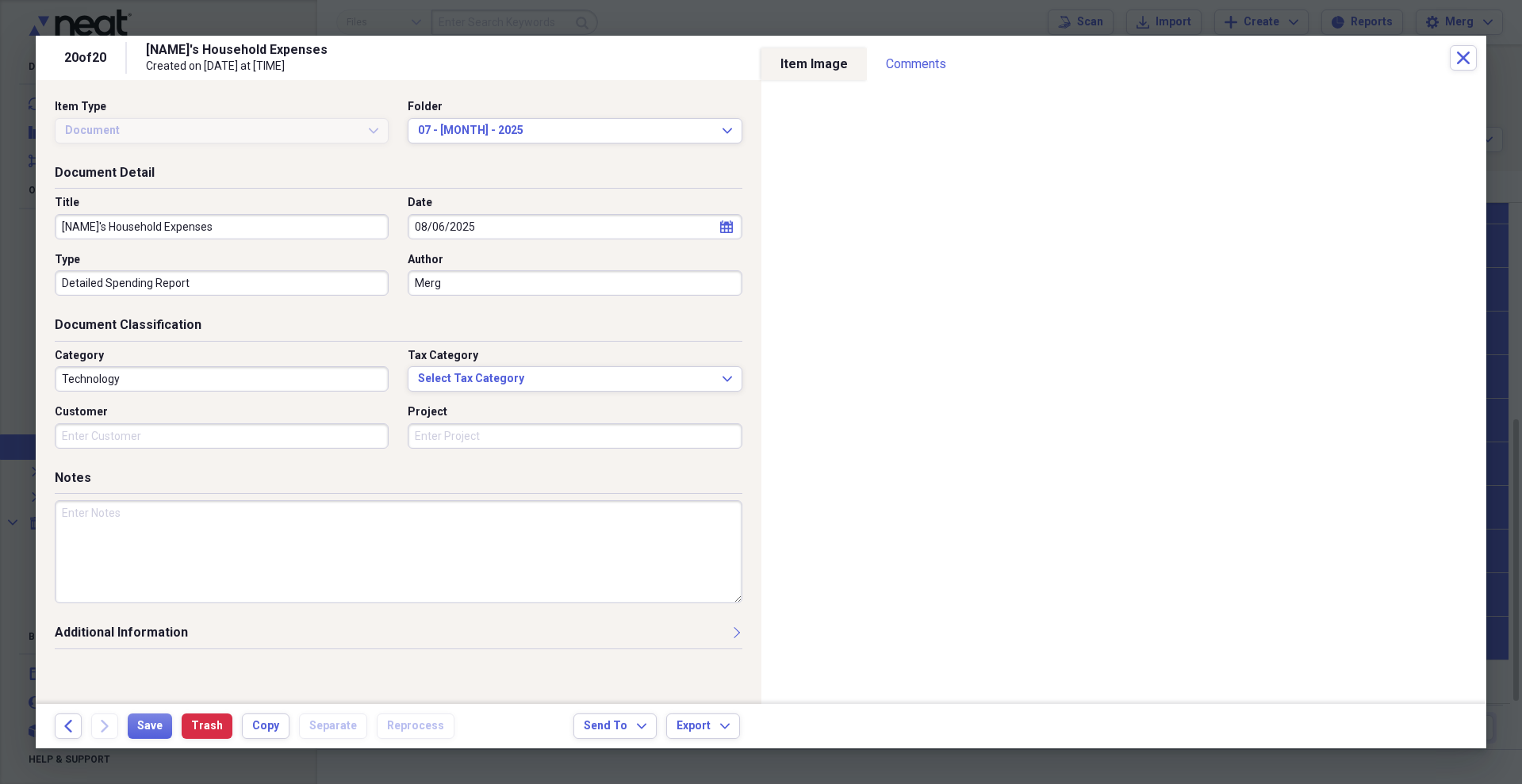 click on "Expand" 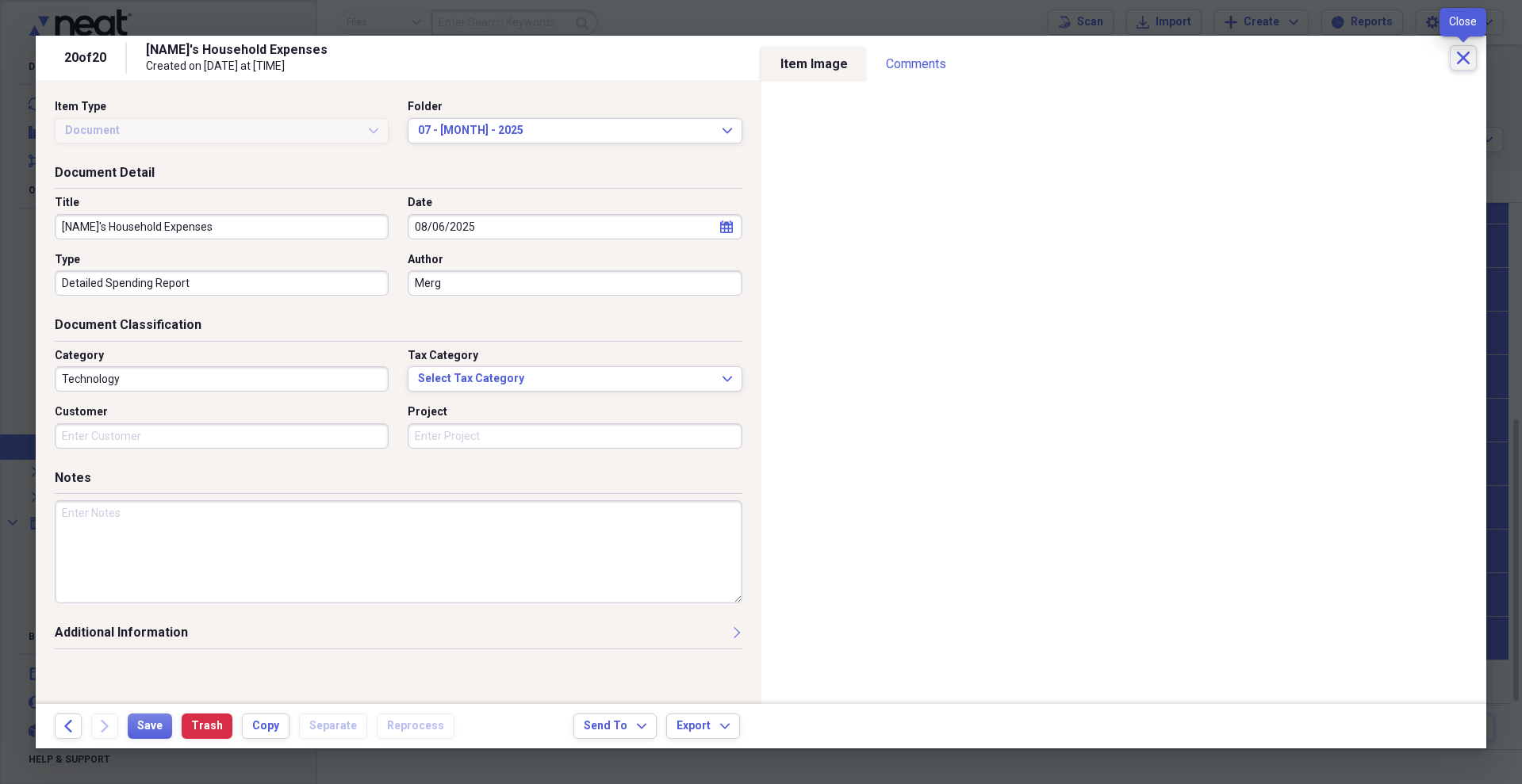 click 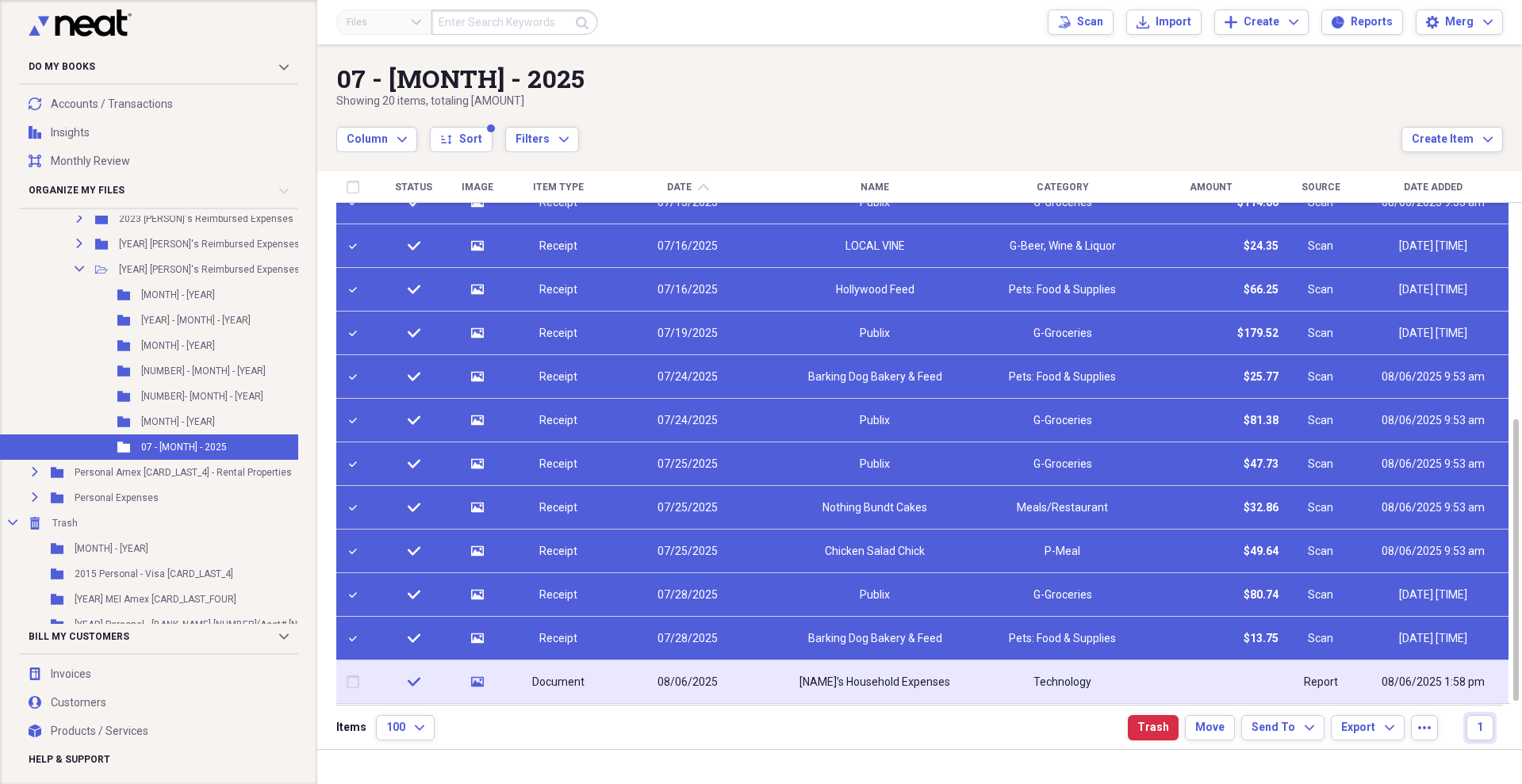 click on "[NAME]'s Household Expenses" at bounding box center (875, 682) 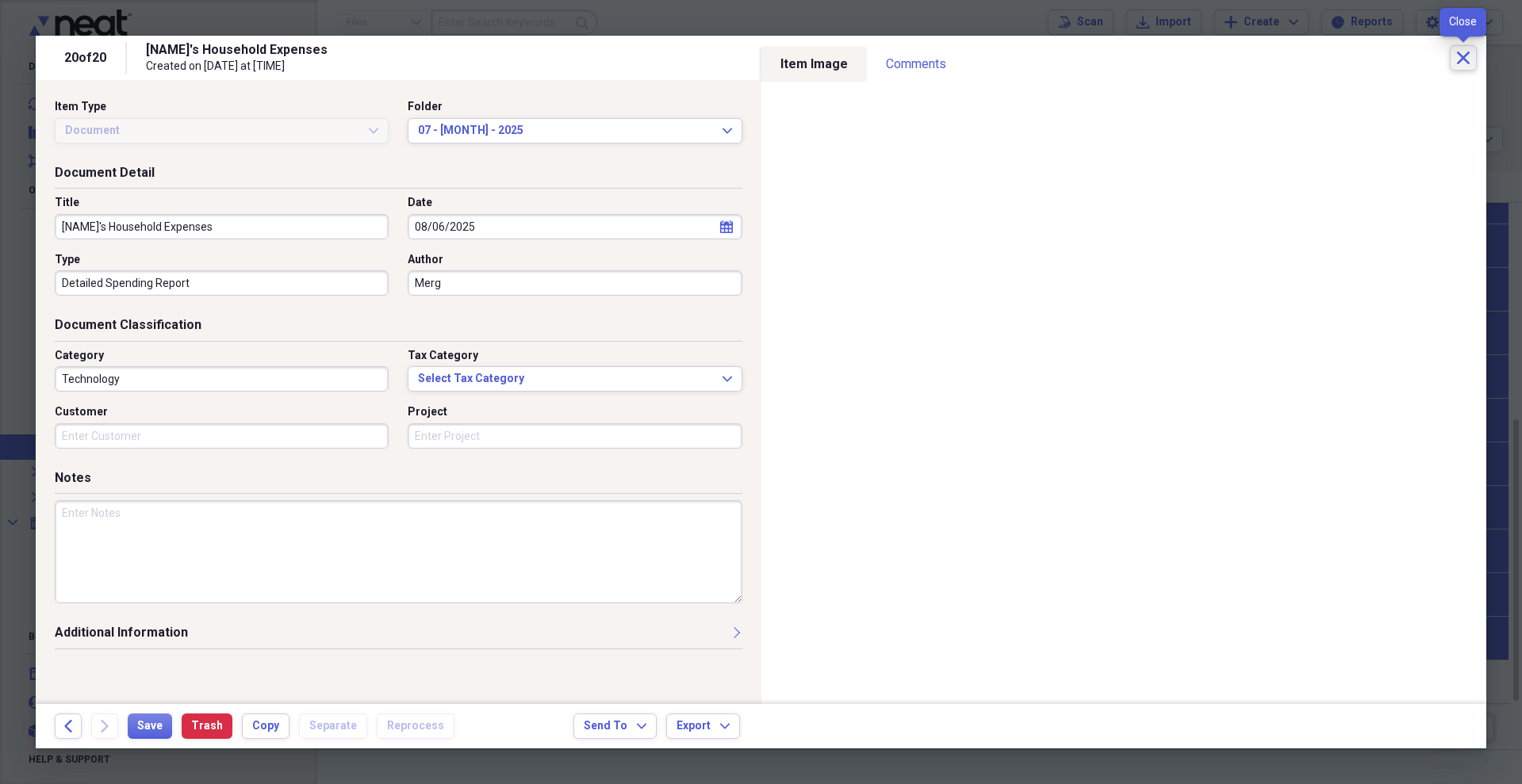 click on "Close" 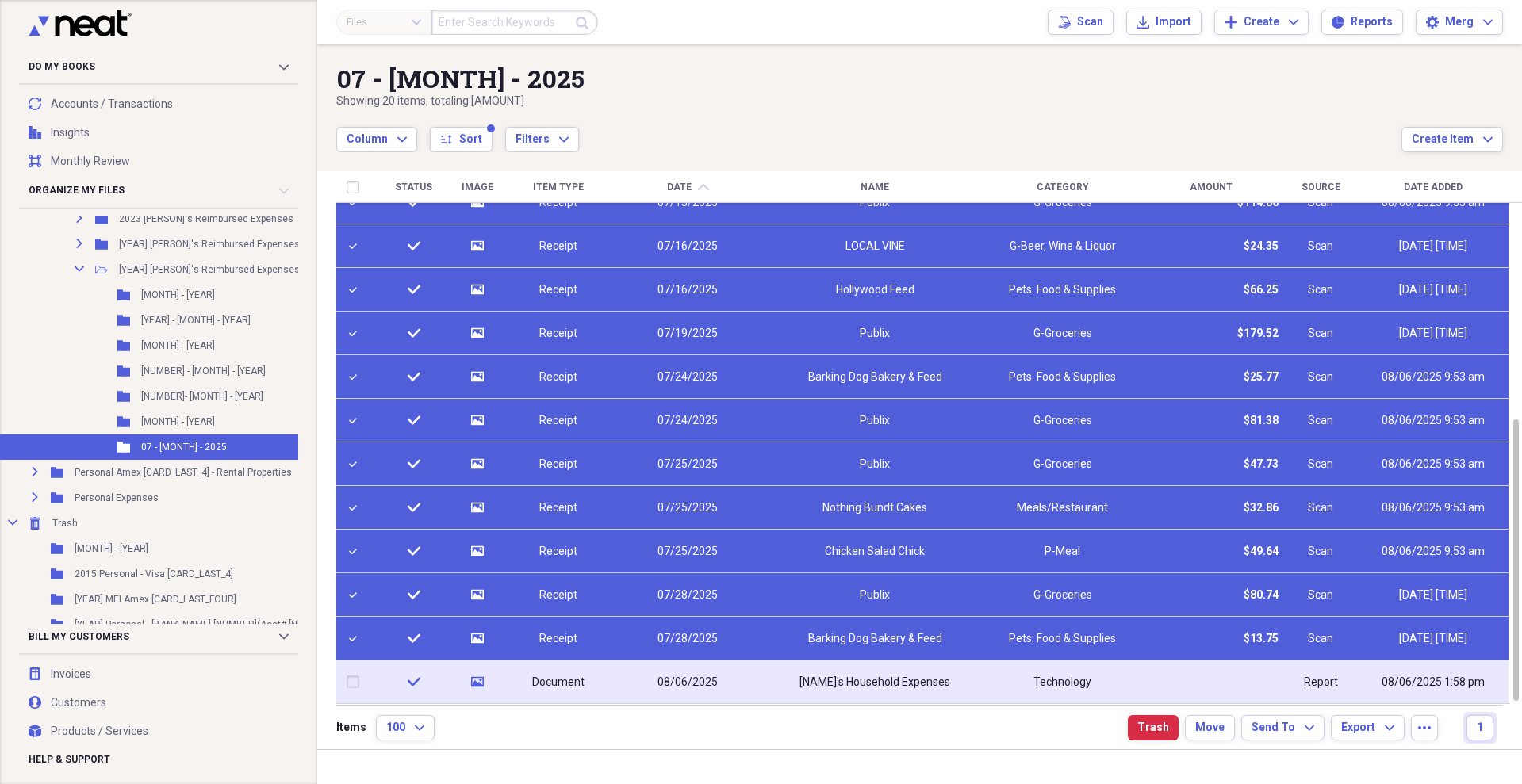 click on "08/06/2025" at bounding box center [688, 682] 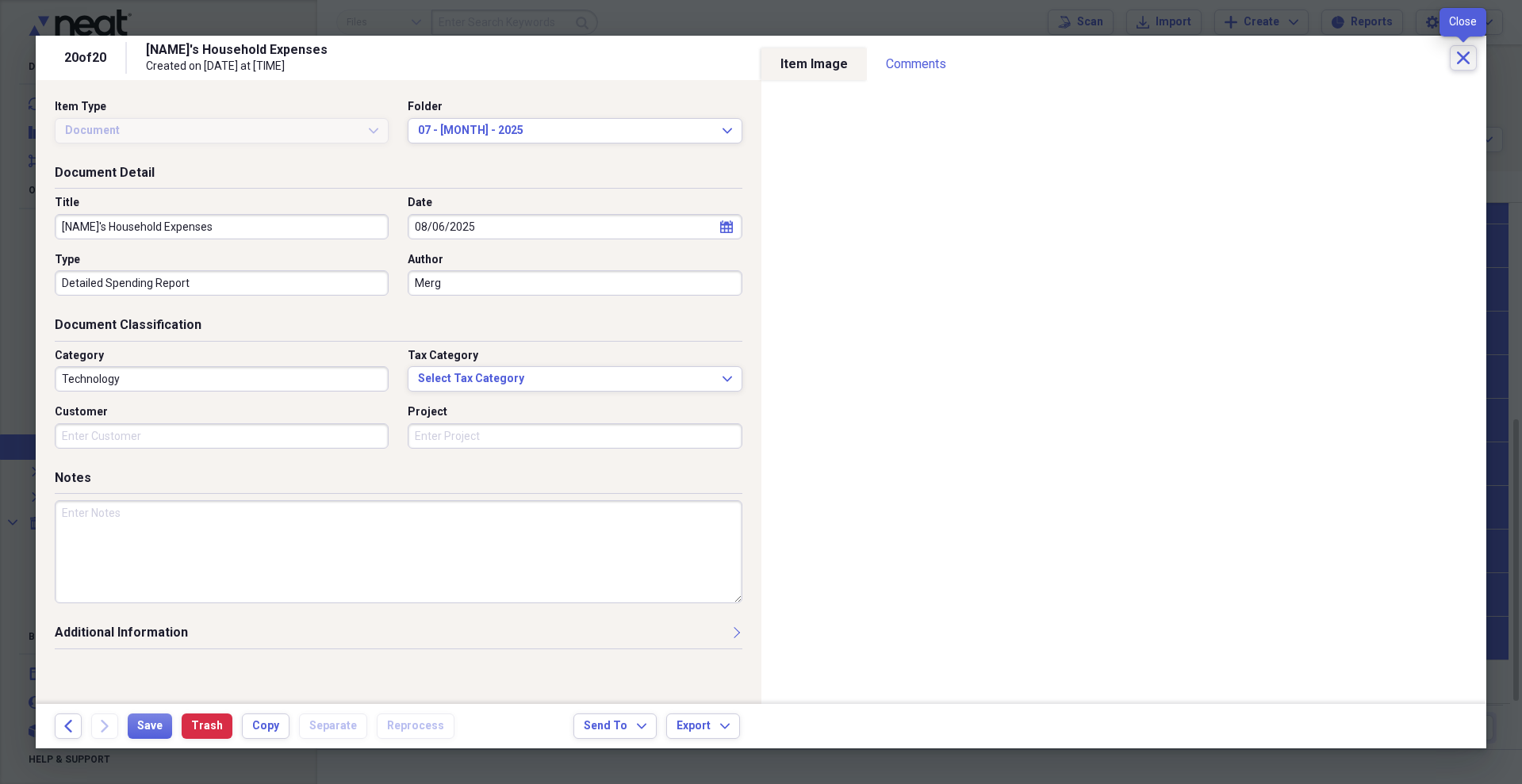 click 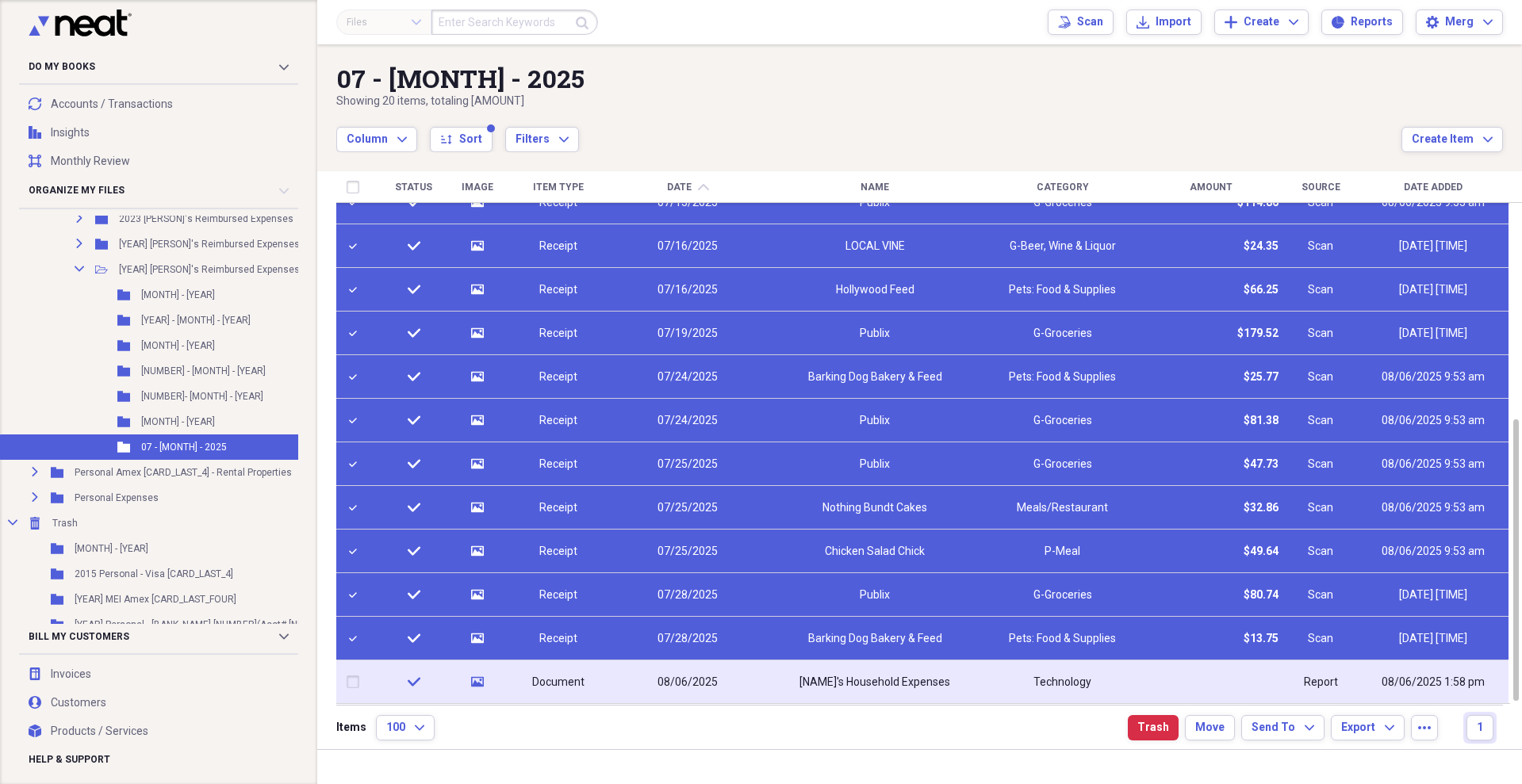 click at bounding box center (1210, 682) 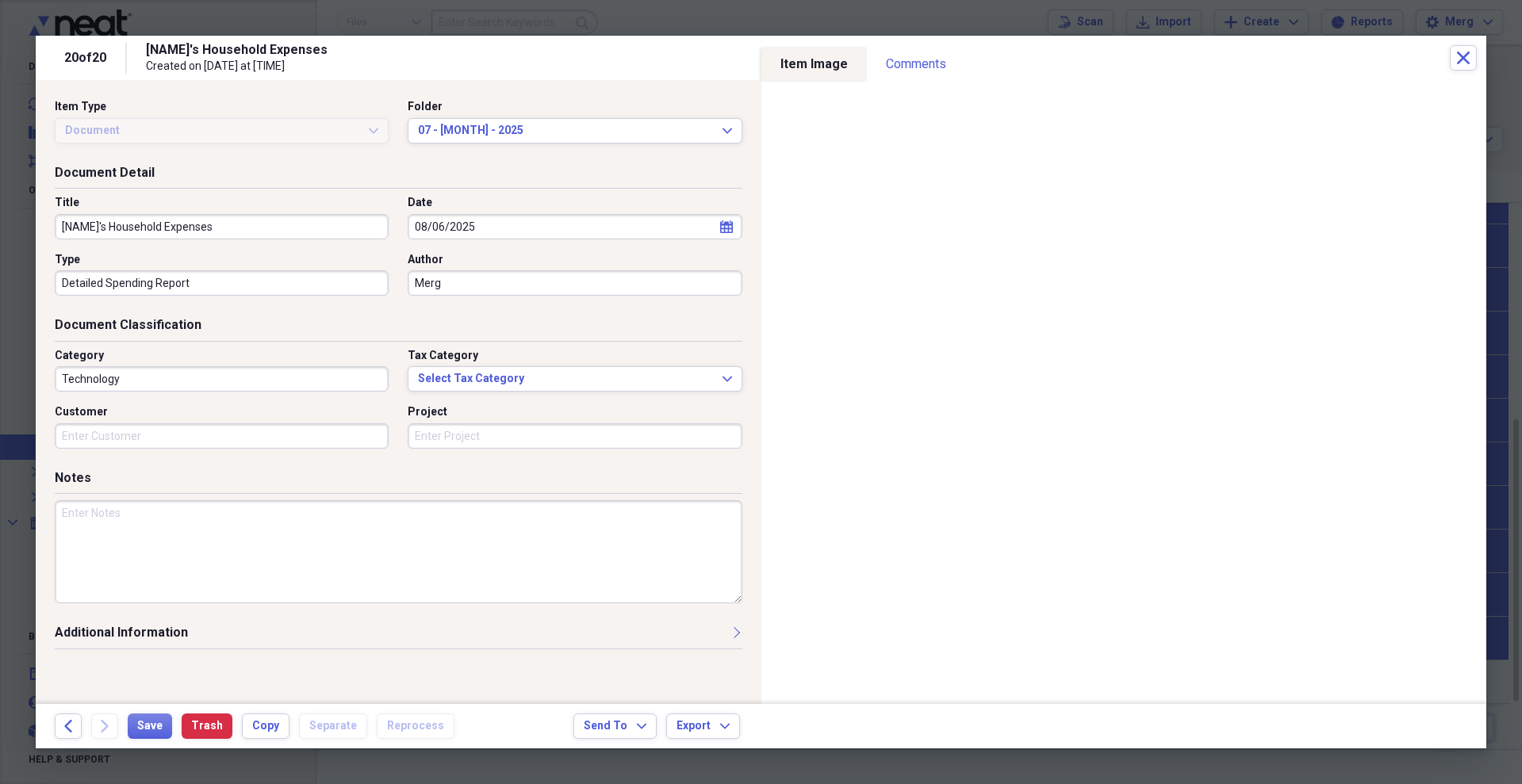 click on "Technology" at bounding box center [221, 379] 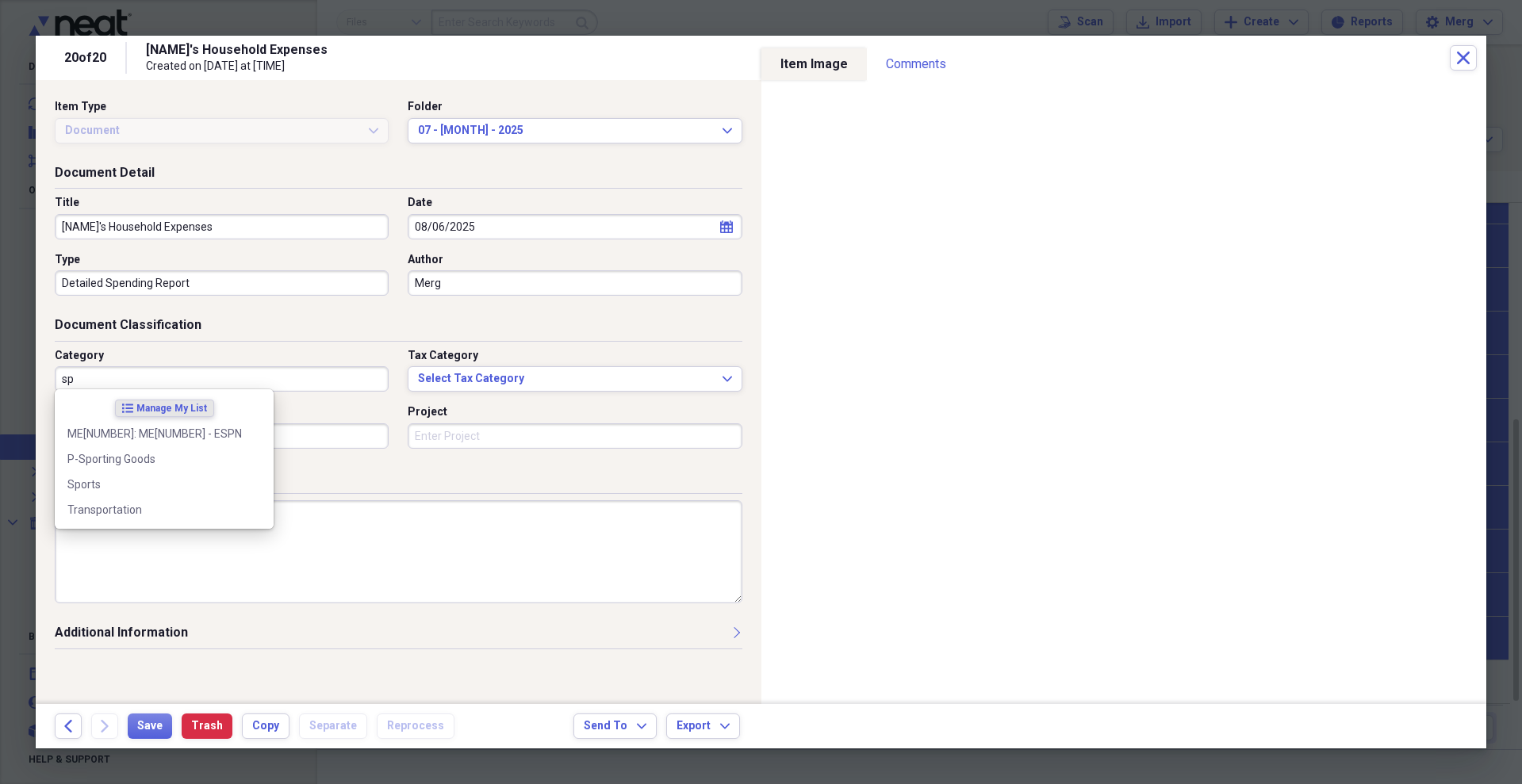 type on "s" 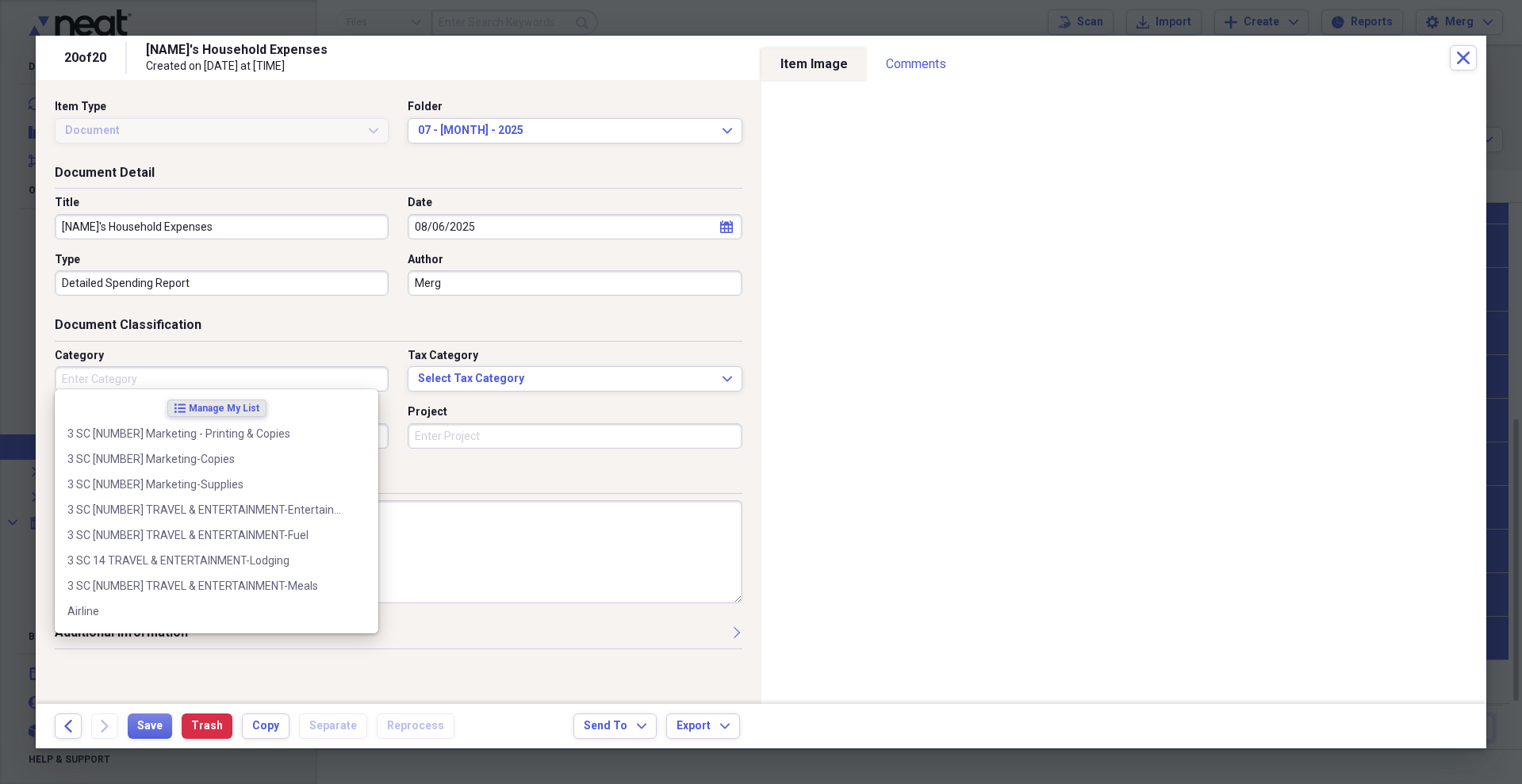 type on "s" 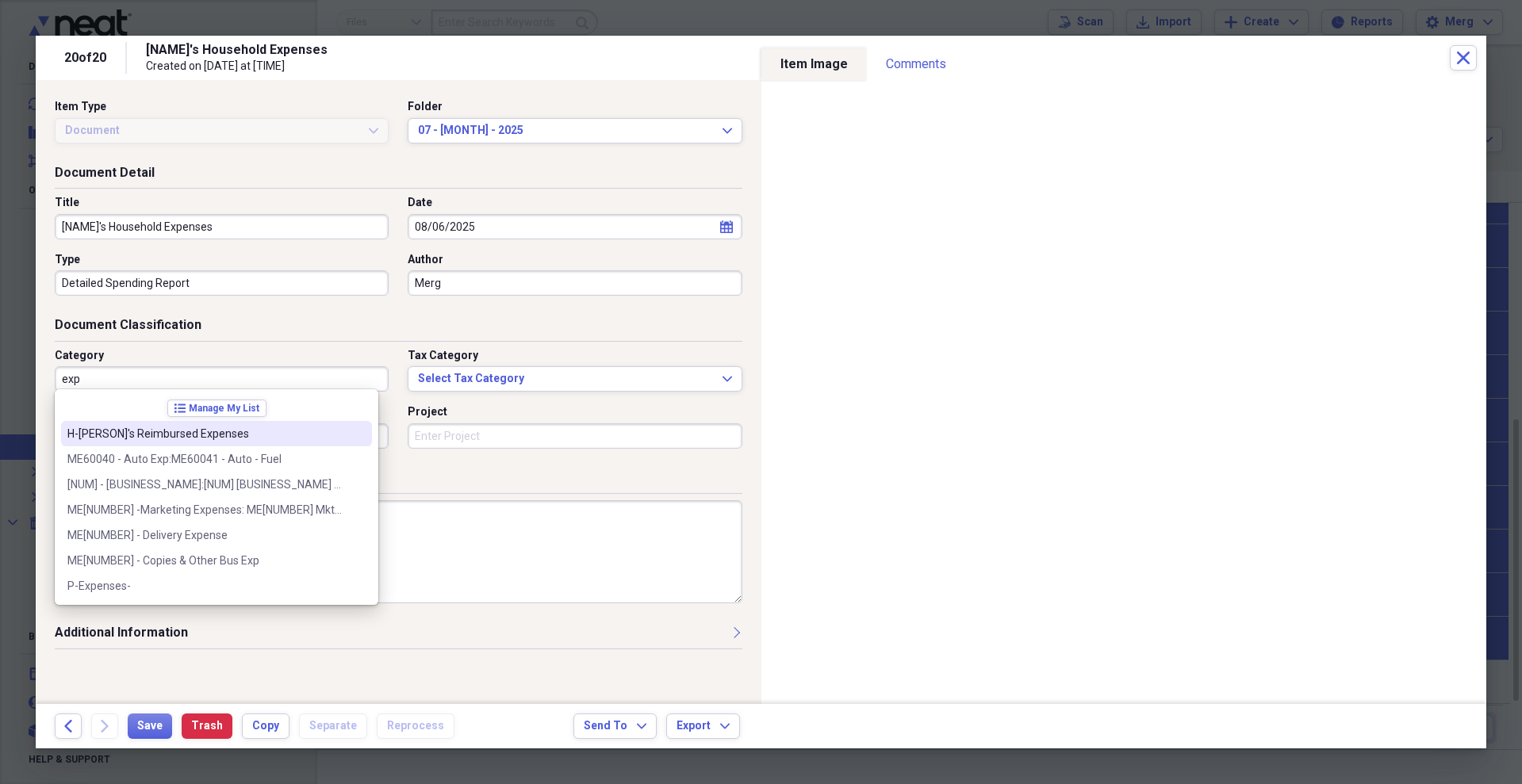click on "H-[PERSON]'s Reimbursed Expenses" at bounding box center [207, 434] 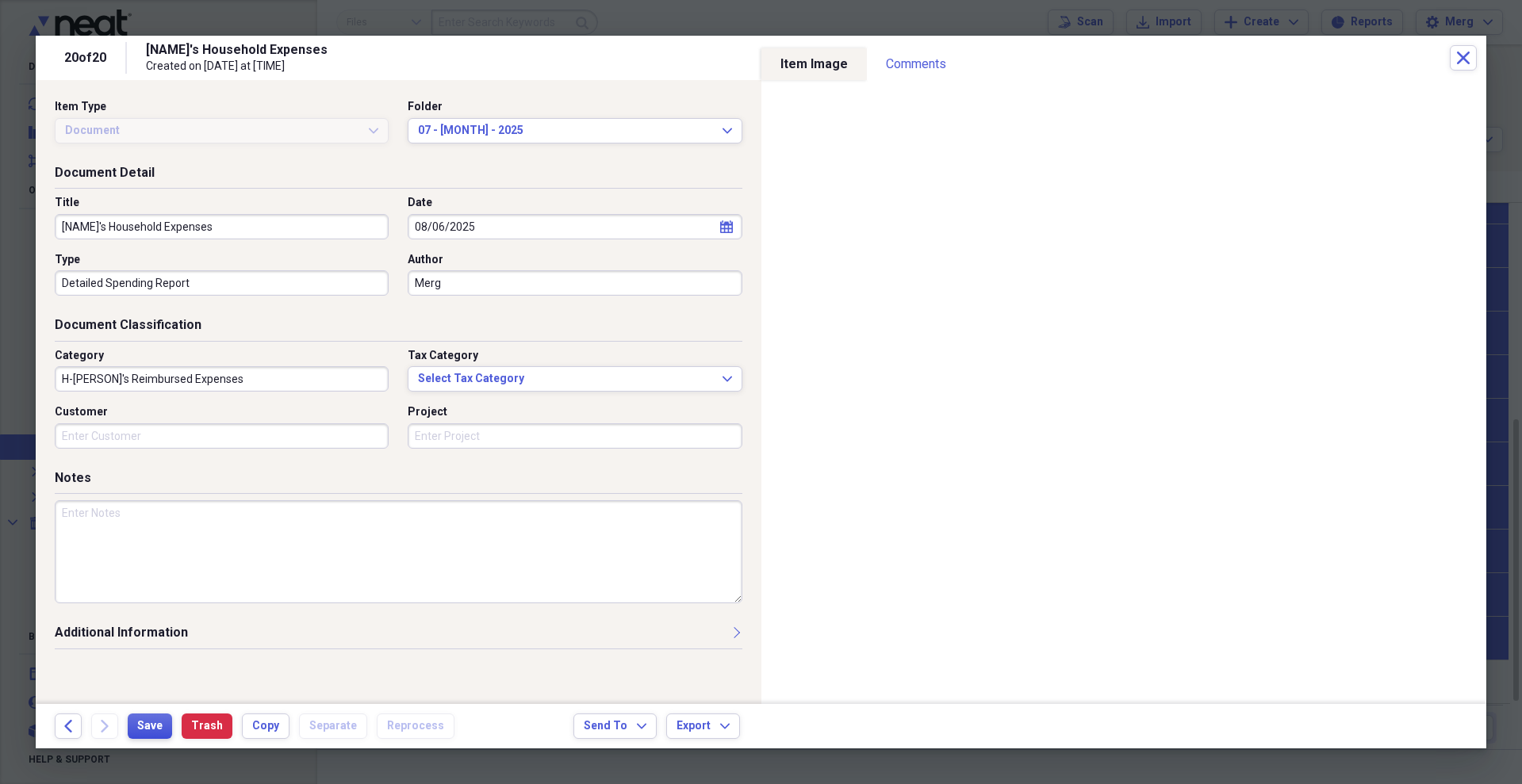 click on "Save" at bounding box center (150, 726) 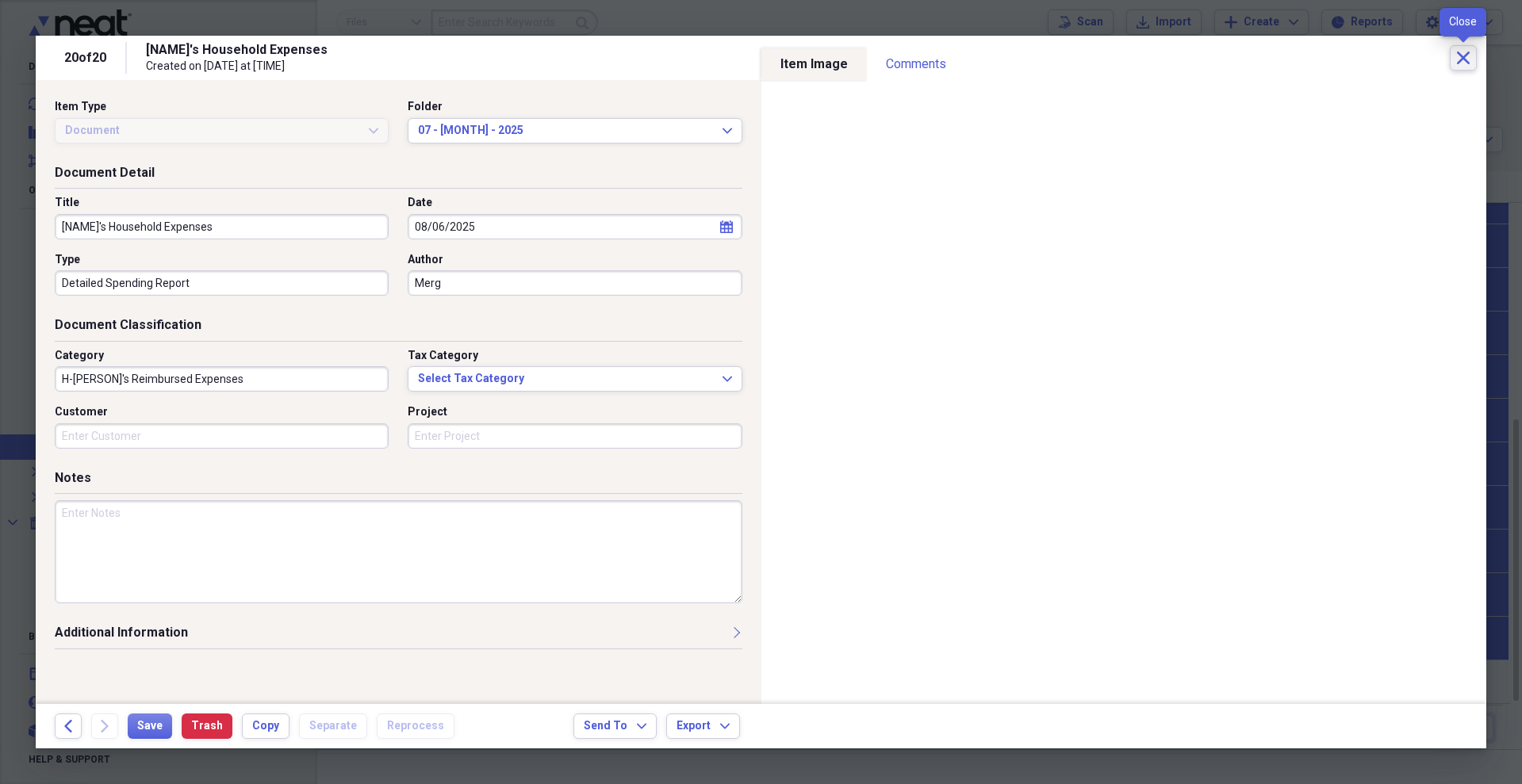 click on "Close" at bounding box center (1463, 58) 